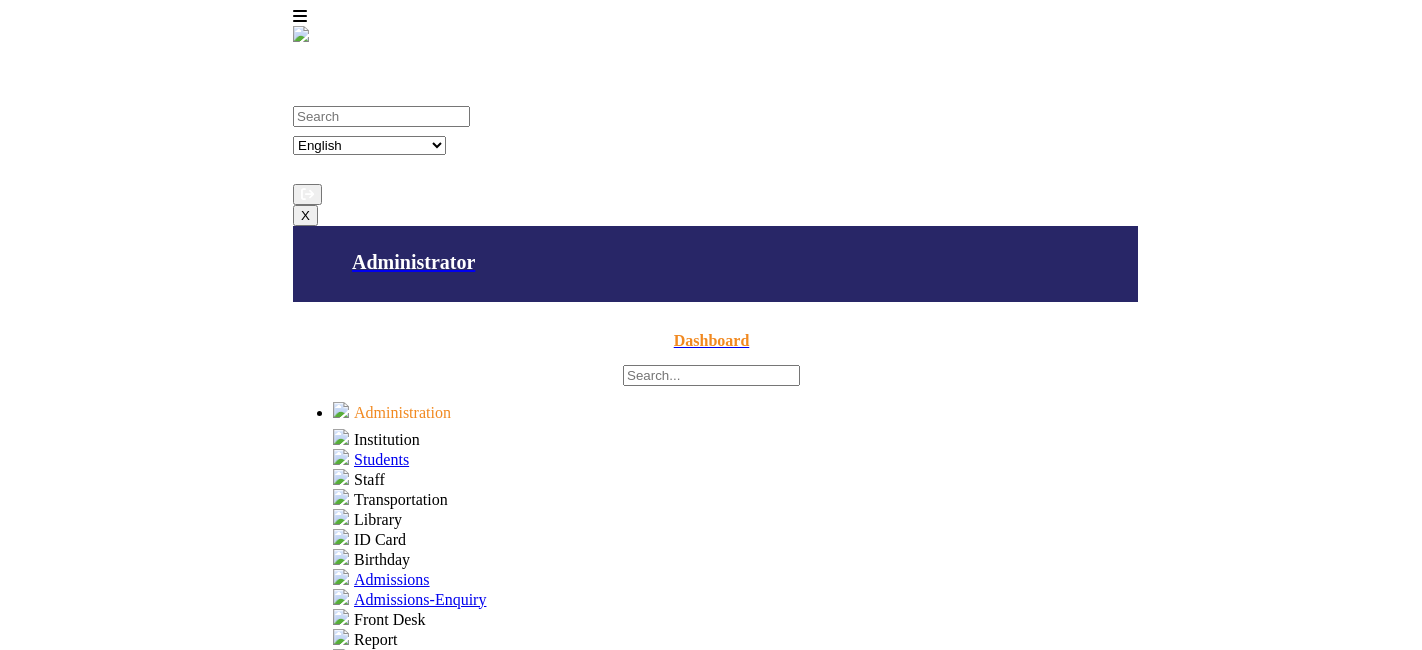 scroll, scrollTop: 0, scrollLeft: 0, axis: both 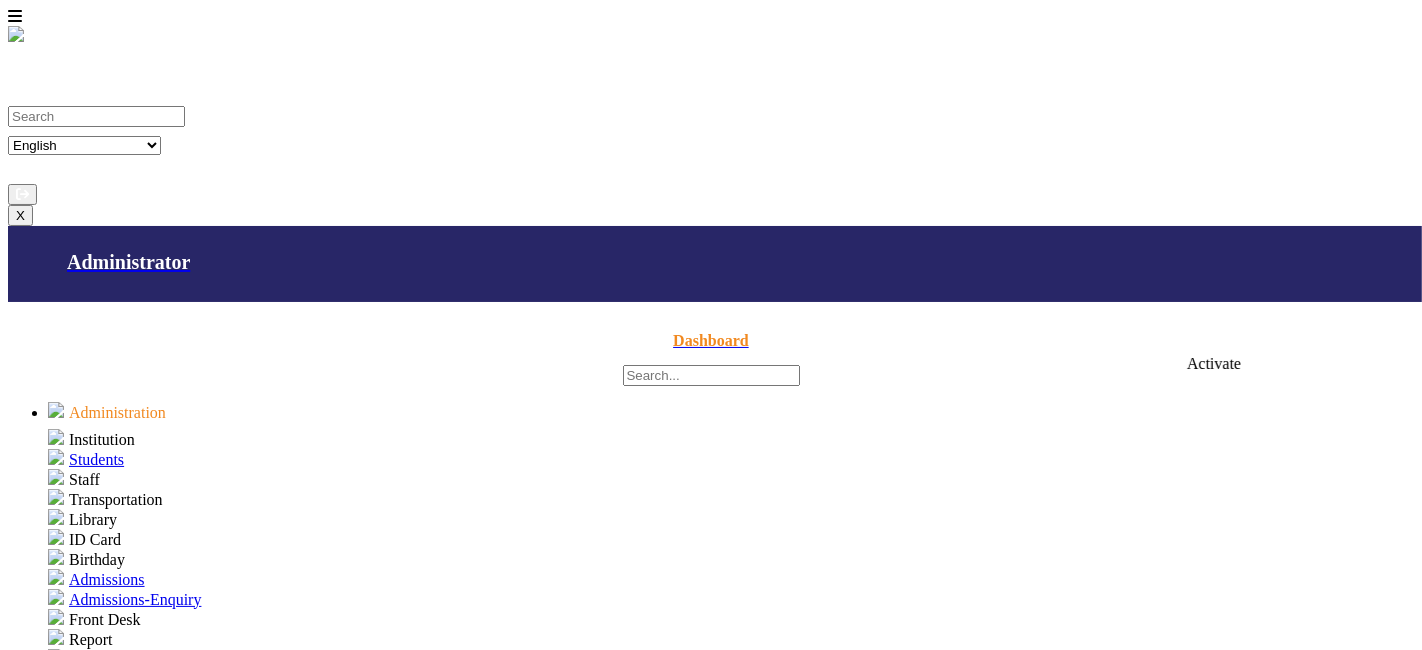 click on "restore" at bounding box center (1169, 2093) 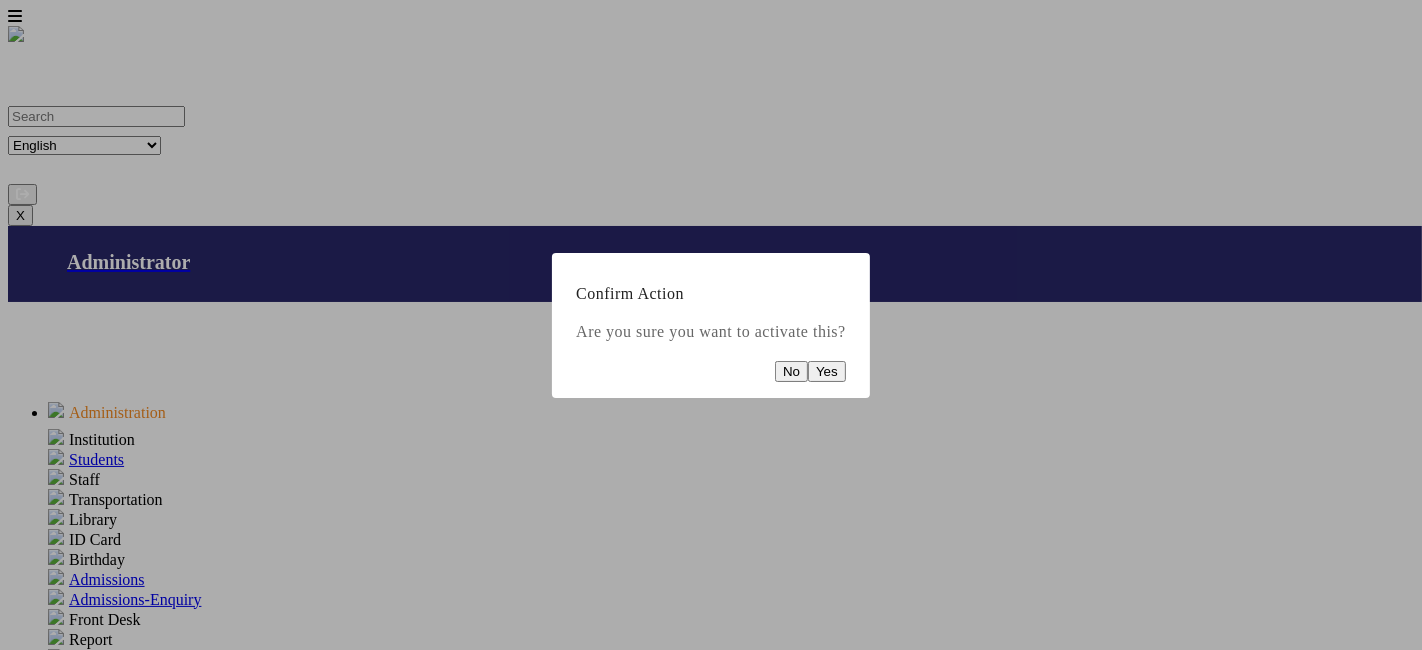 click at bounding box center [711, 325] 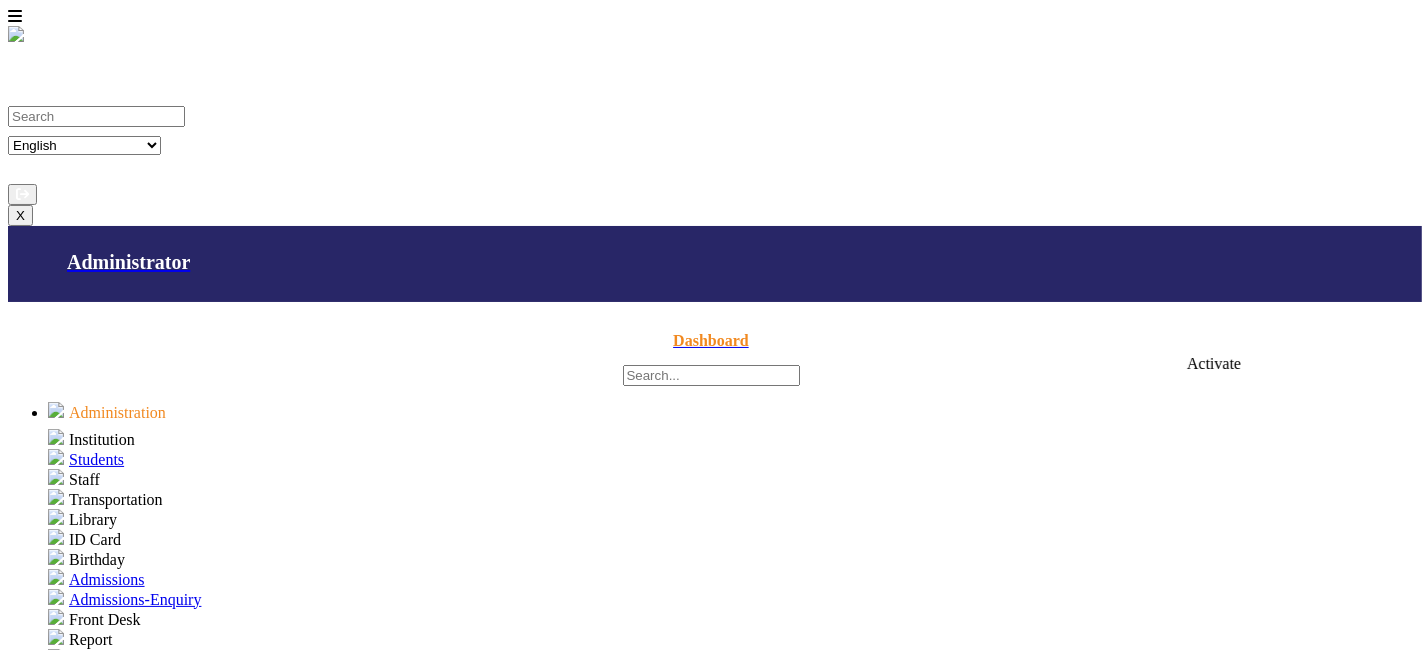 click on "restore" at bounding box center (1169, 2147) 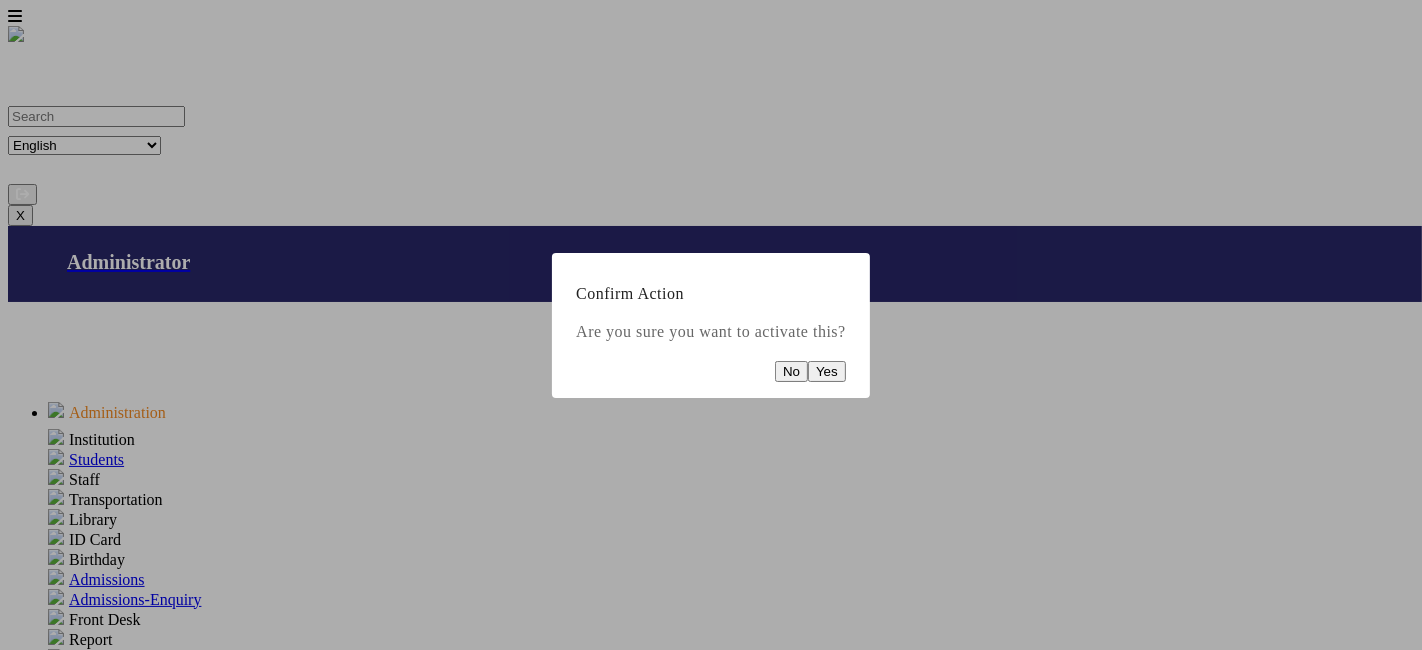 click on "Yes" at bounding box center (827, 371) 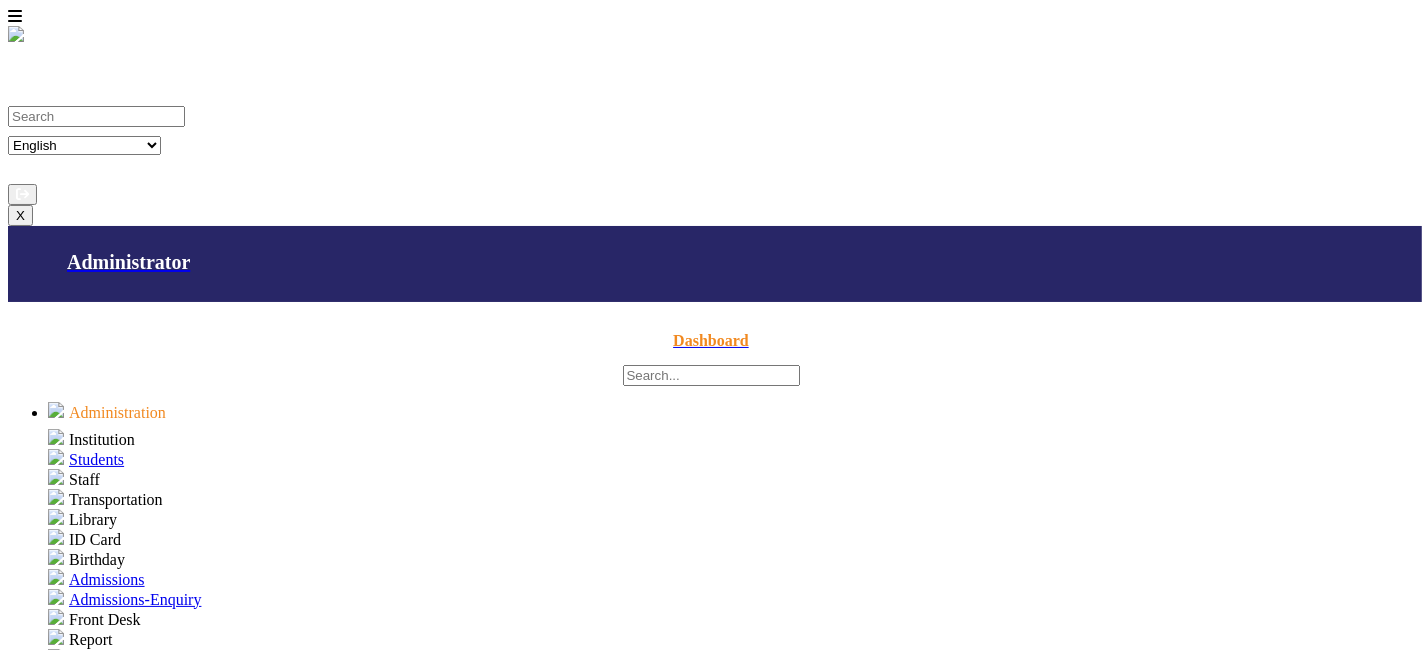 scroll, scrollTop: 667, scrollLeft: 0, axis: vertical 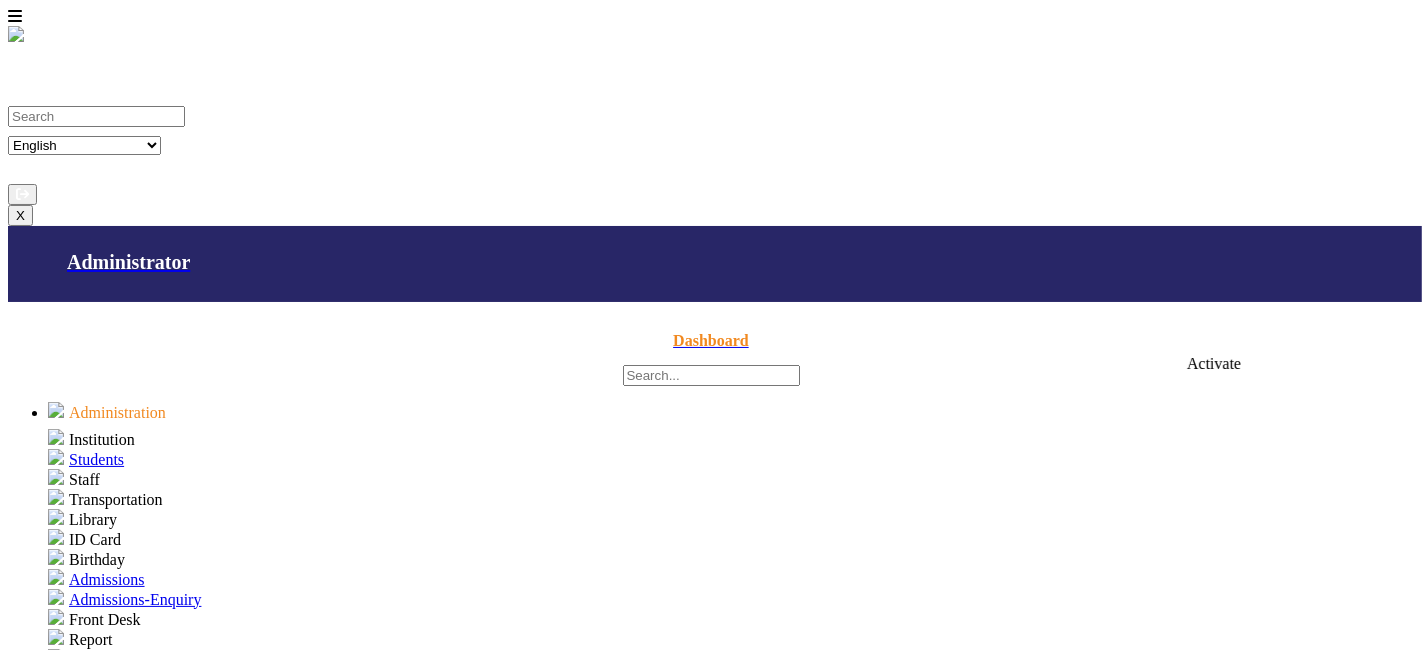 click on "restore" at bounding box center (1169, 2147) 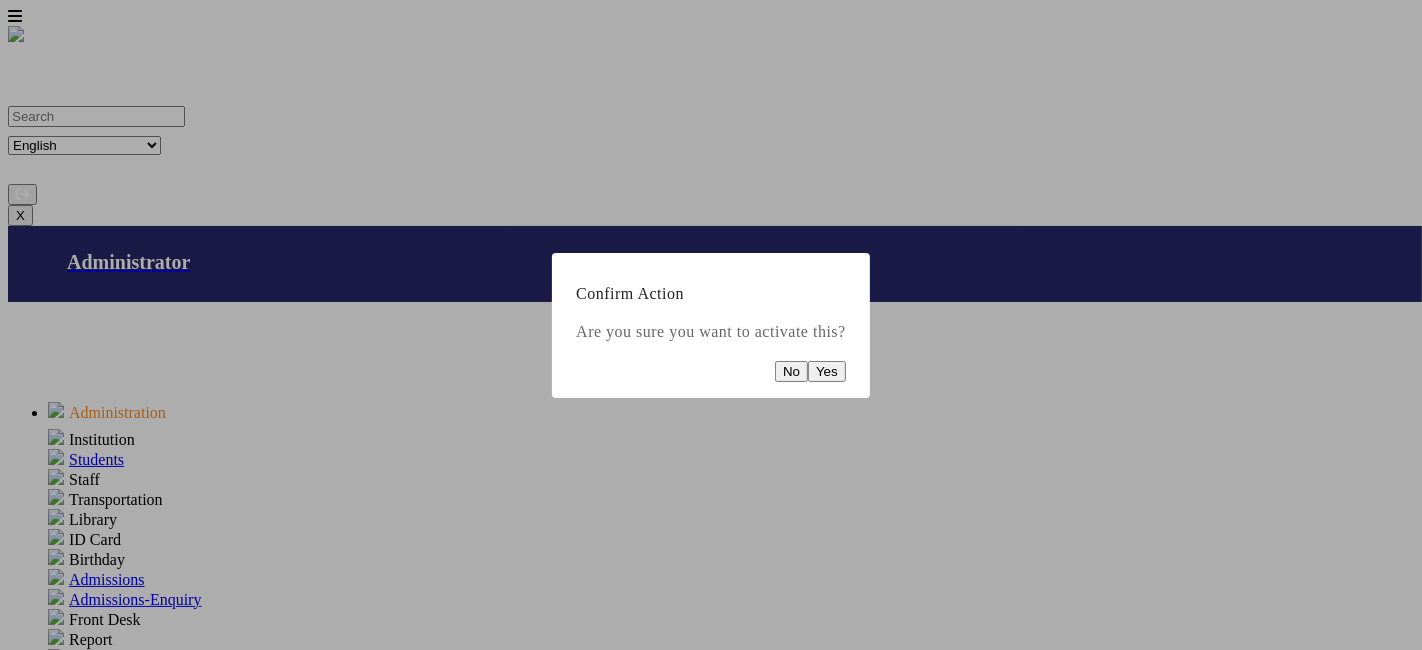 click on "Yes" at bounding box center [827, 371] 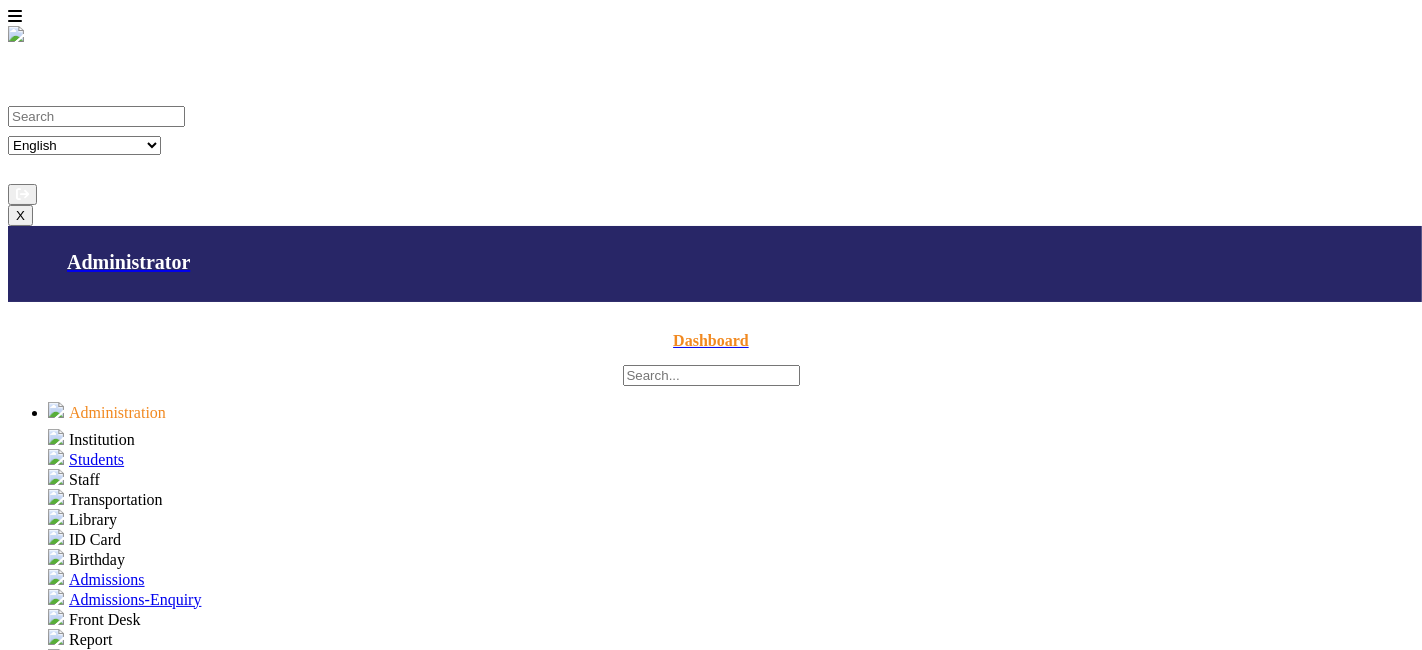 scroll, scrollTop: 667, scrollLeft: 0, axis: vertical 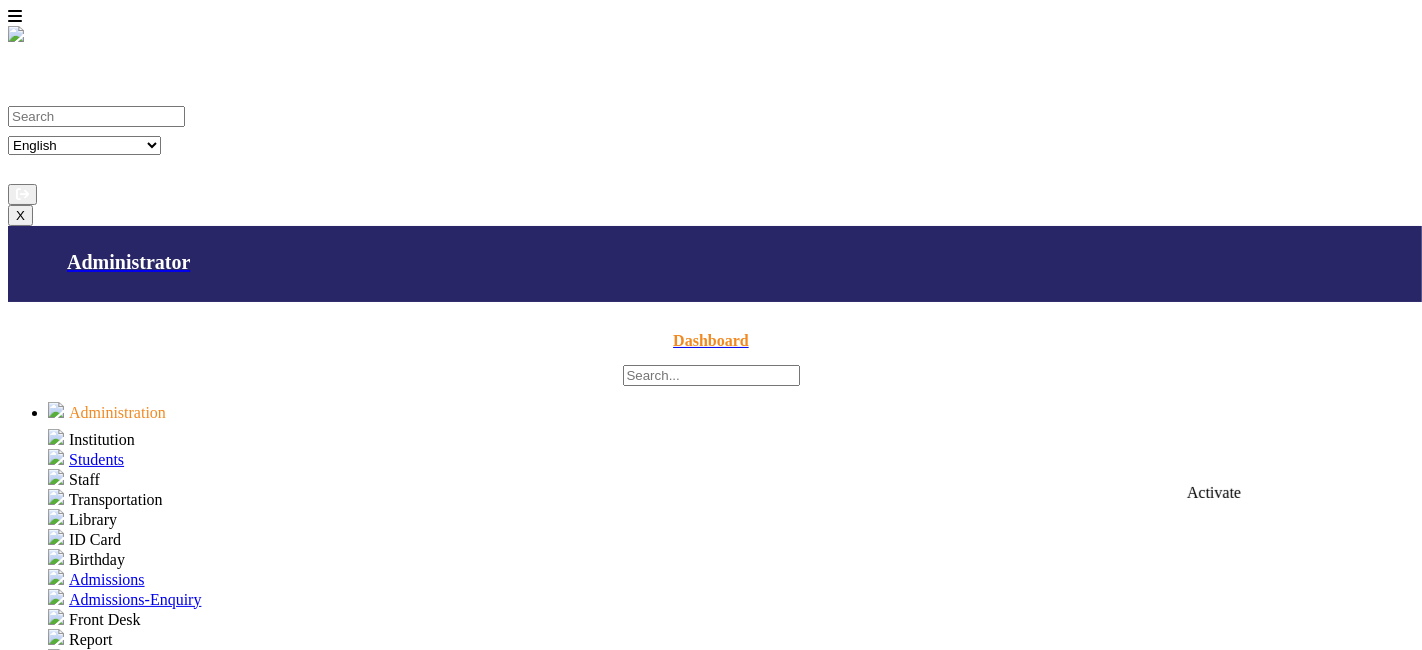 click on "restore" at bounding box center [1169, 2255] 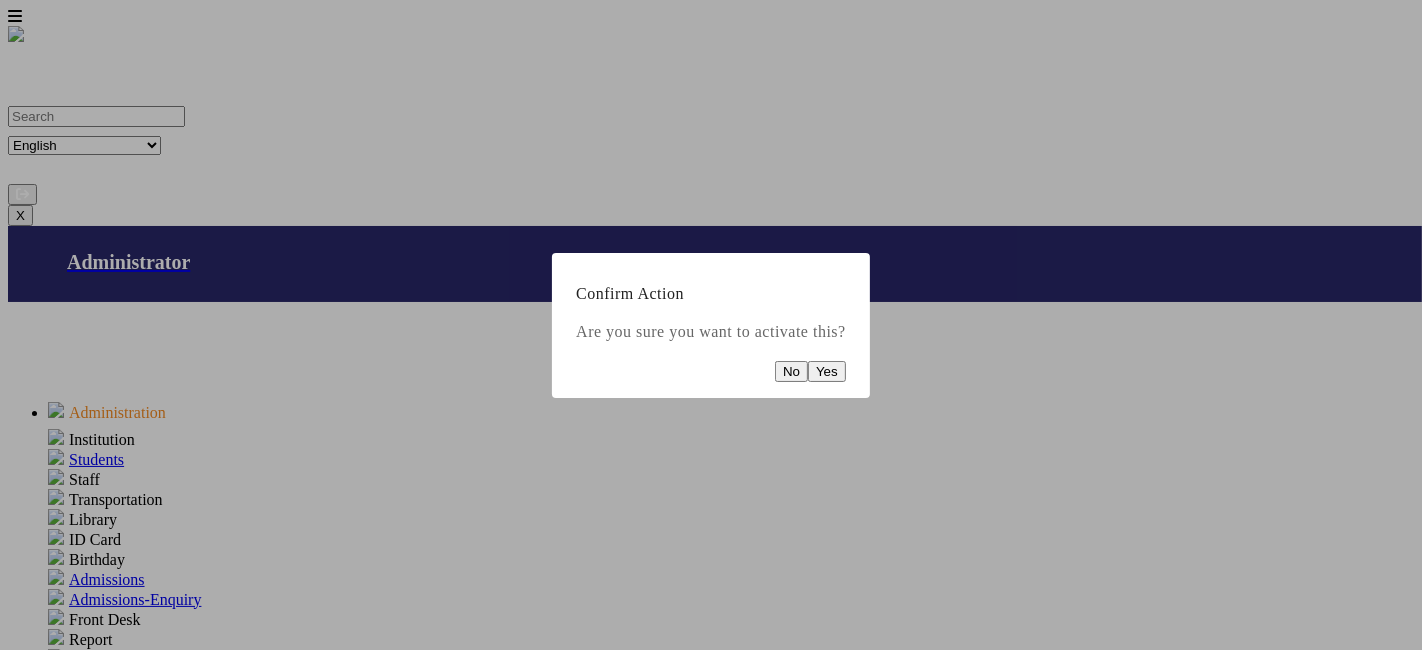 click at bounding box center (711, 325) 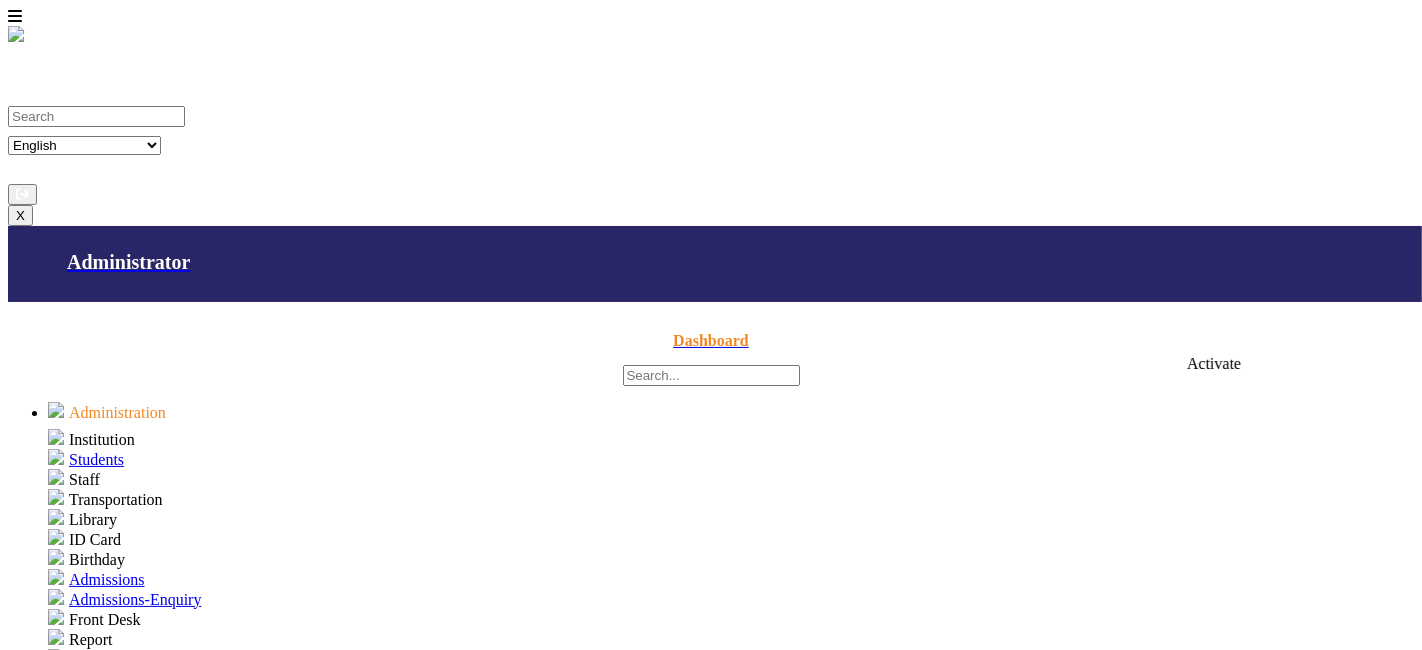 click on "restore" at bounding box center [1169, 2147] 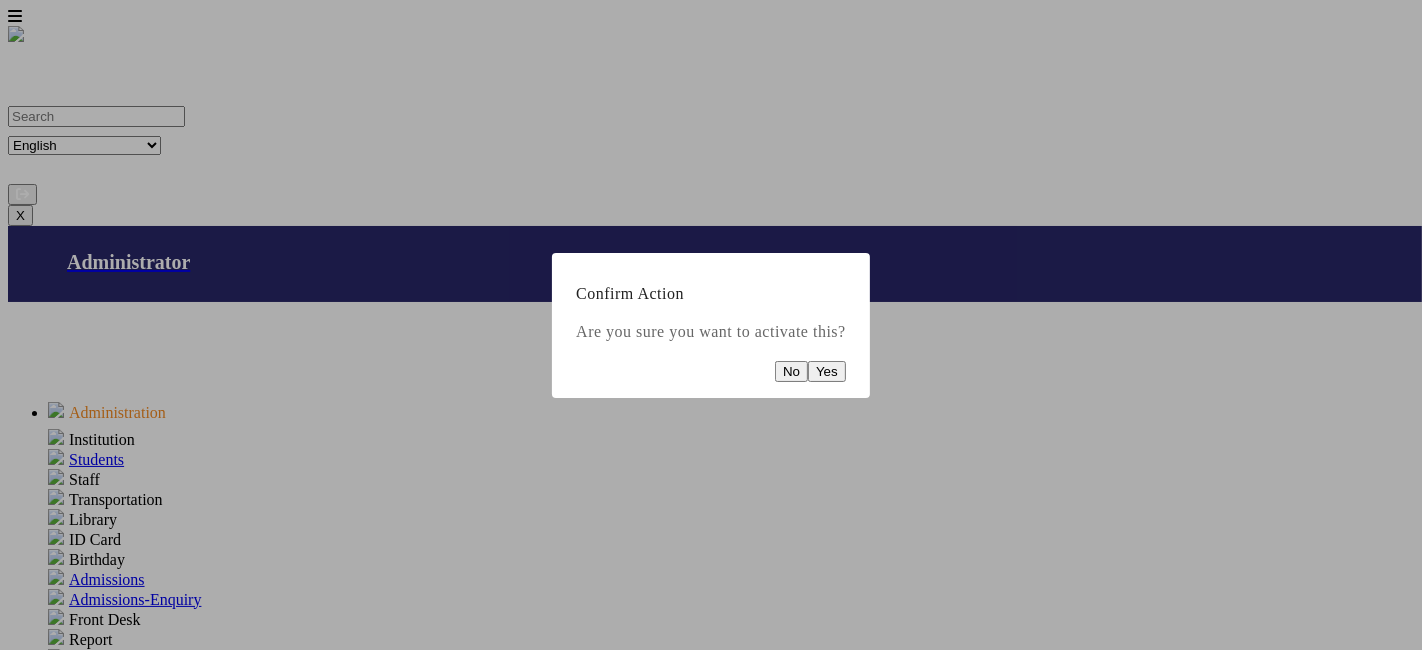 click on "Yes" at bounding box center (827, 371) 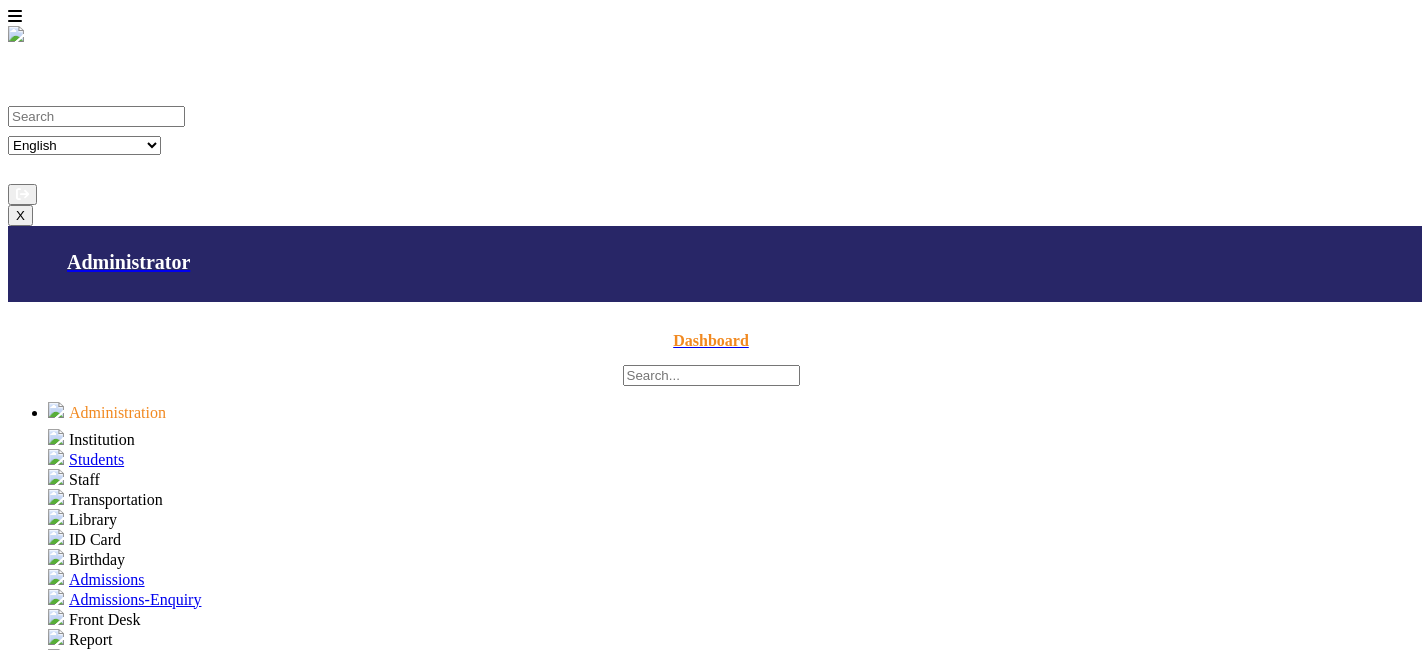 scroll, scrollTop: 0, scrollLeft: 0, axis: both 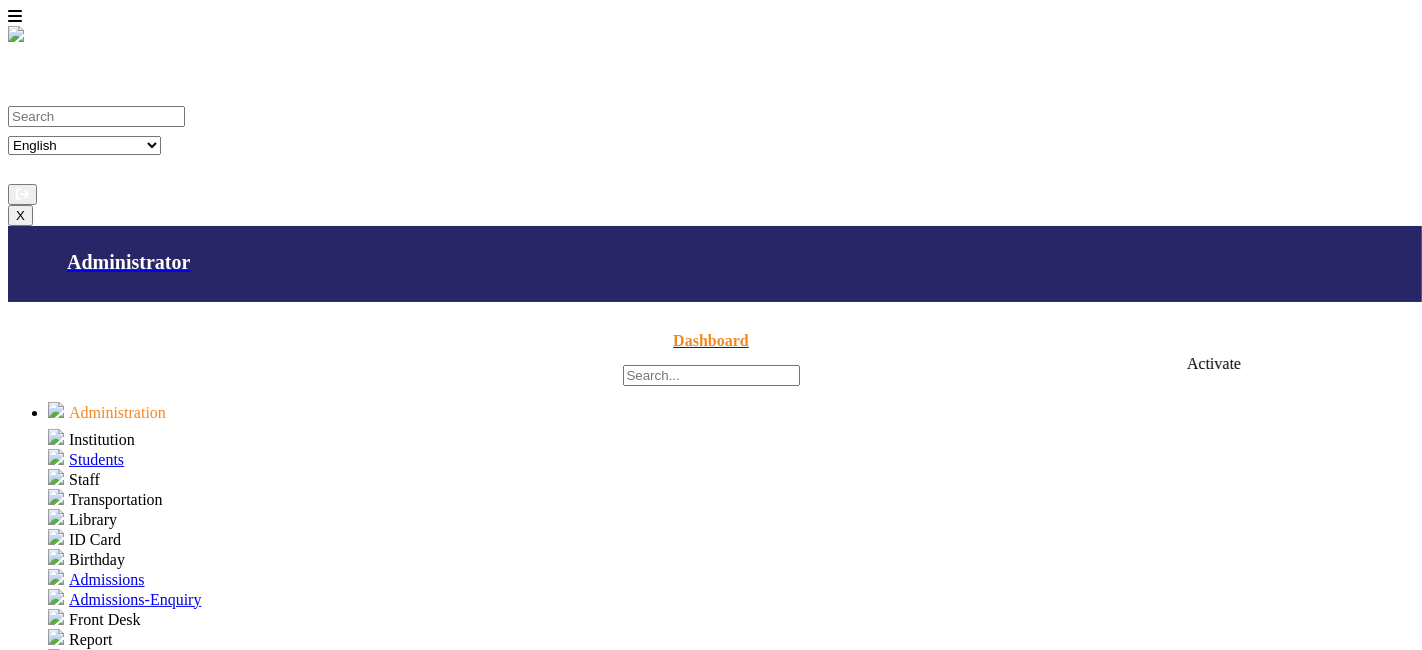 click on "restore" at bounding box center (1169, 2147) 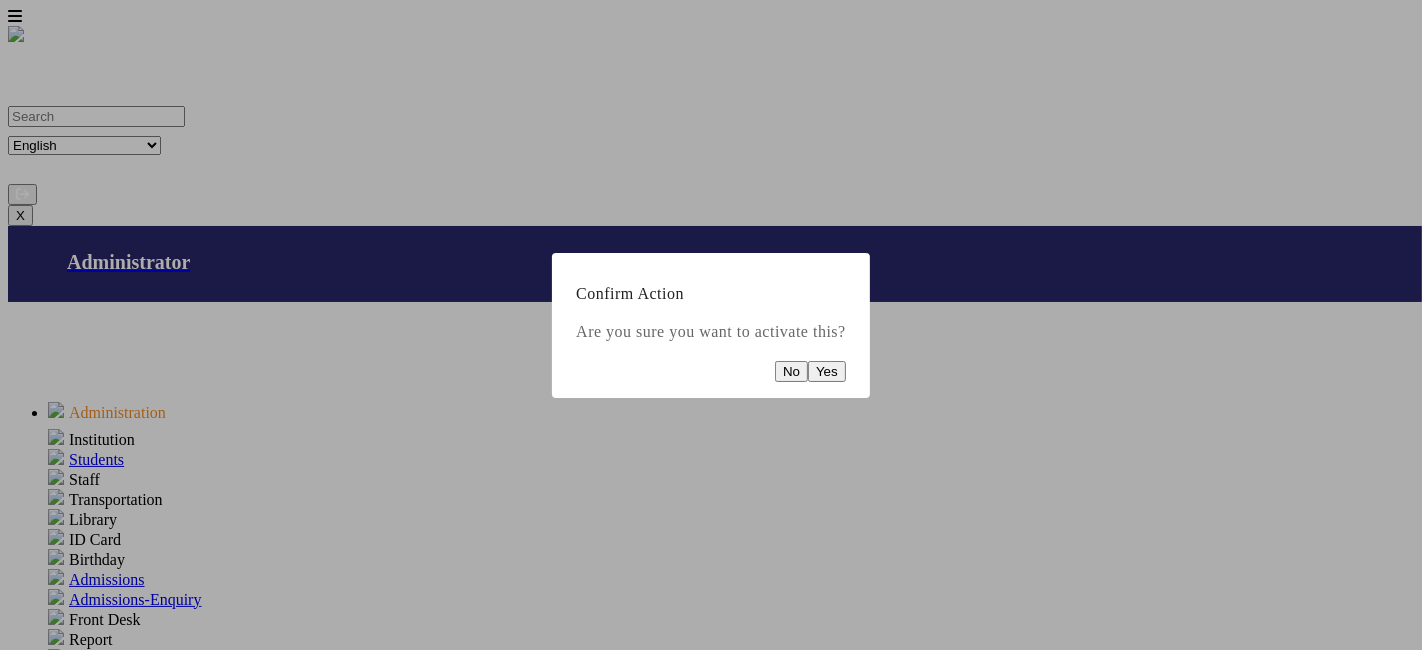click on "Yes" at bounding box center [827, 371] 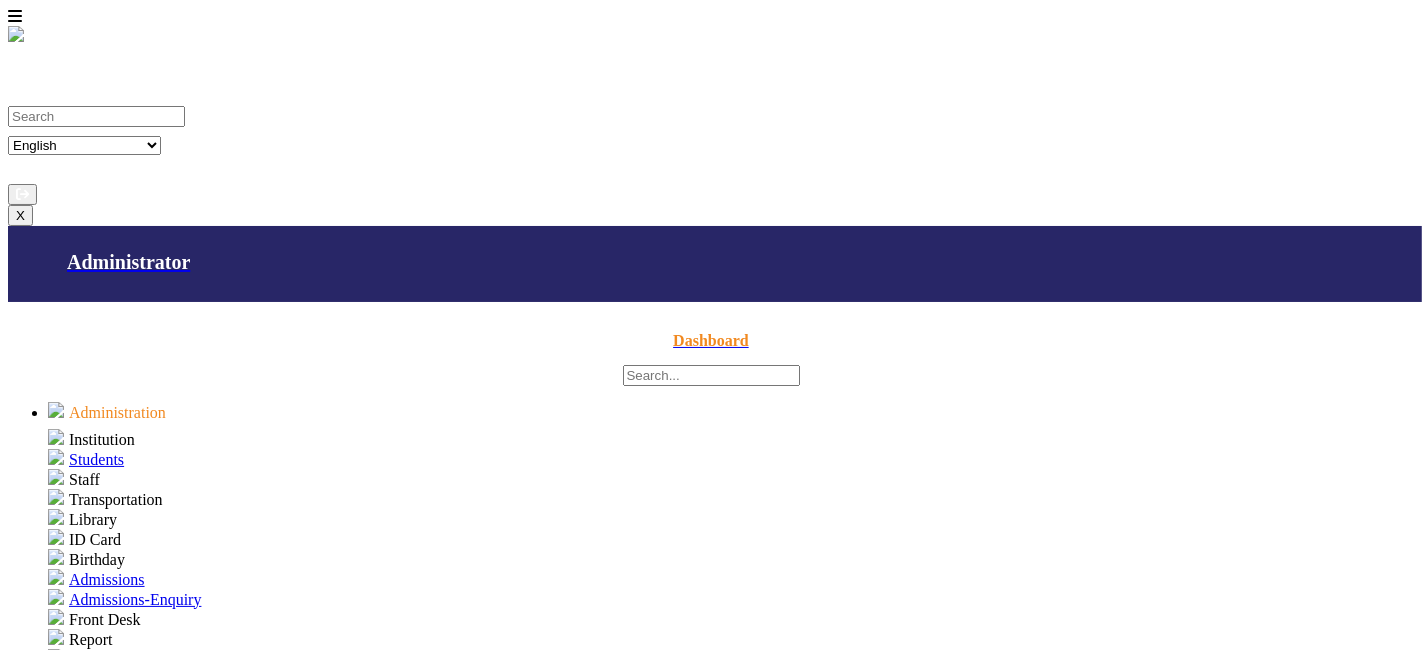 type 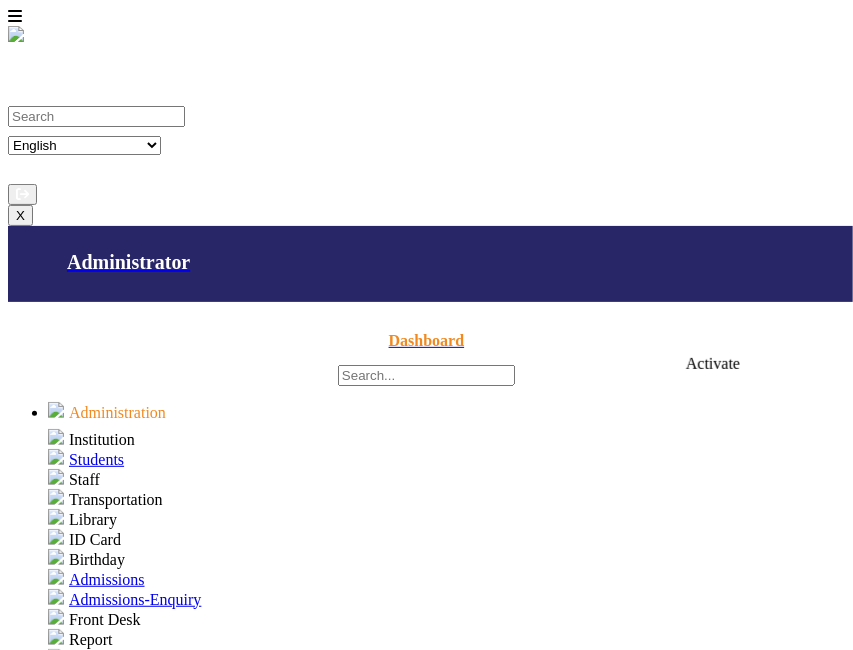 click on "restore" at bounding box center (714, 2147) 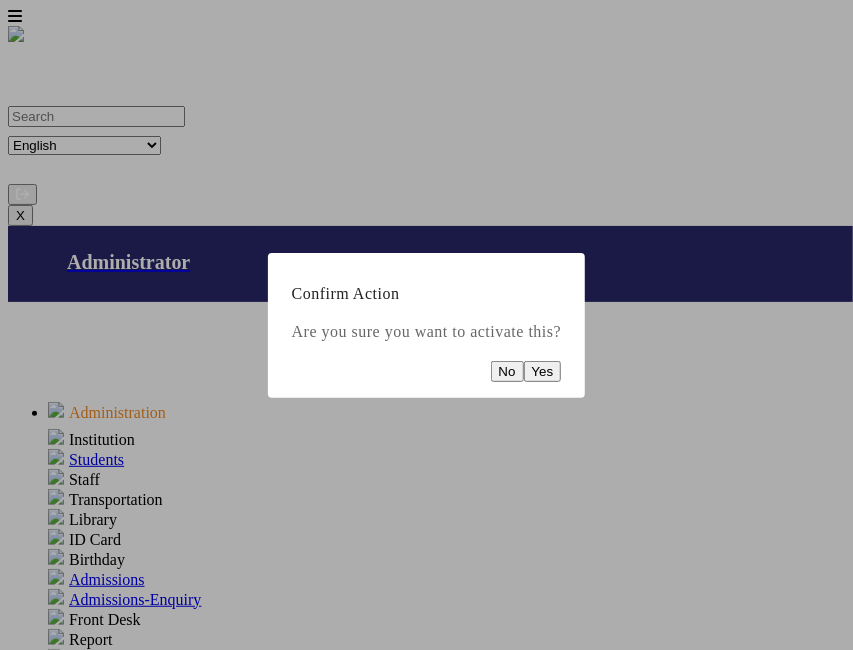 drag, startPoint x: 545, startPoint y: 383, endPoint x: 560, endPoint y: 384, distance: 15.033297 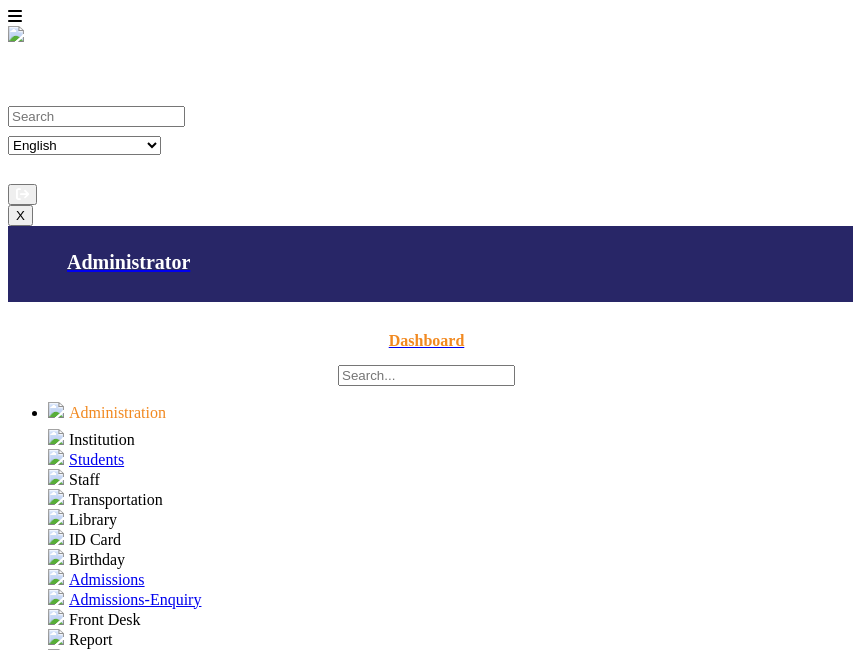 scroll, scrollTop: 0, scrollLeft: 0, axis: both 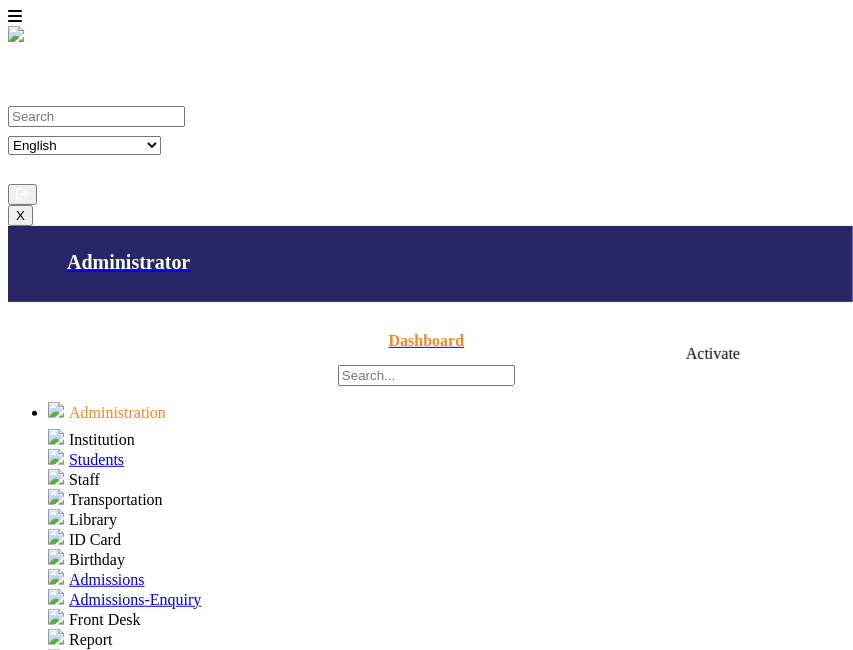 click on "restore" at bounding box center (714, 2147) 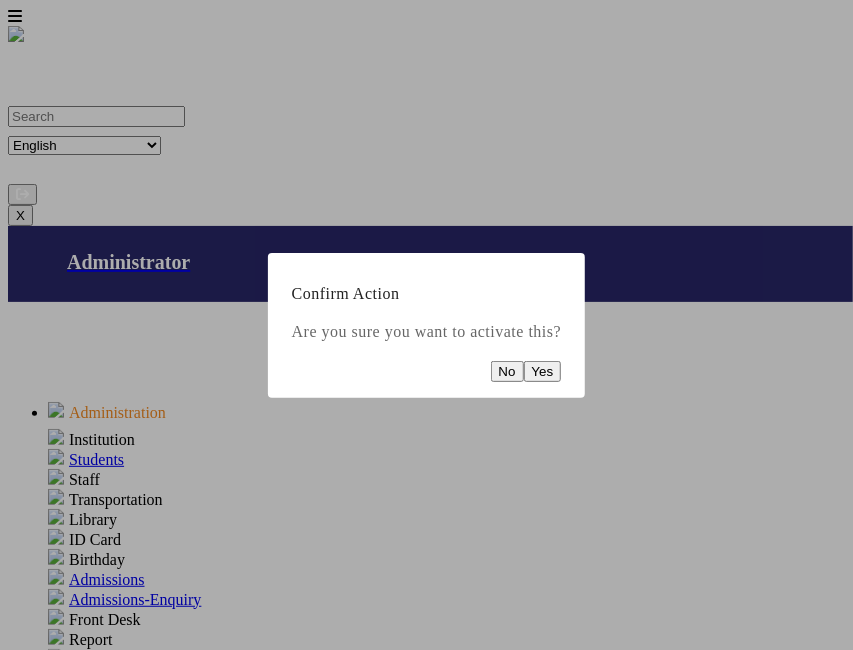 click on "Yes" at bounding box center [543, 371] 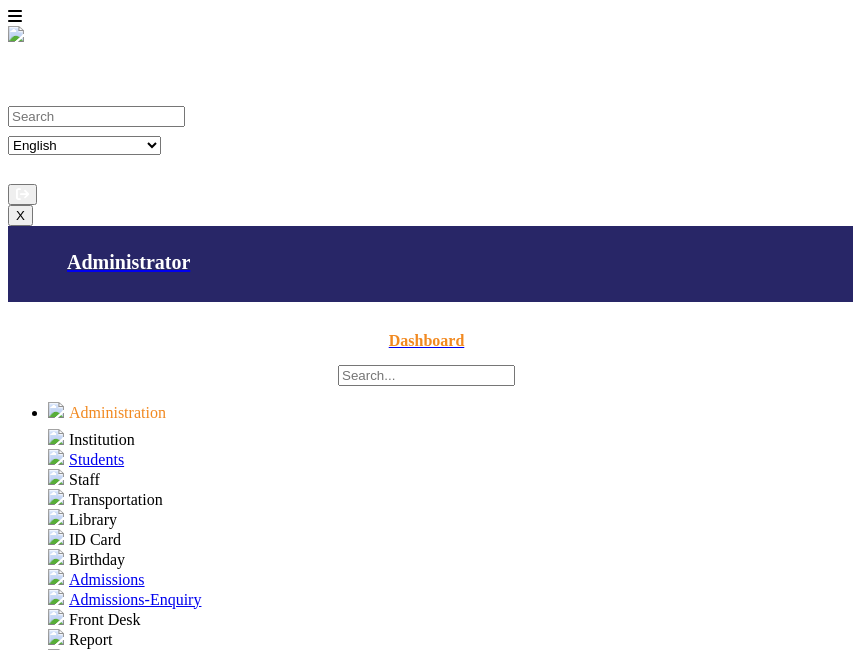 scroll, scrollTop: 0, scrollLeft: 0, axis: both 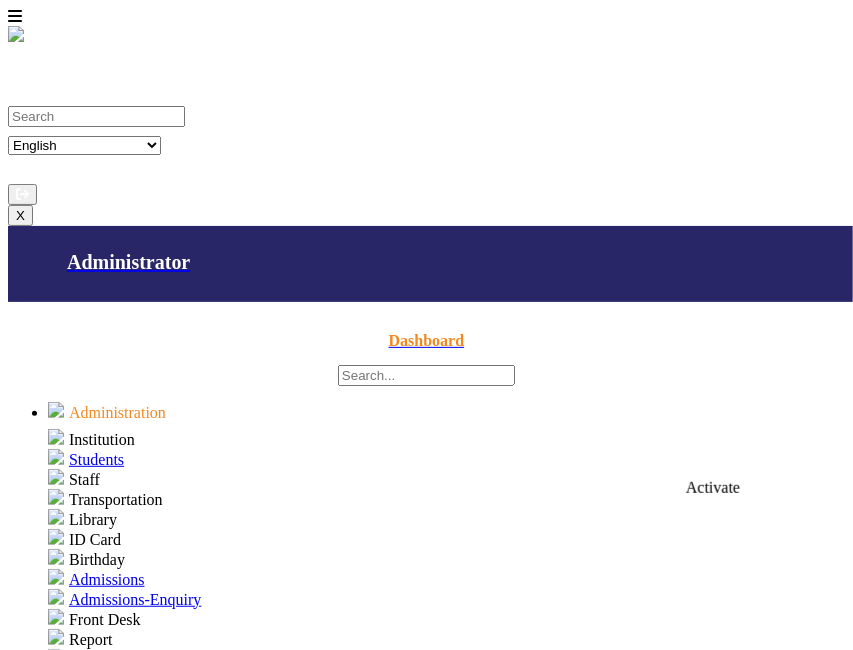 click on "restore" at bounding box center [714, 2260] 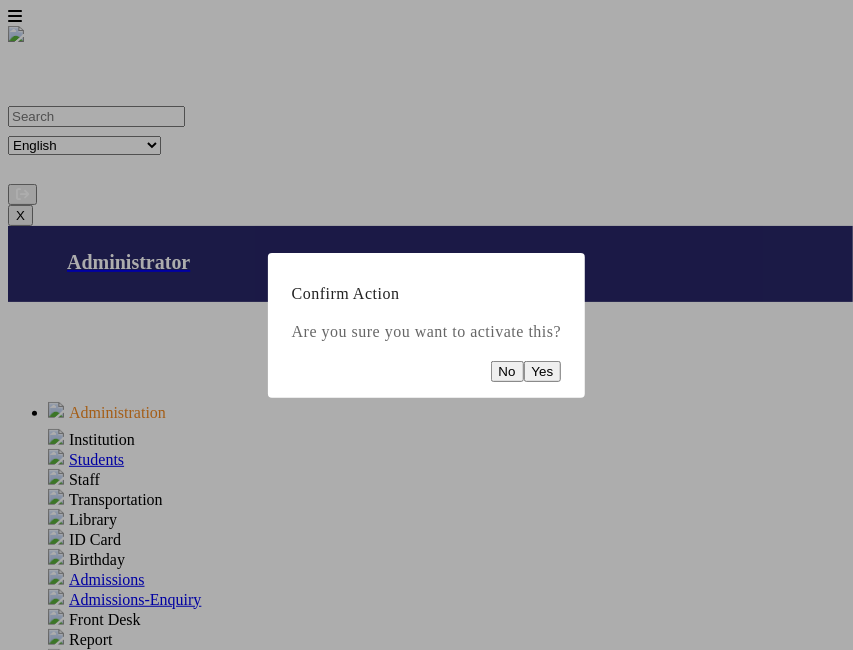 click on "Yes" at bounding box center (543, 371) 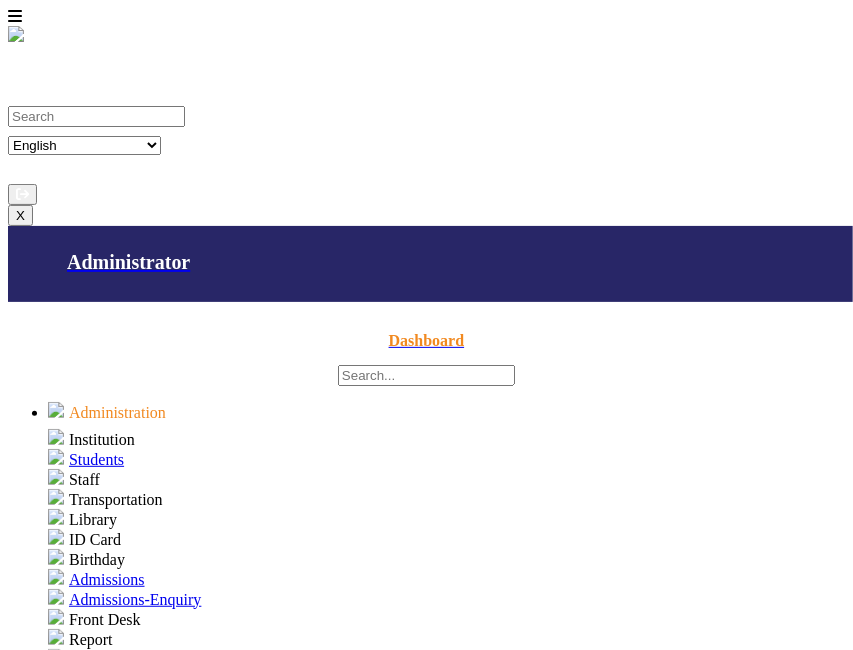 scroll, scrollTop: 677, scrollLeft: 0, axis: vertical 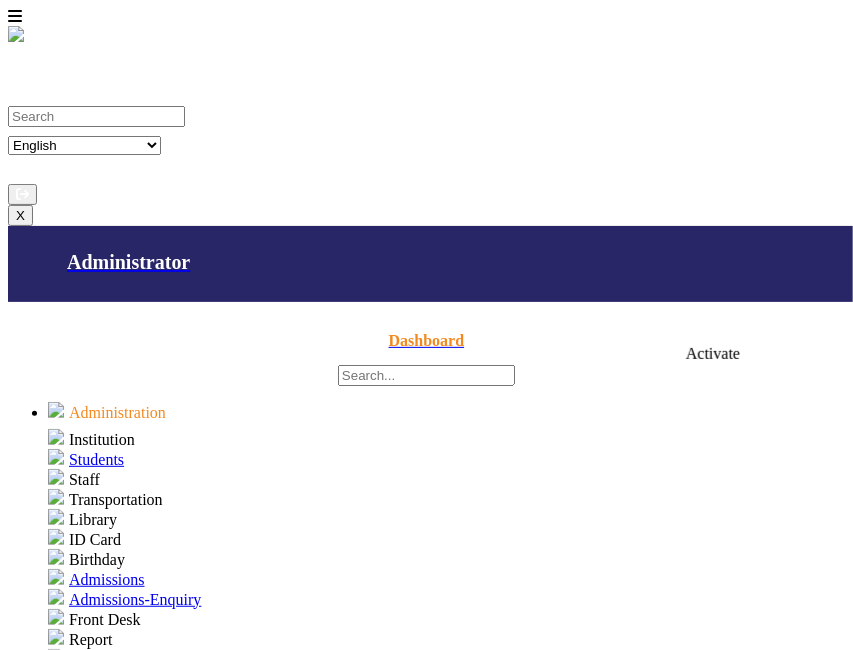 click at bounding box center (714, 2147) 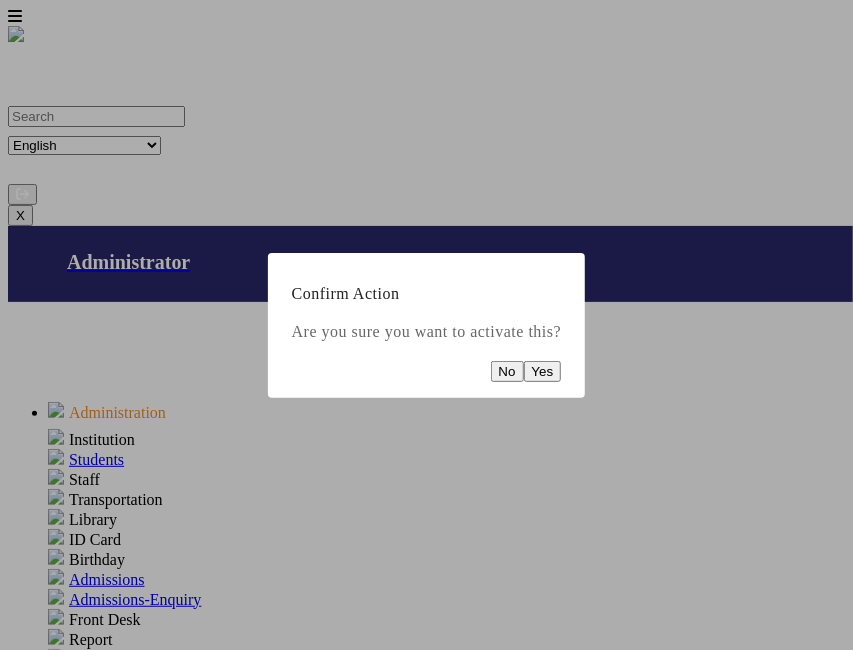 click on "Yes" at bounding box center (543, 371) 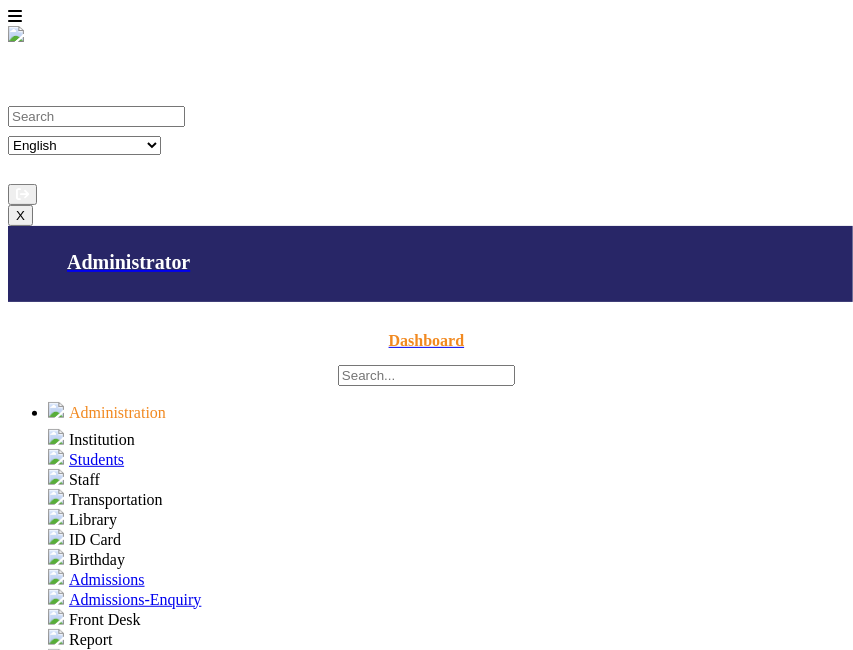 scroll, scrollTop: 455, scrollLeft: 0, axis: vertical 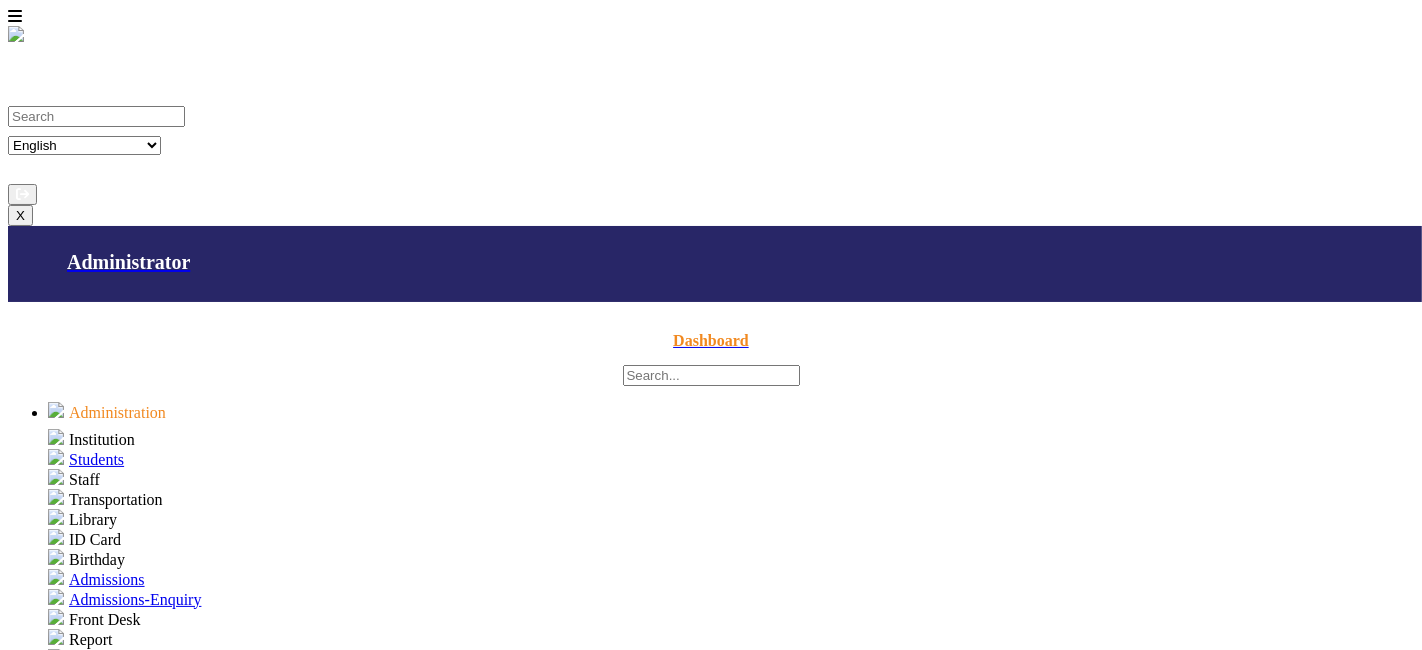 click at bounding box center [1020, 1553] 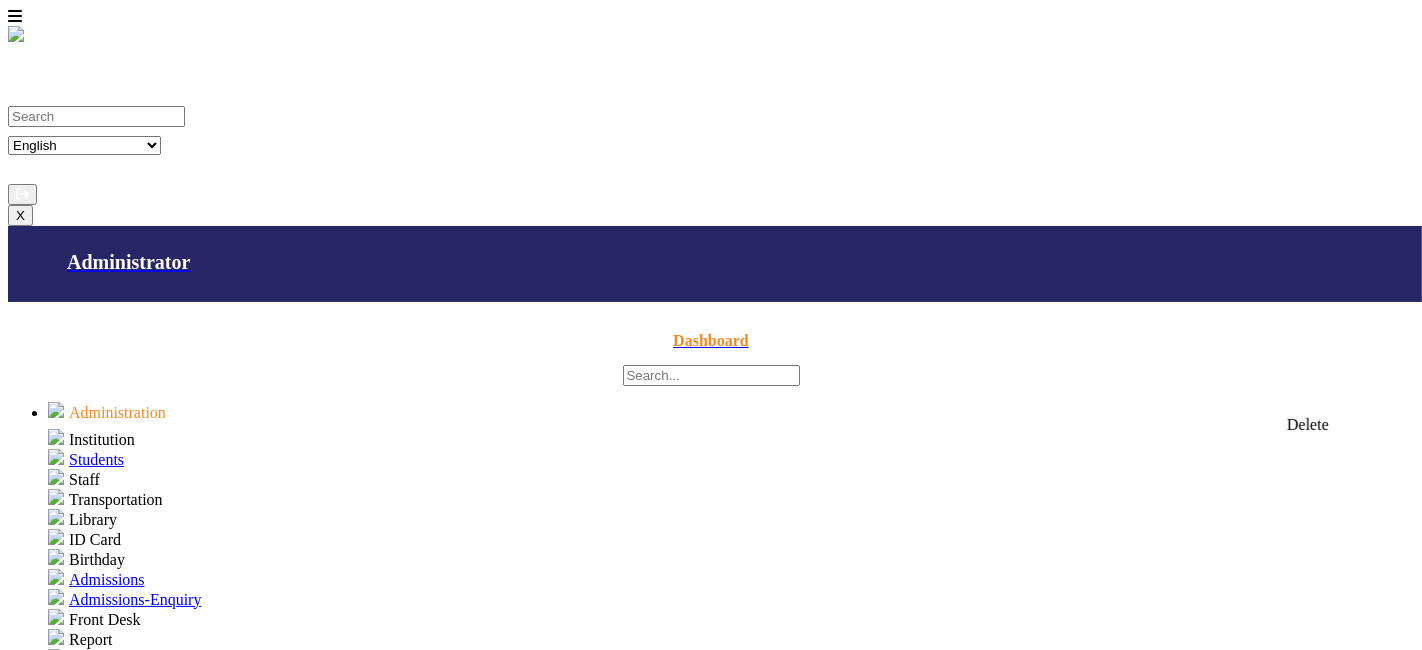 click on "delete_outline" at bounding box center (1249, 1715) 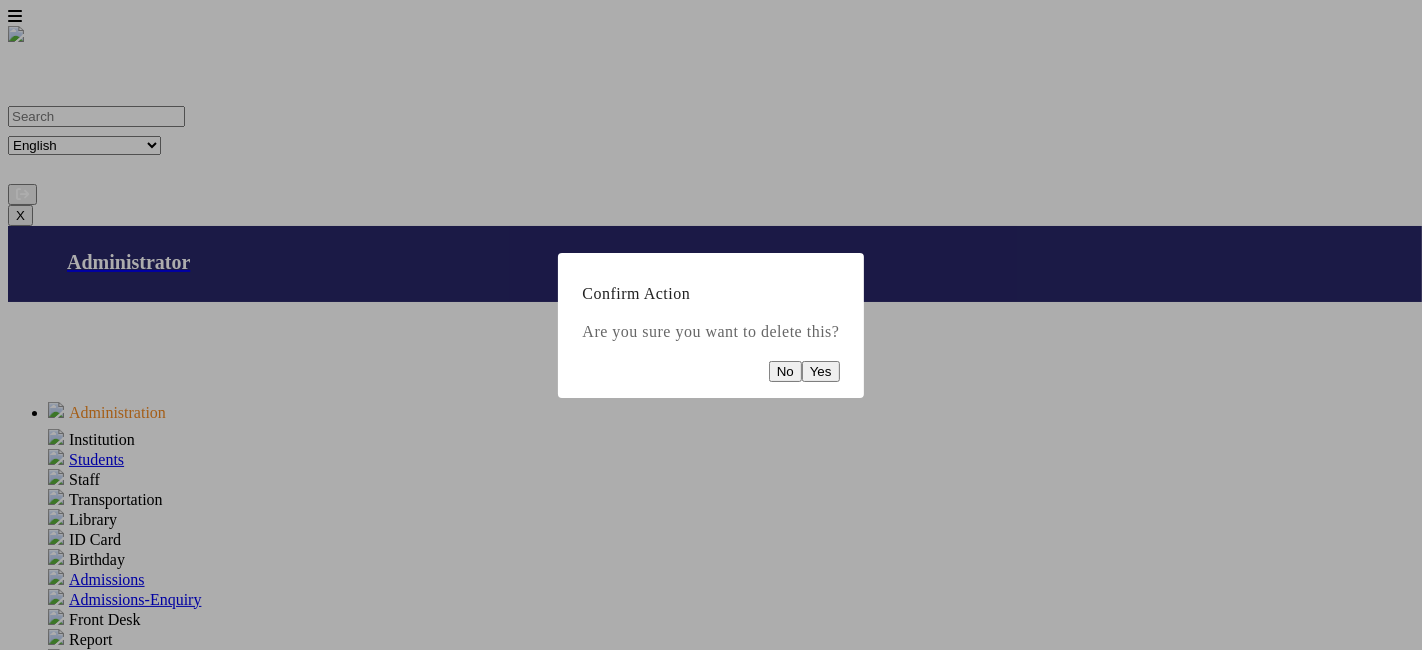 click on "Yes" at bounding box center [821, 371] 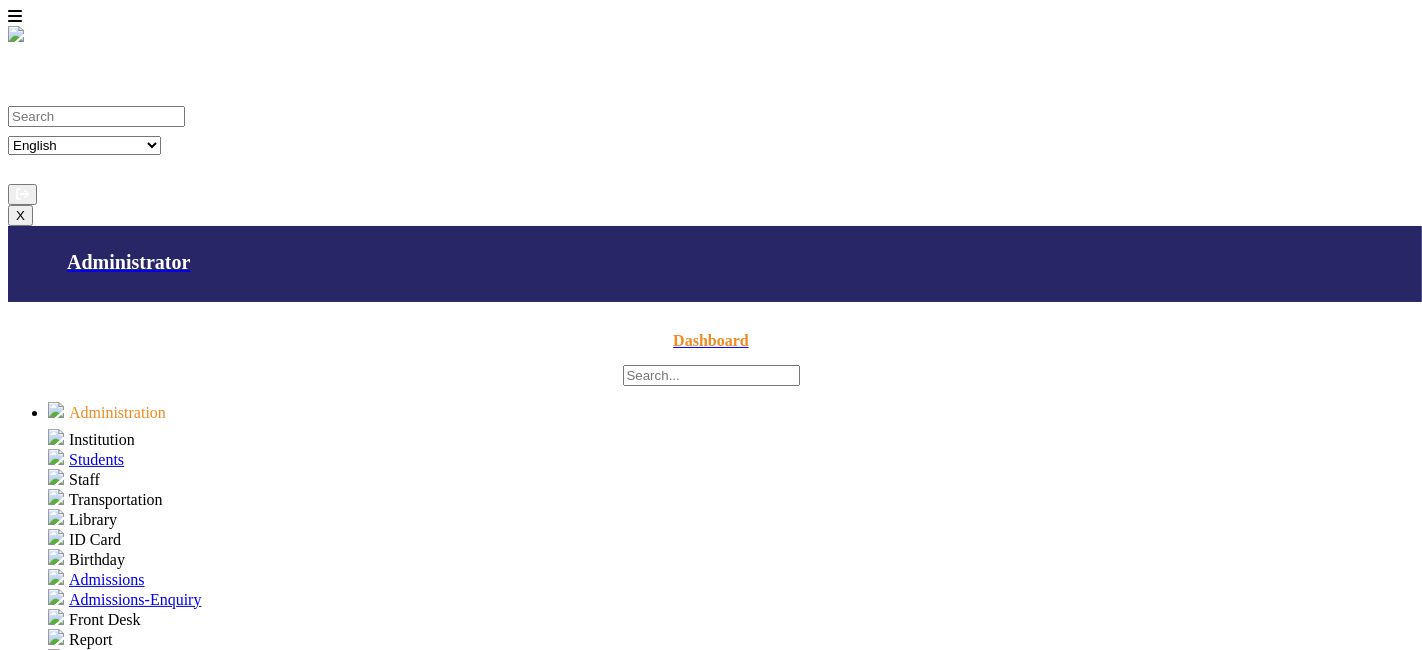 scroll, scrollTop: 667, scrollLeft: 0, axis: vertical 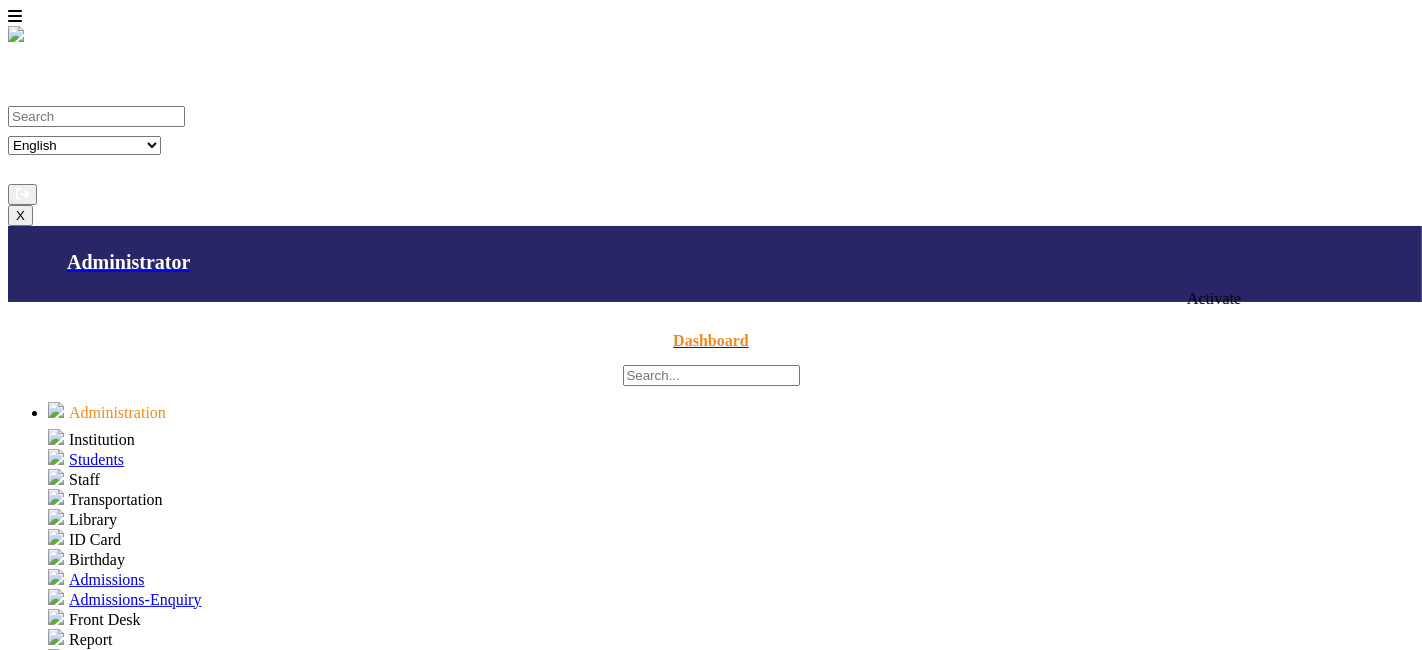 drag, startPoint x: 636, startPoint y: 258, endPoint x: 1287, endPoint y: 253, distance: 651.0192 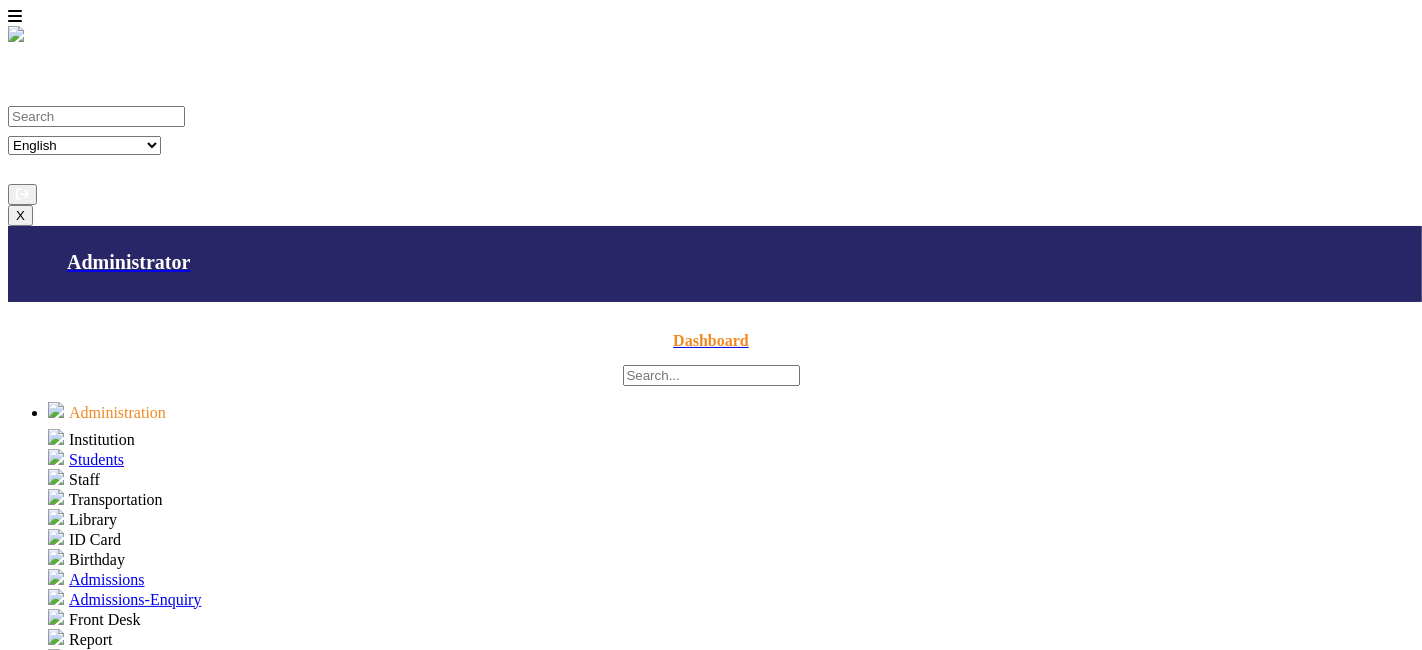 click on "restore" at bounding box center [1273, 1553] 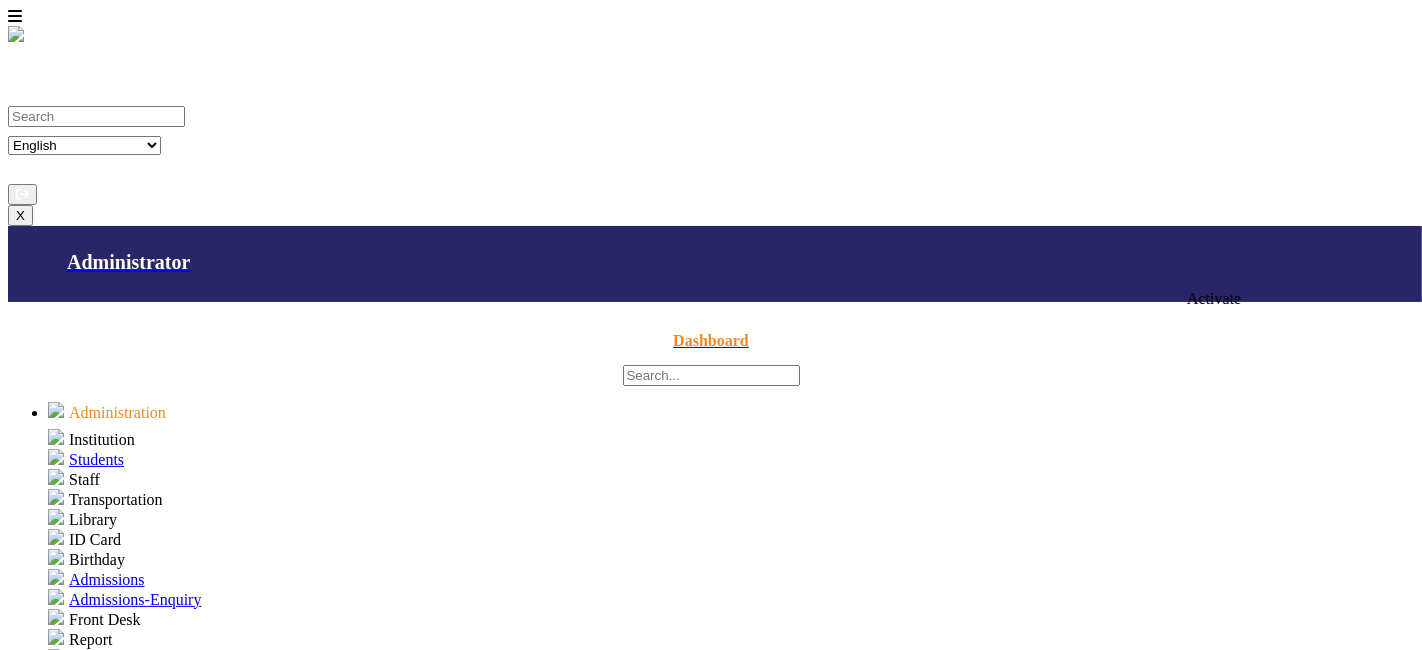 click at bounding box center (1169, 2093) 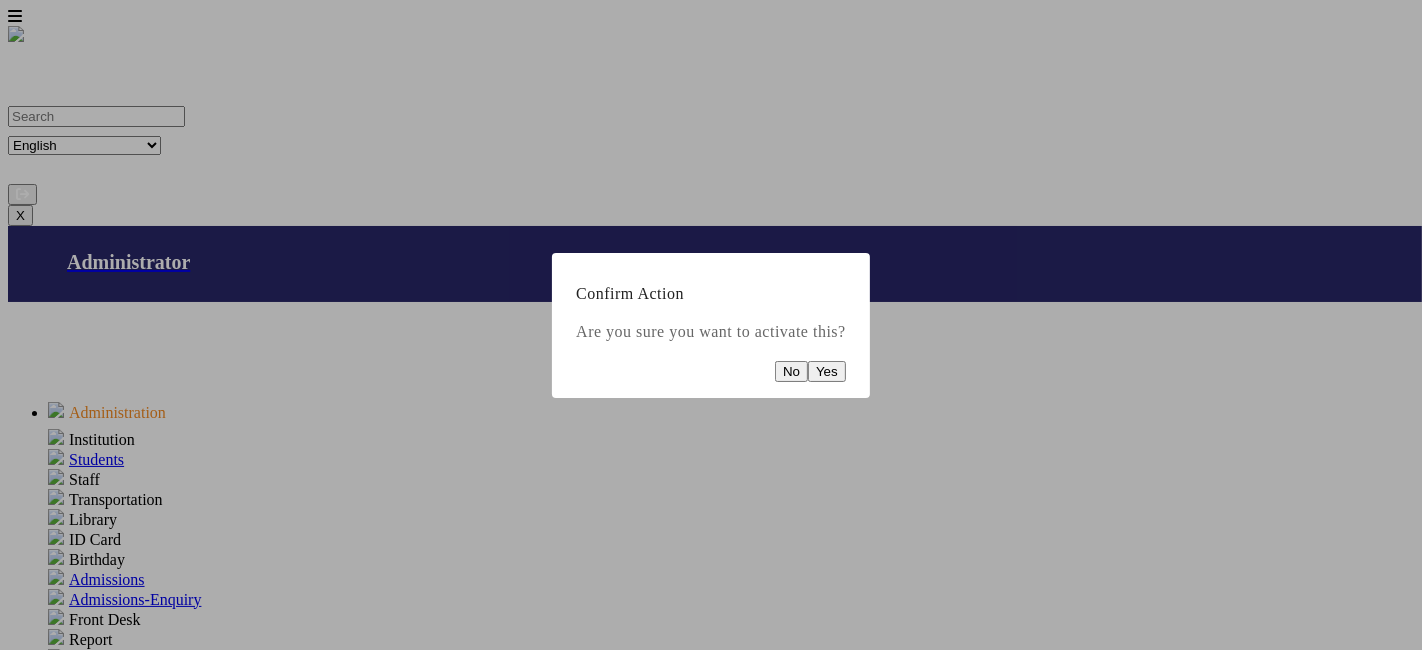 click on "Yes" at bounding box center [827, 371] 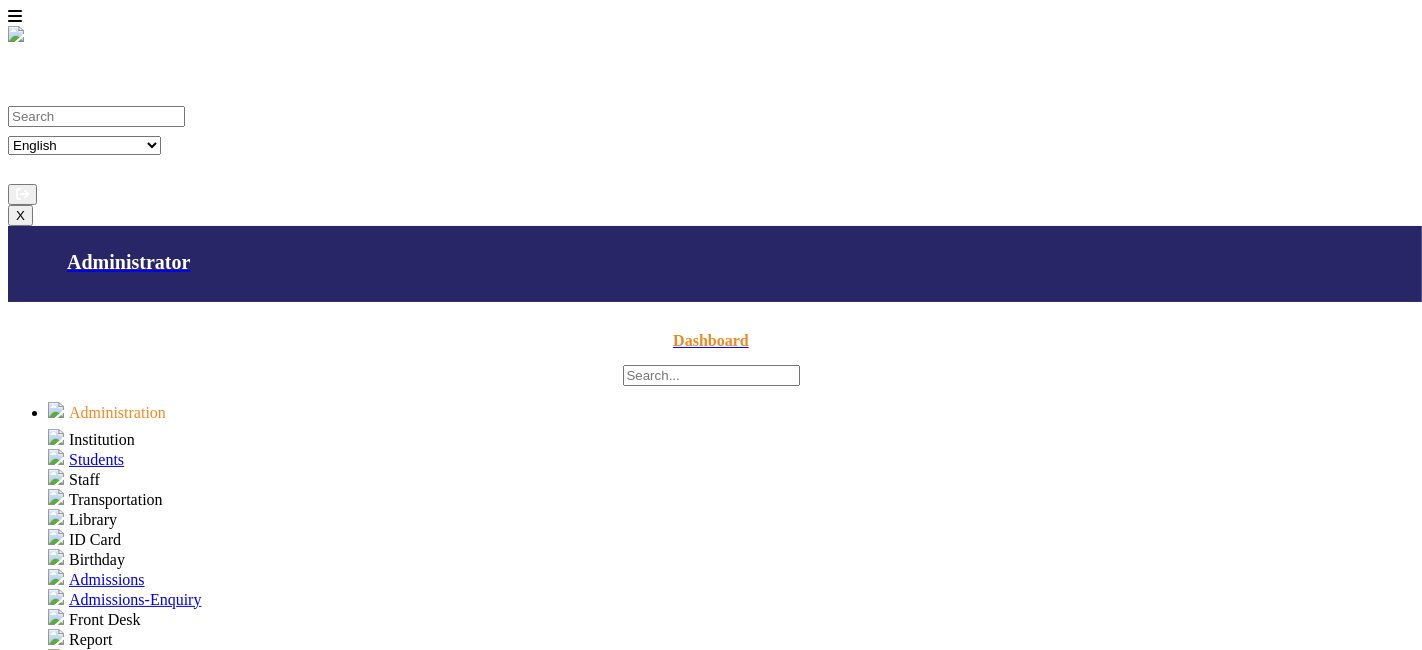 scroll, scrollTop: 667, scrollLeft: 0, axis: vertical 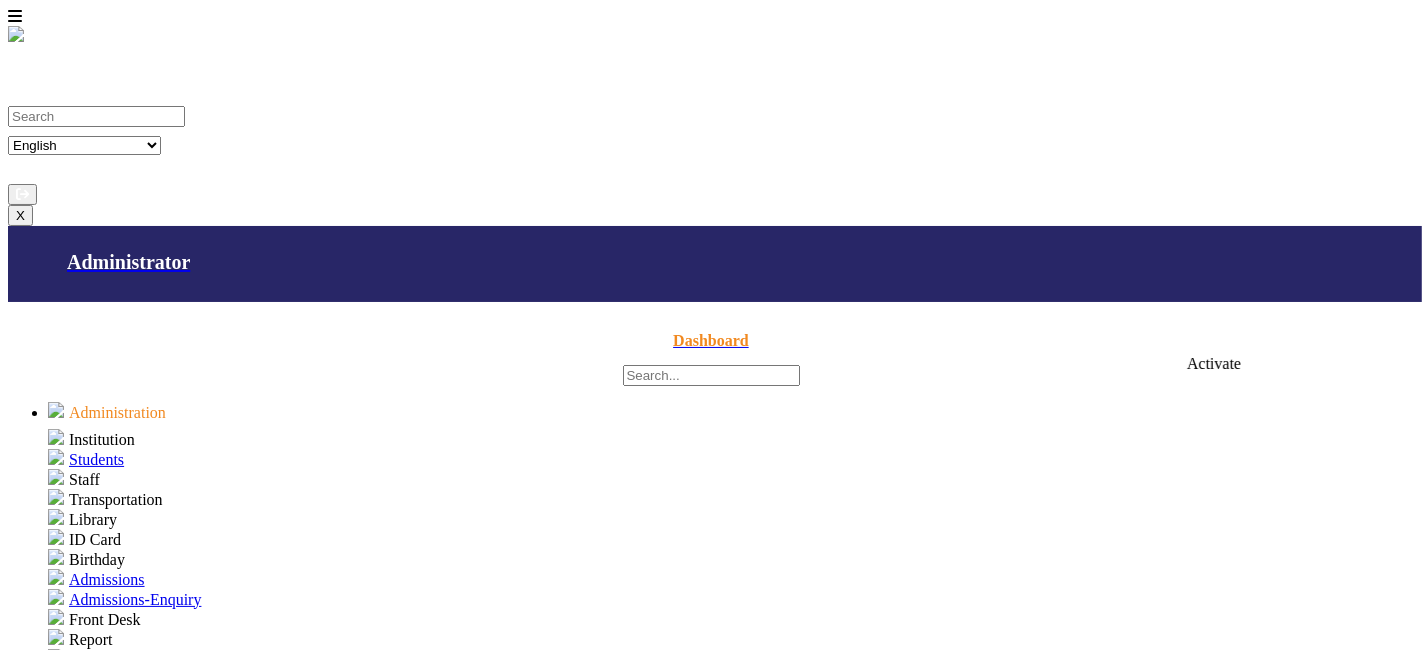 click on "restore" at bounding box center (1169, 2147) 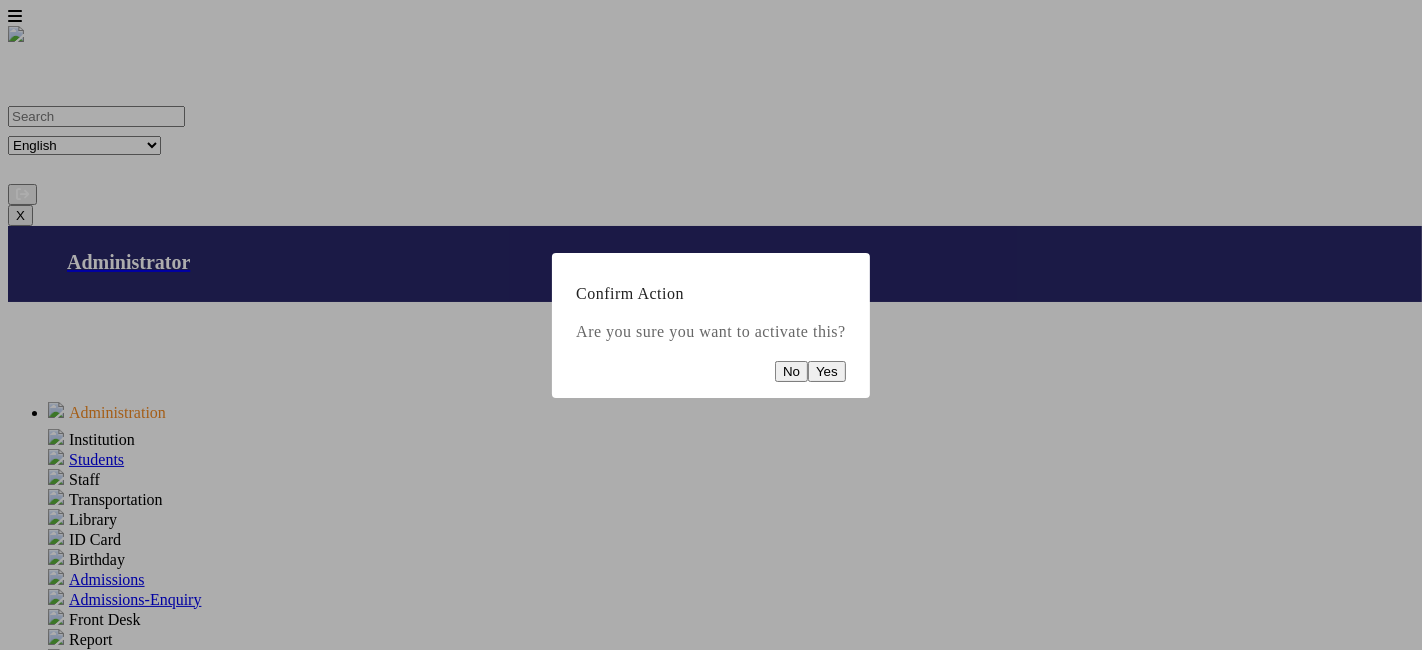 click on "Yes" at bounding box center (827, 371) 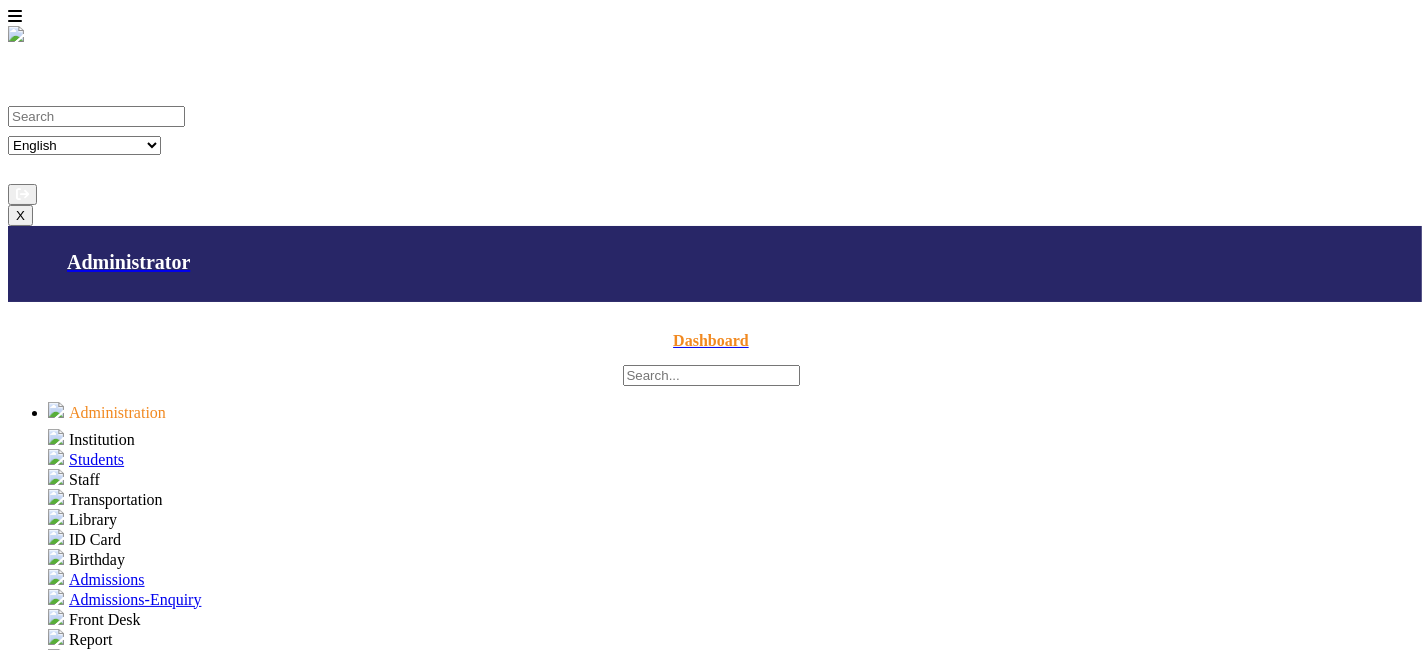 scroll, scrollTop: 667, scrollLeft: 0, axis: vertical 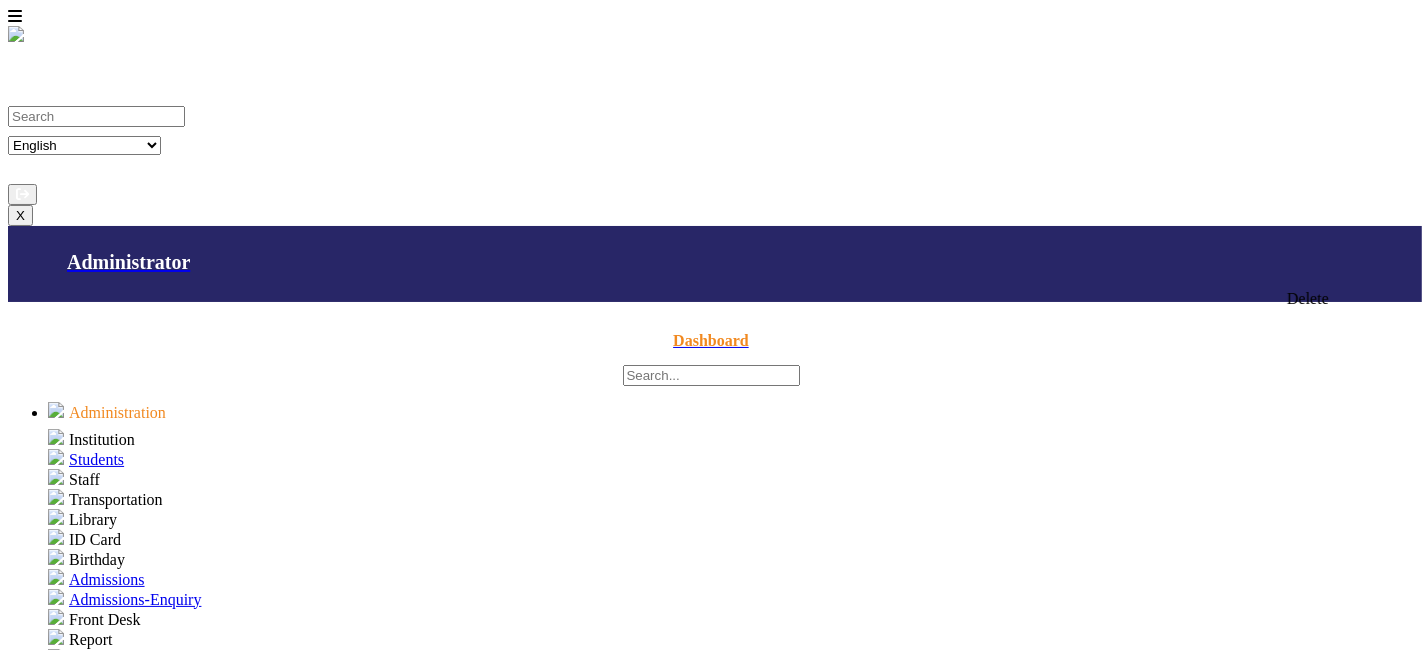 click at bounding box center [1249, 2093] 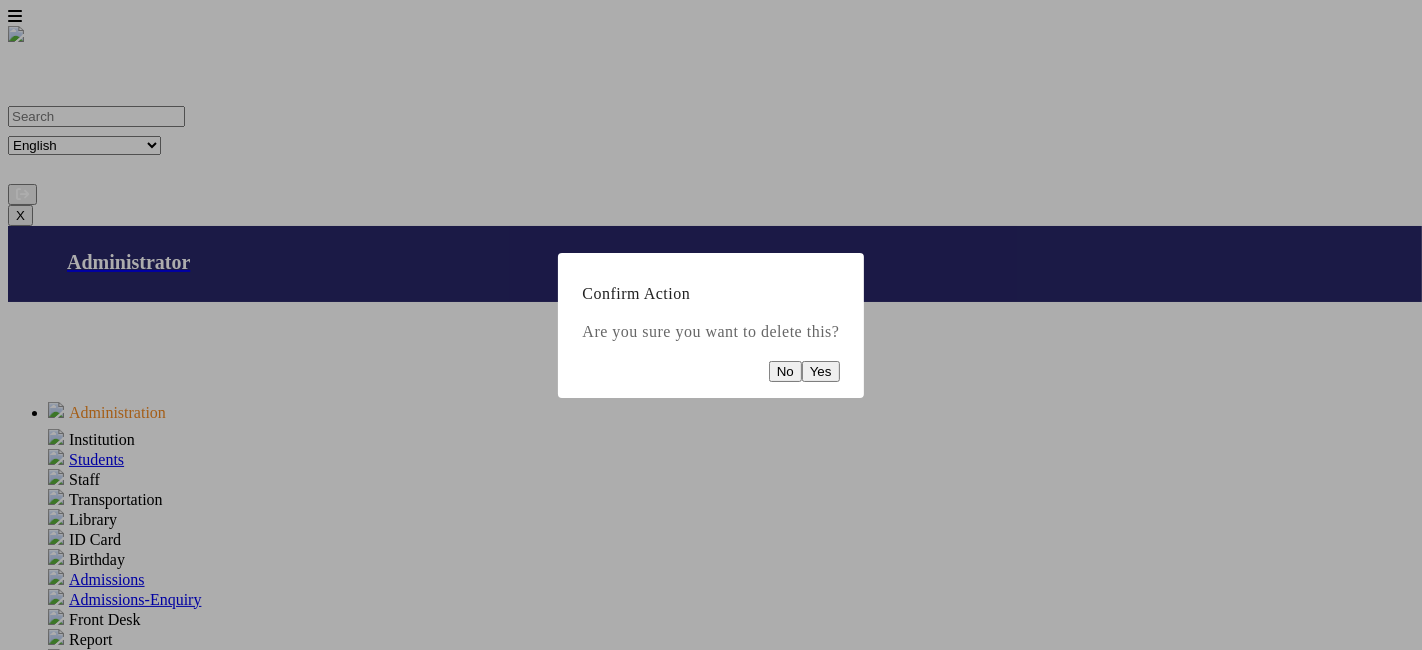 click at bounding box center [711, 325] 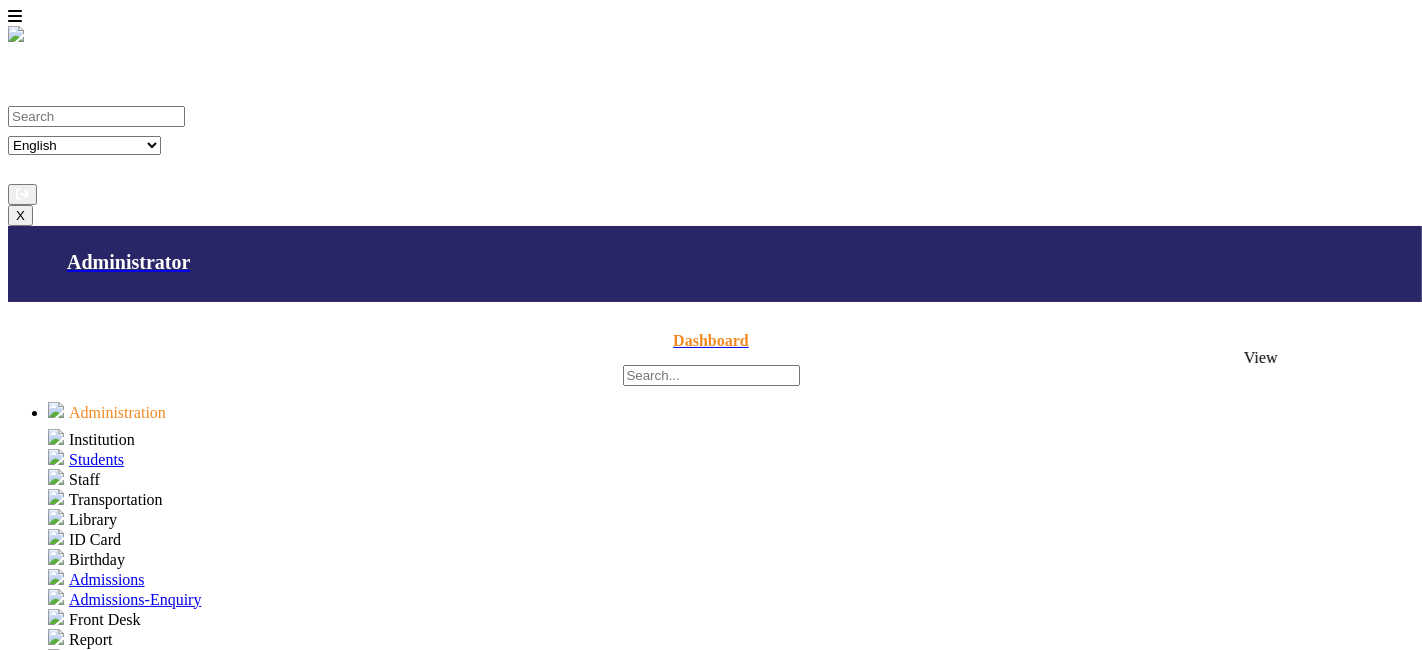 scroll, scrollTop: 513, scrollLeft: 0, axis: vertical 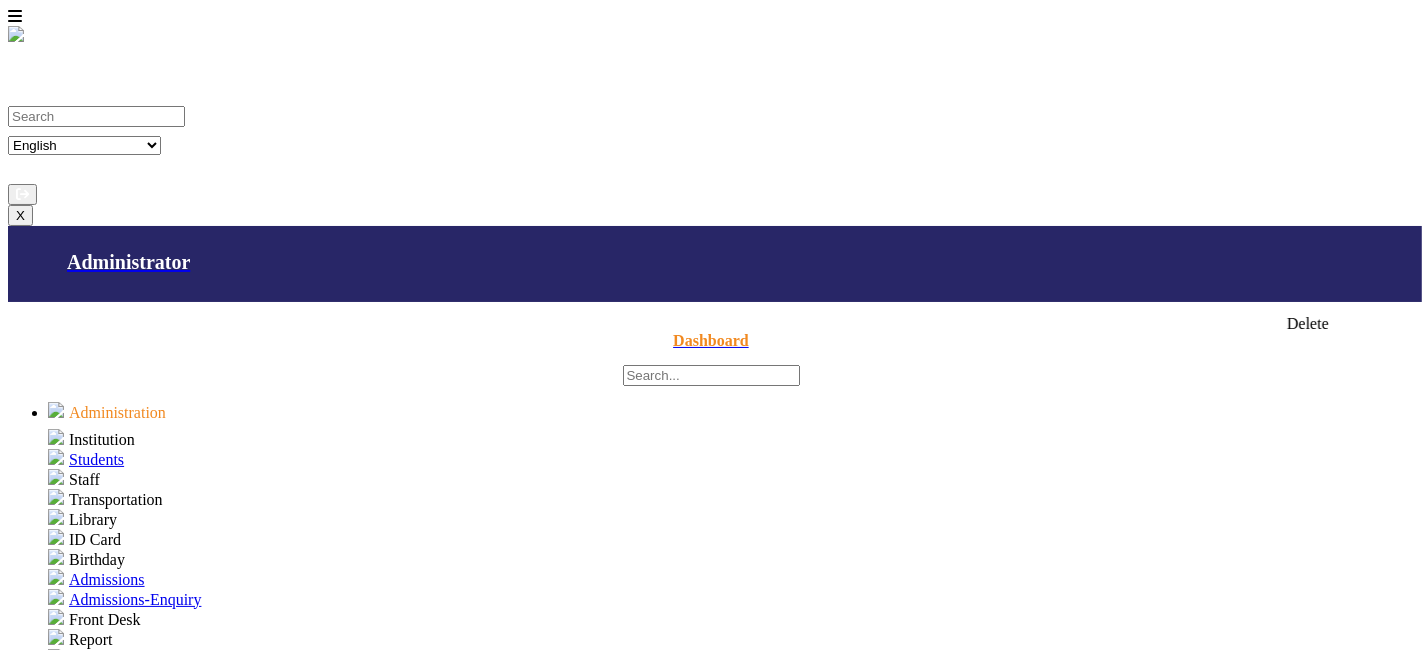 click at bounding box center (1249, 1985) 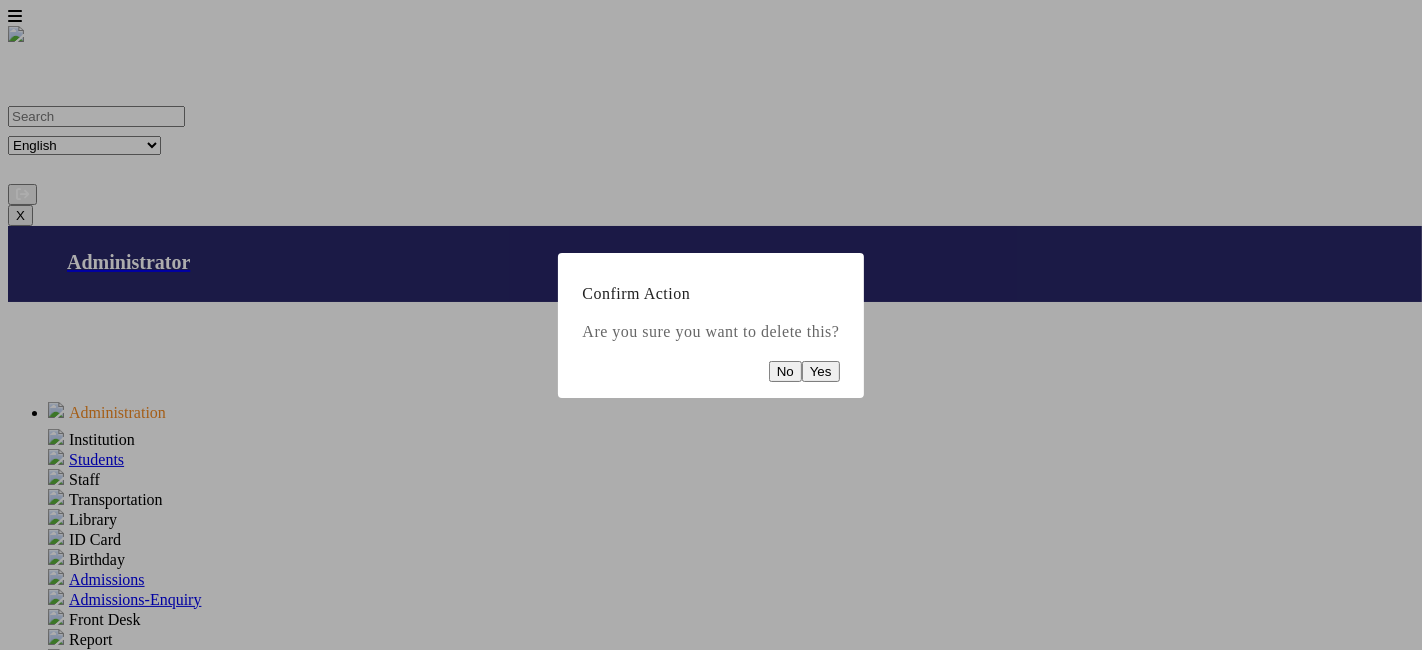 click on "Yes" at bounding box center [821, 371] 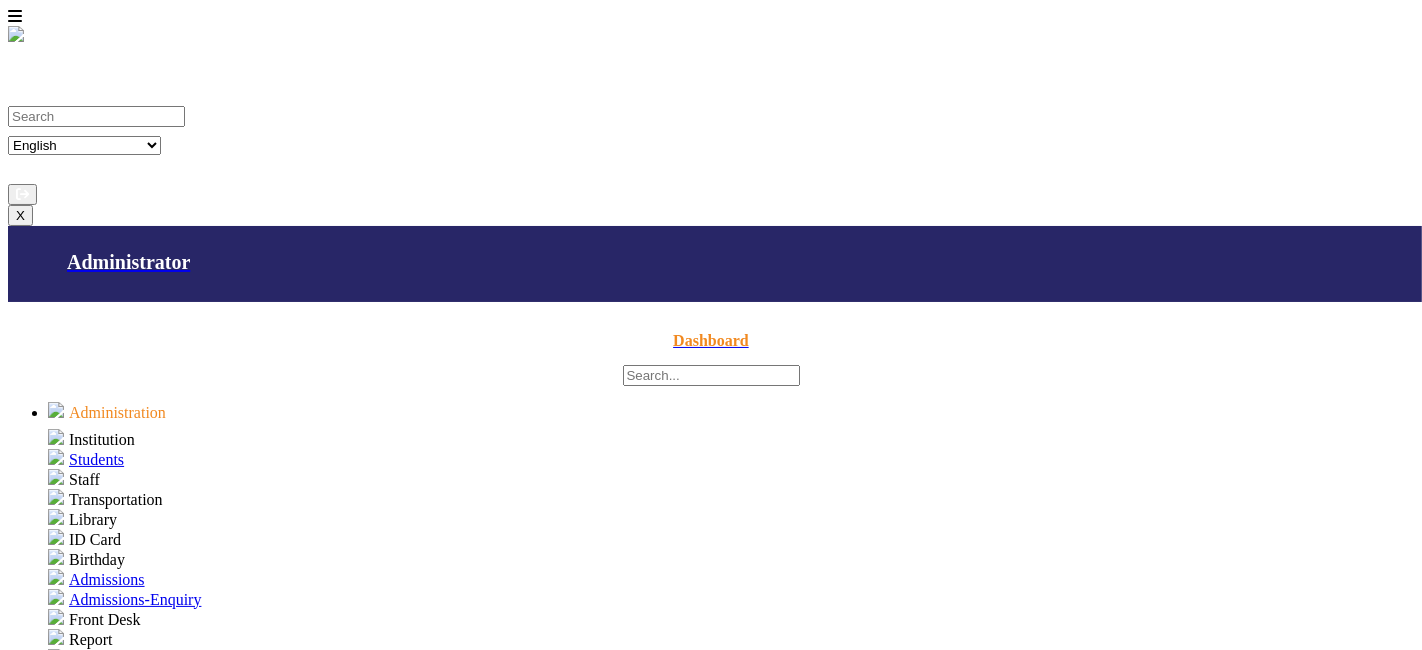scroll, scrollTop: 667, scrollLeft: 0, axis: vertical 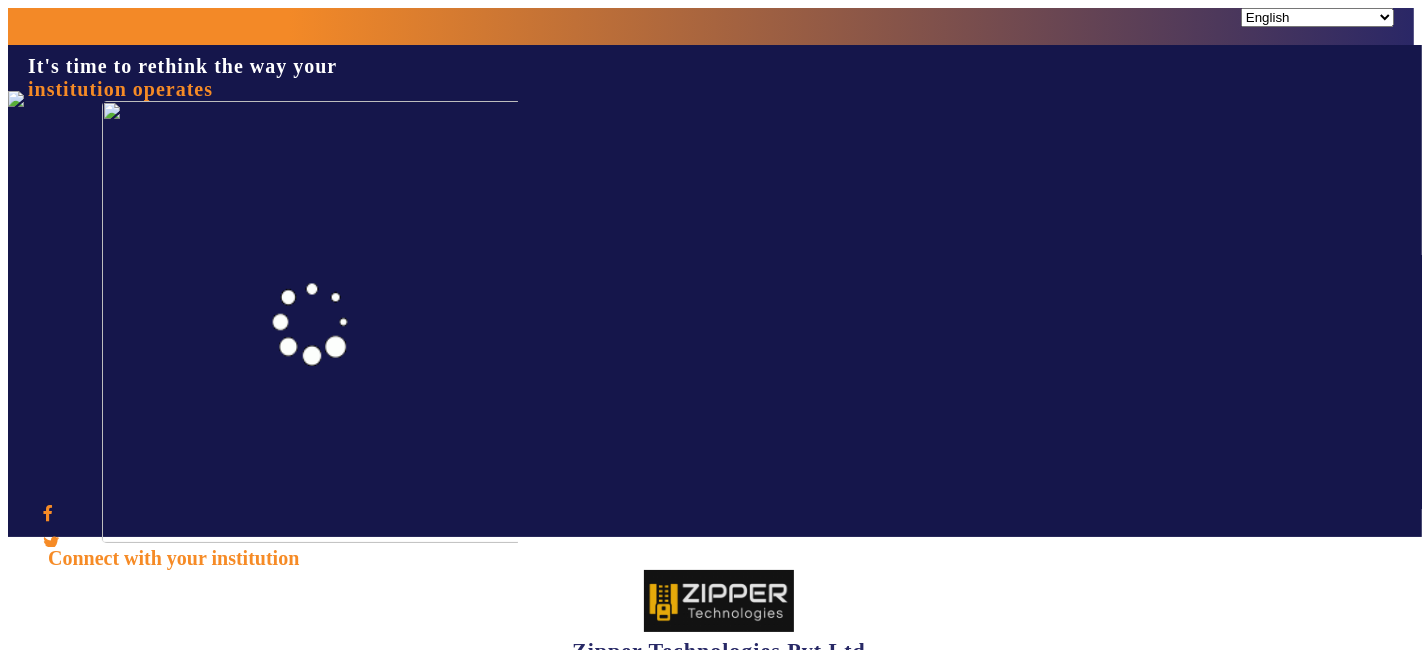 click at bounding box center [136, 761] 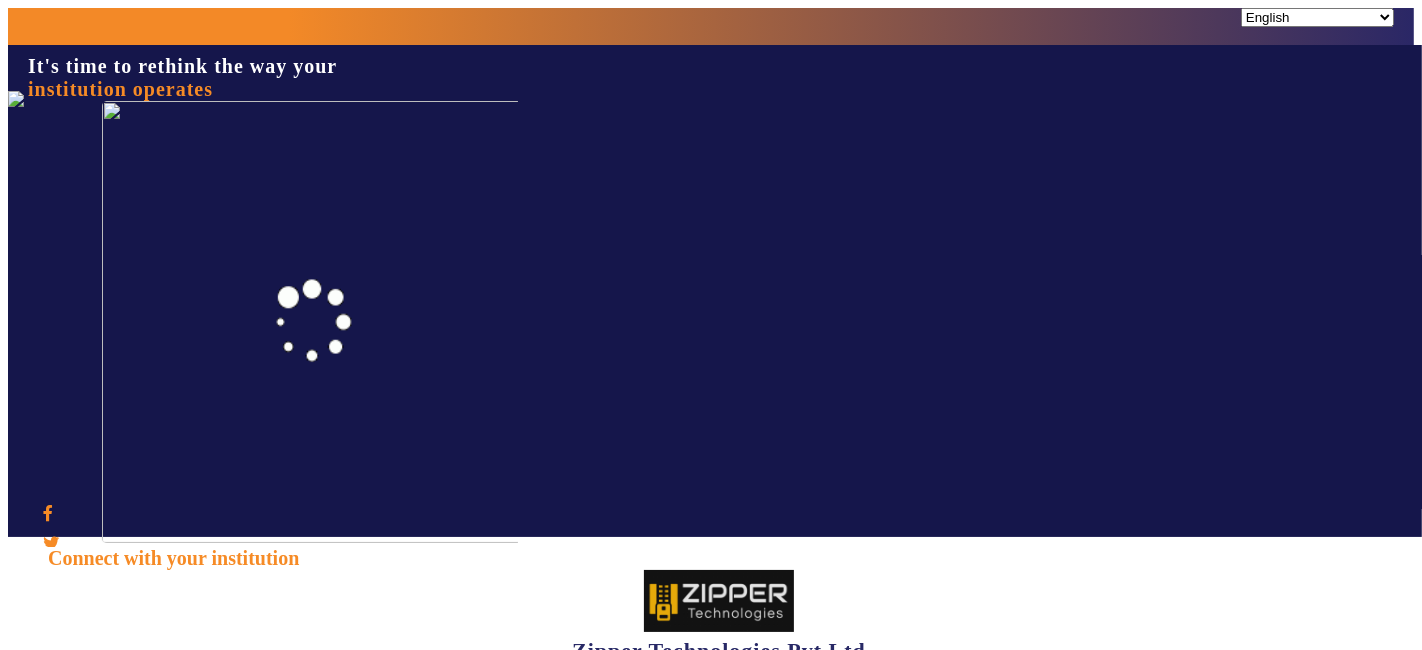 type on "[PHONE]" 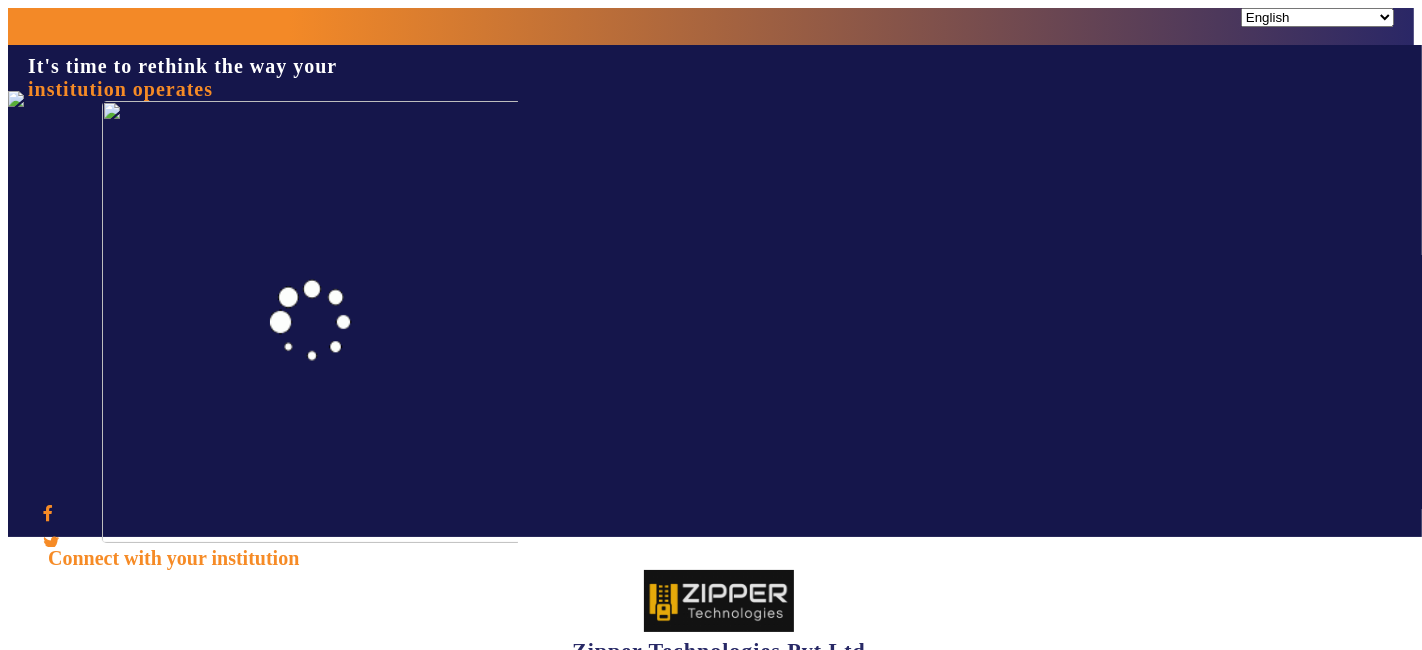 click on "Sign In" at bounding box center (119, 904) 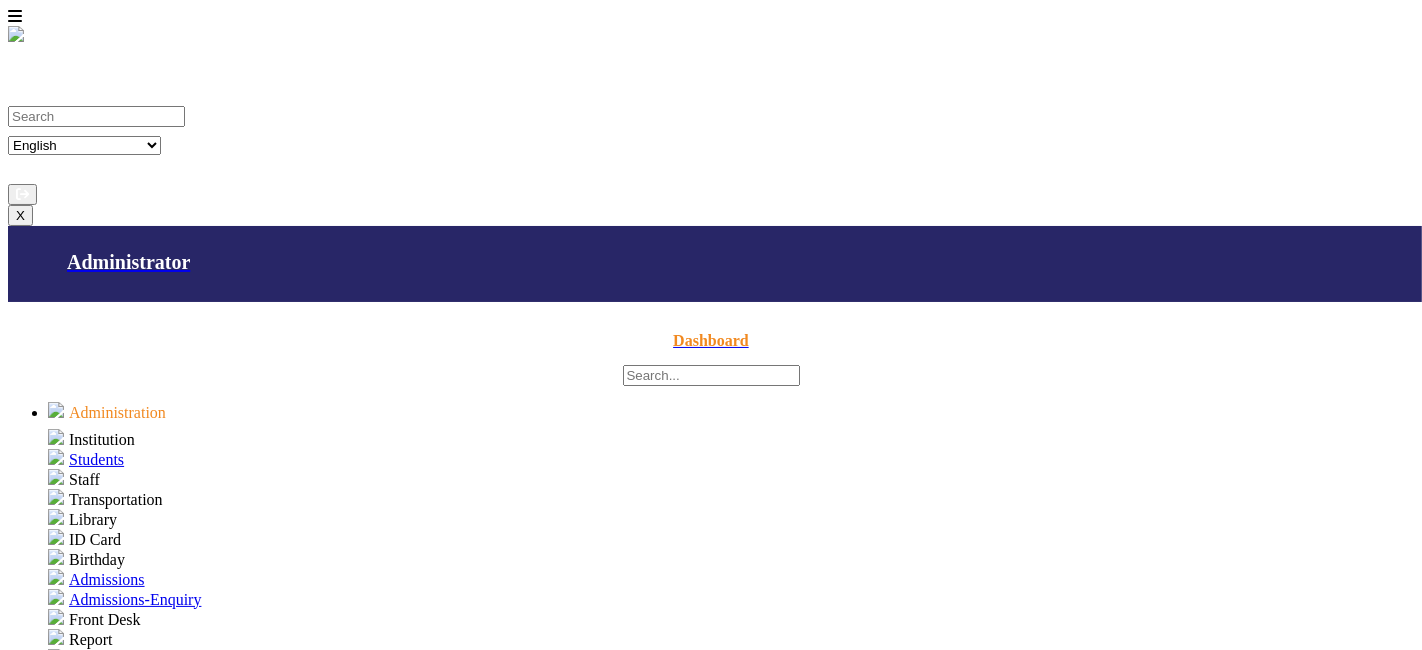 scroll, scrollTop: 0, scrollLeft: 0, axis: both 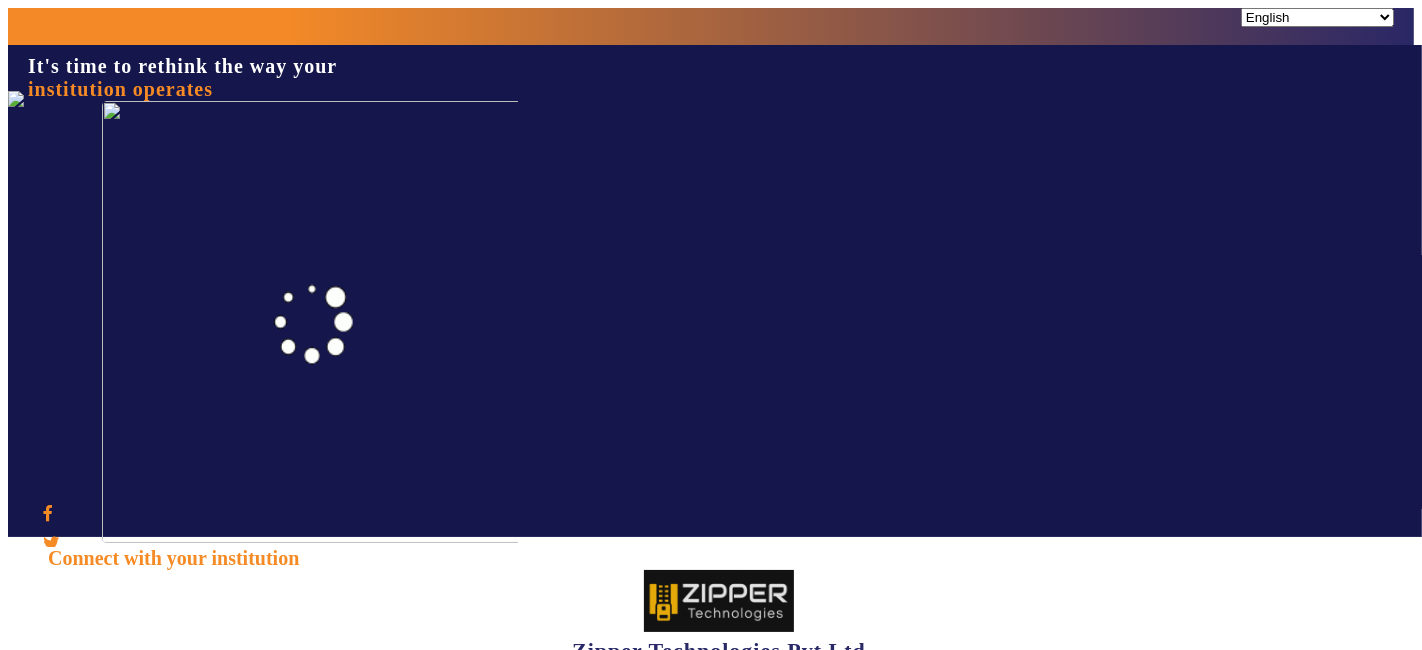 drag, startPoint x: 918, startPoint y: 293, endPoint x: 941, endPoint y: 405, distance: 114.33722 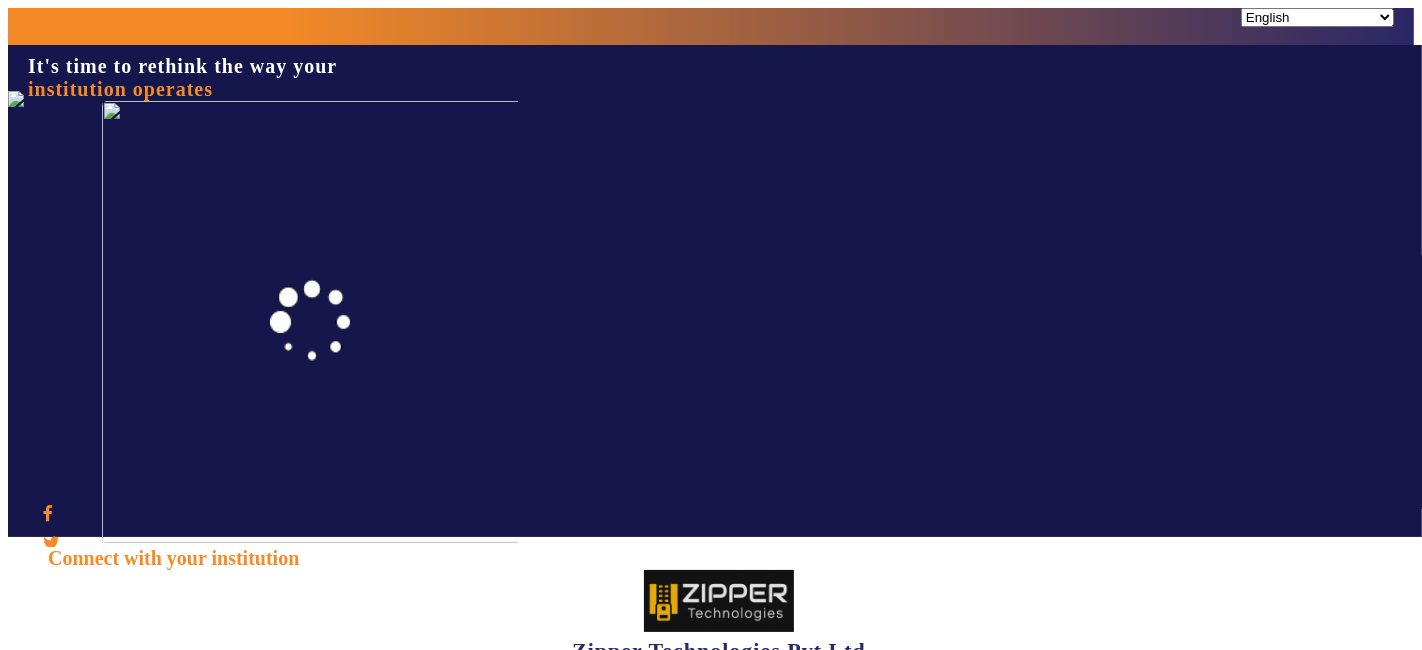 click on "I agree to the Terms and Conditions Forgot Password? Sign In" at bounding box center [719, 826] 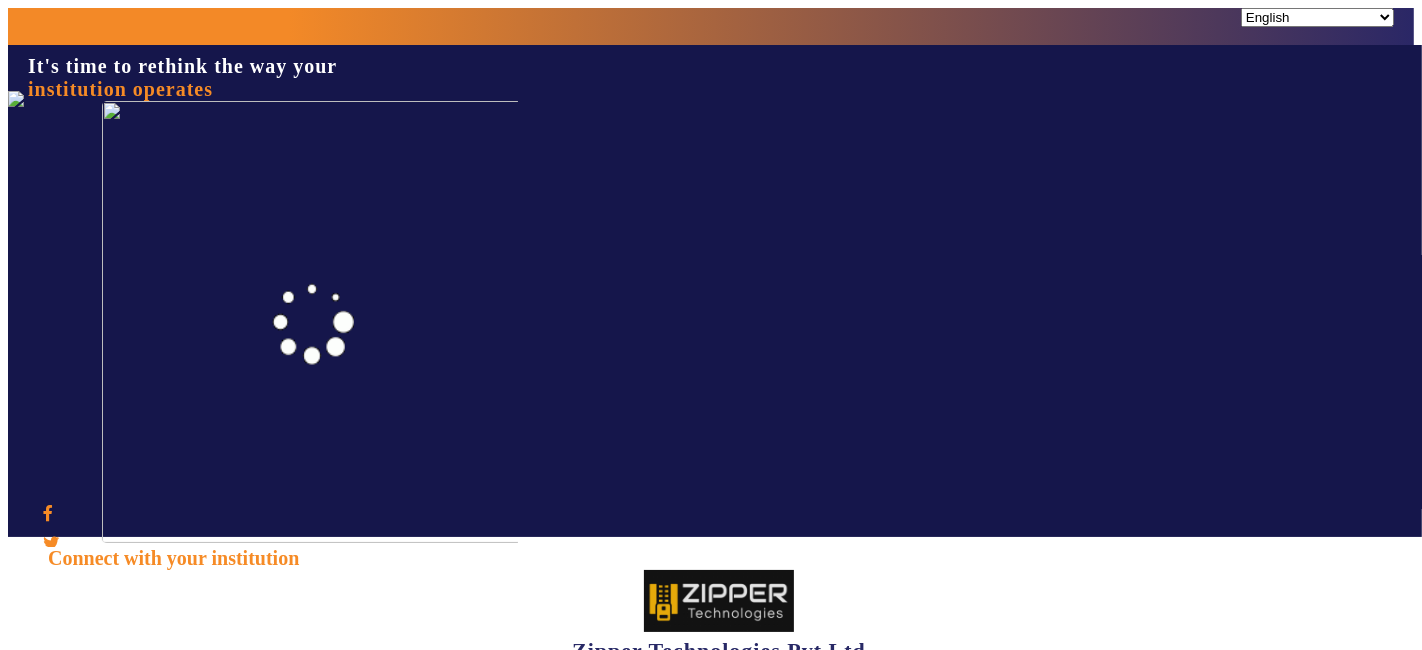type on "[PHONE]" 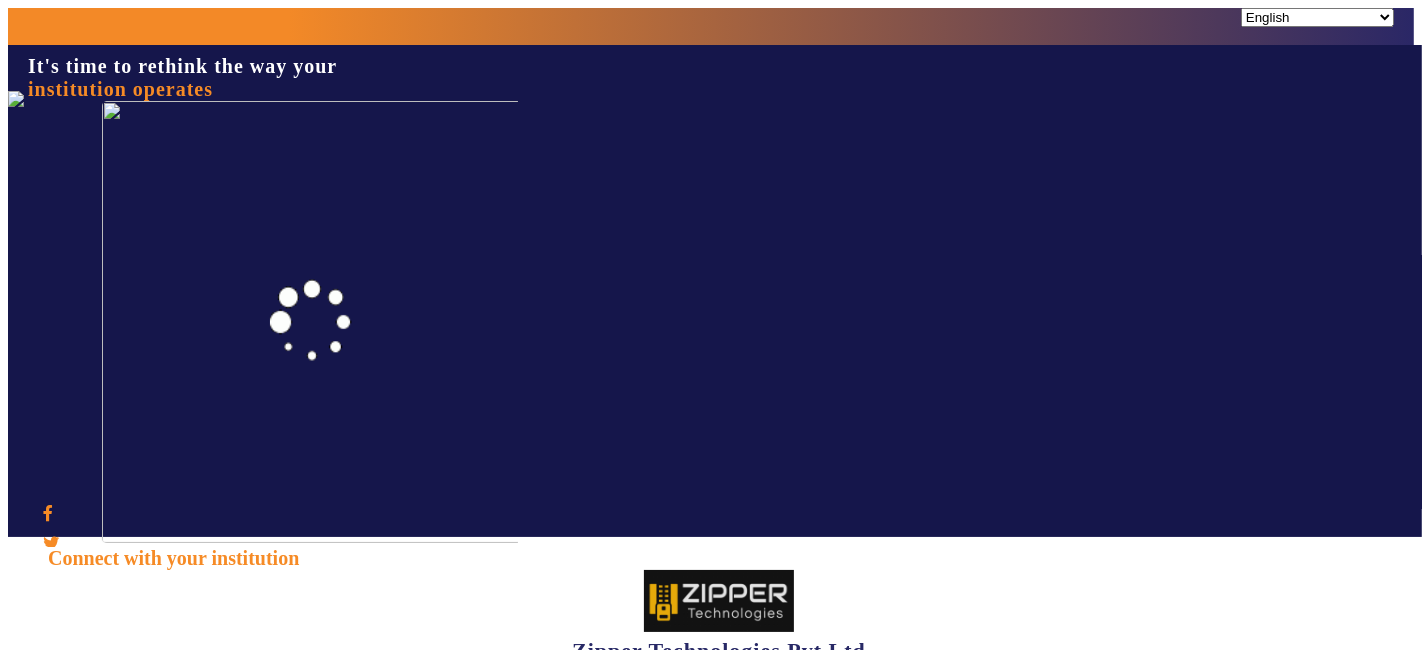 click on "Sign In" at bounding box center [119, 904] 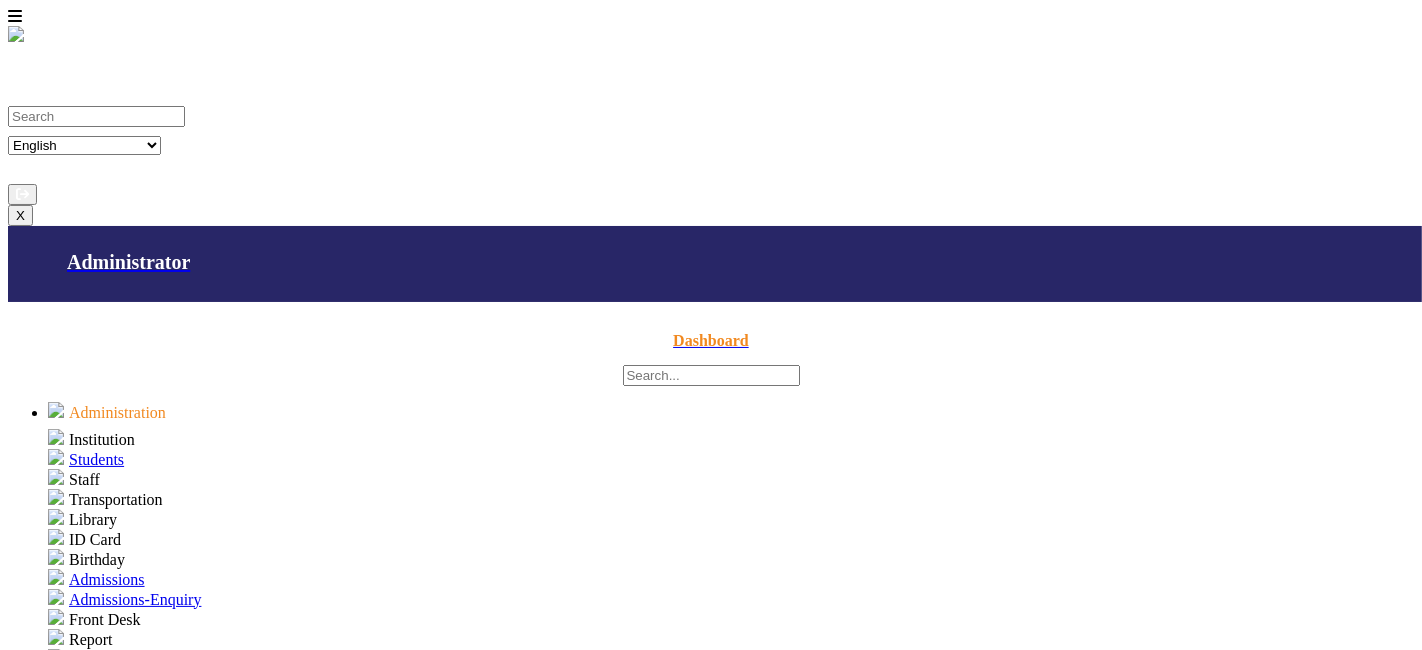 scroll, scrollTop: 0, scrollLeft: 0, axis: both 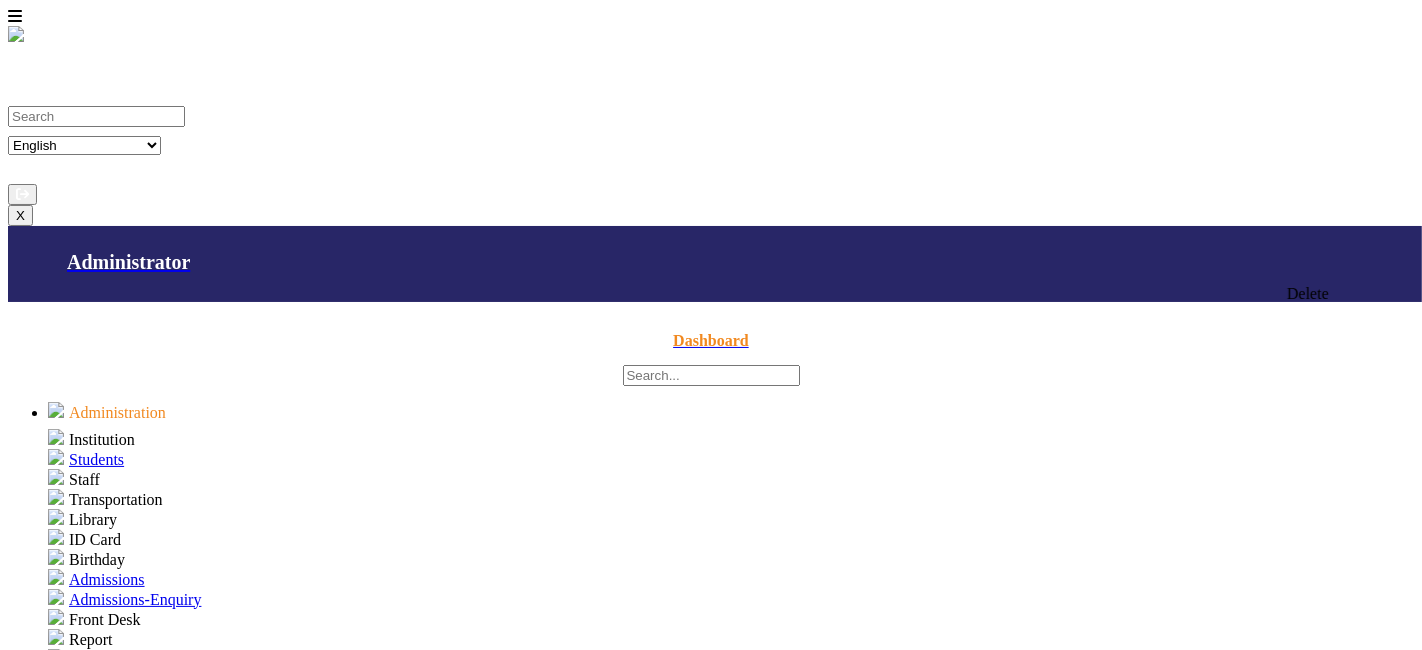 click on "delete_outline" at bounding box center [1249, 1823] 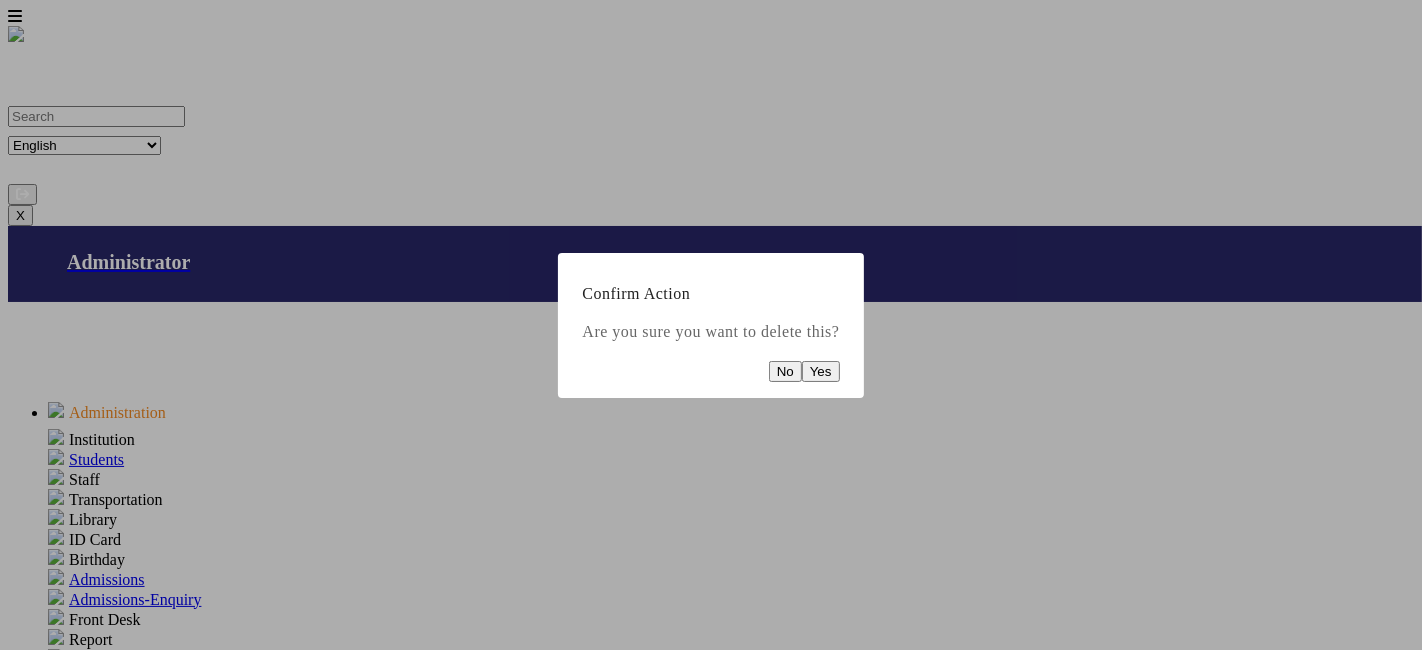 click on "Yes" at bounding box center [821, 371] 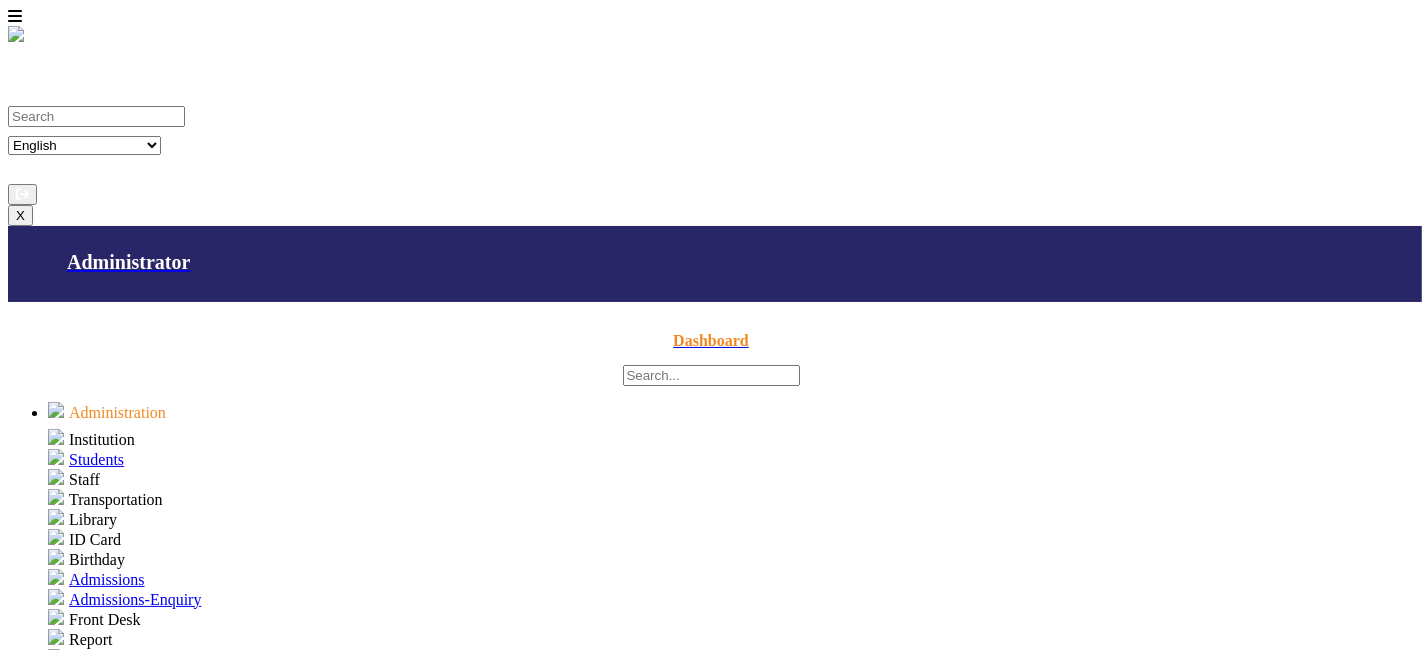 scroll, scrollTop: 589, scrollLeft: 0, axis: vertical 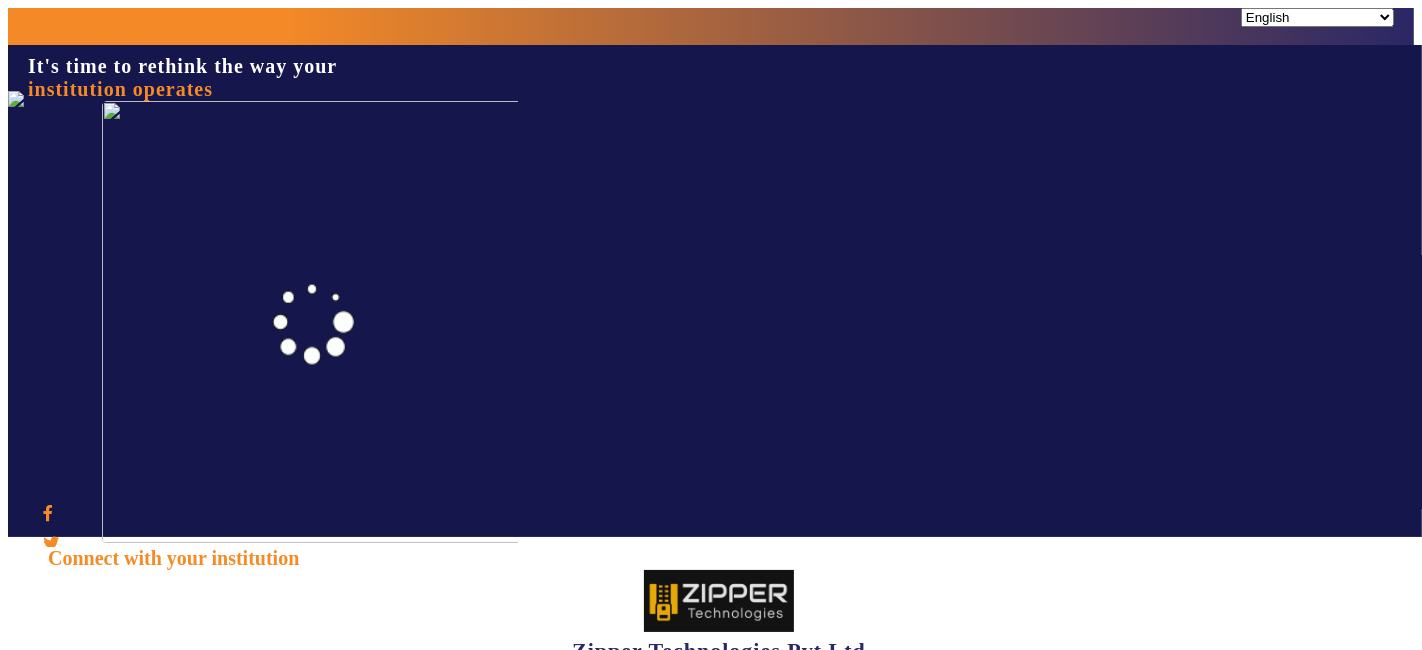 drag, startPoint x: 807, startPoint y: 285, endPoint x: 930, endPoint y: 409, distance: 174.6568 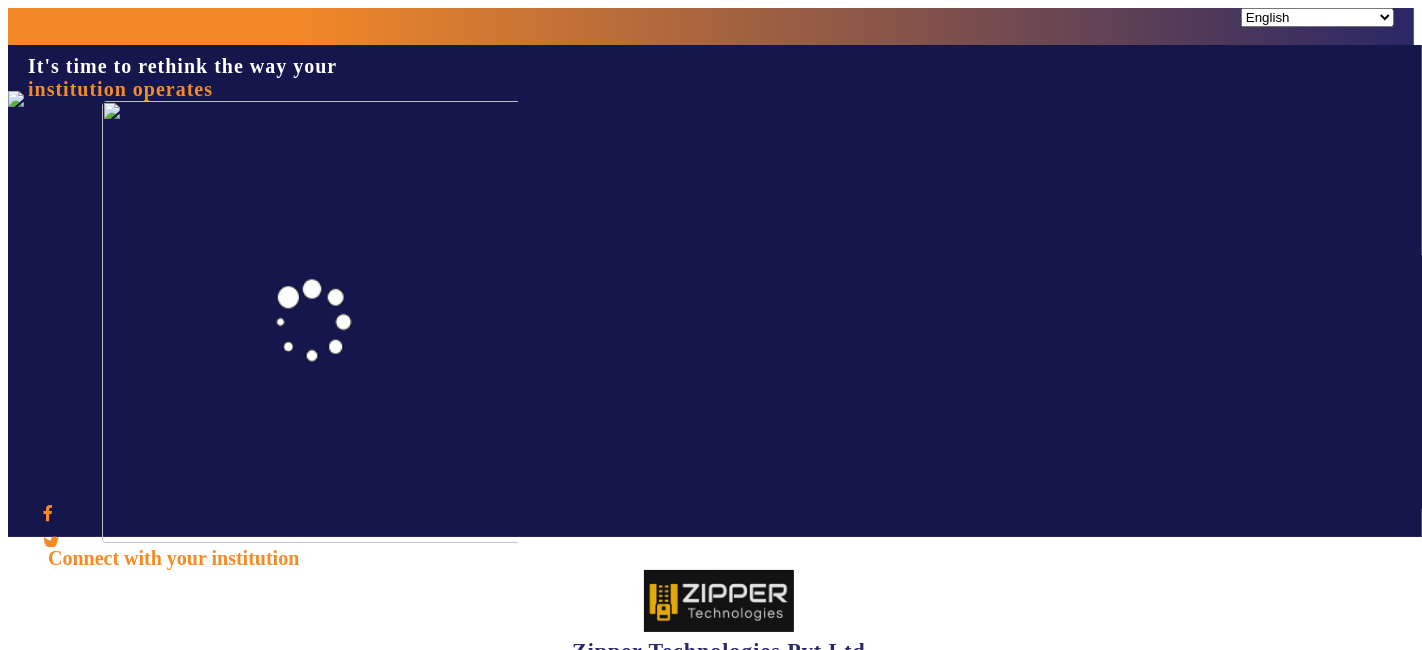 click on "I agree to the Terms and Conditions Forgot Password? Sign In" at bounding box center [719, 826] 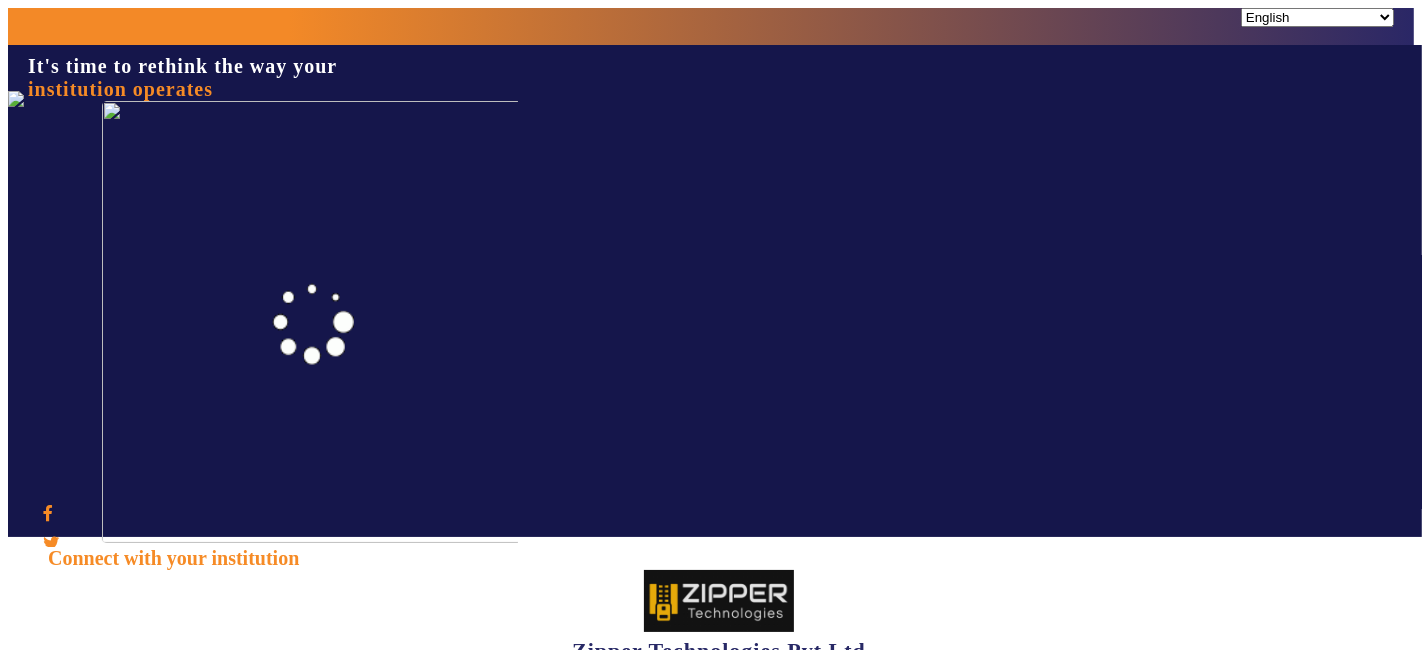 type on "[PHONE]" 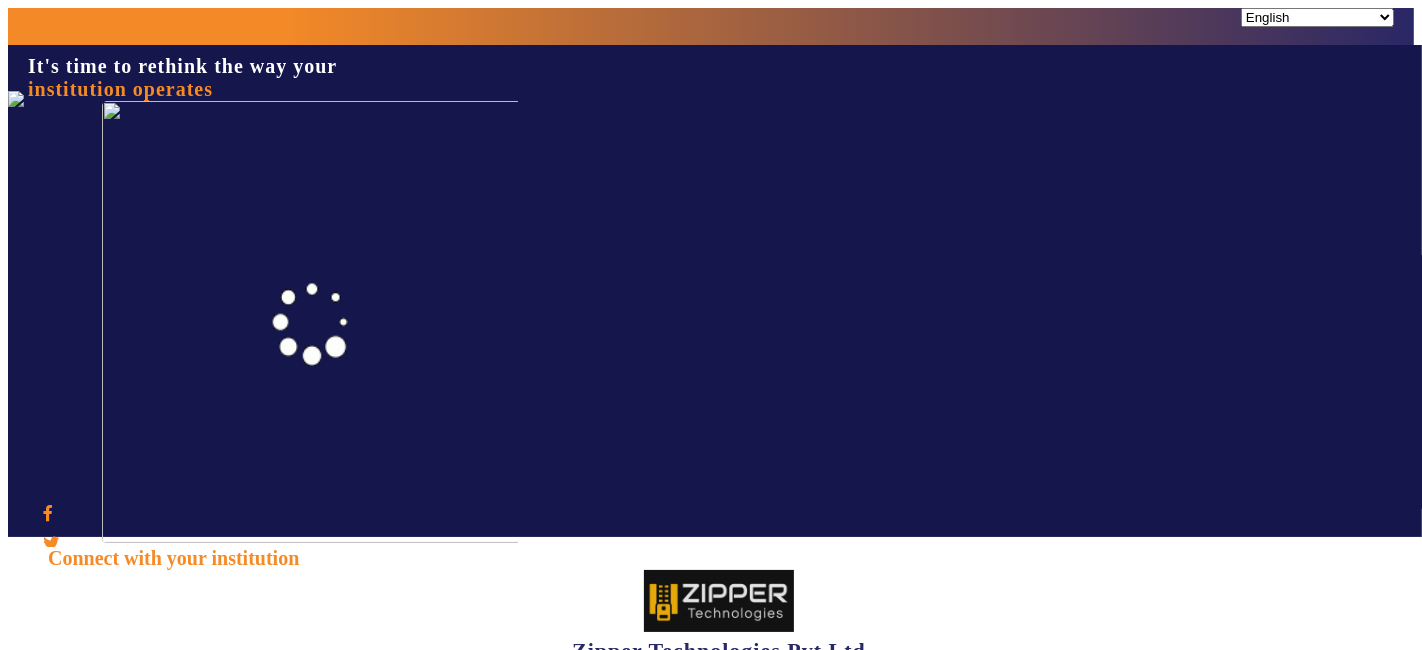 click on "Sign In" at bounding box center (119, 904) 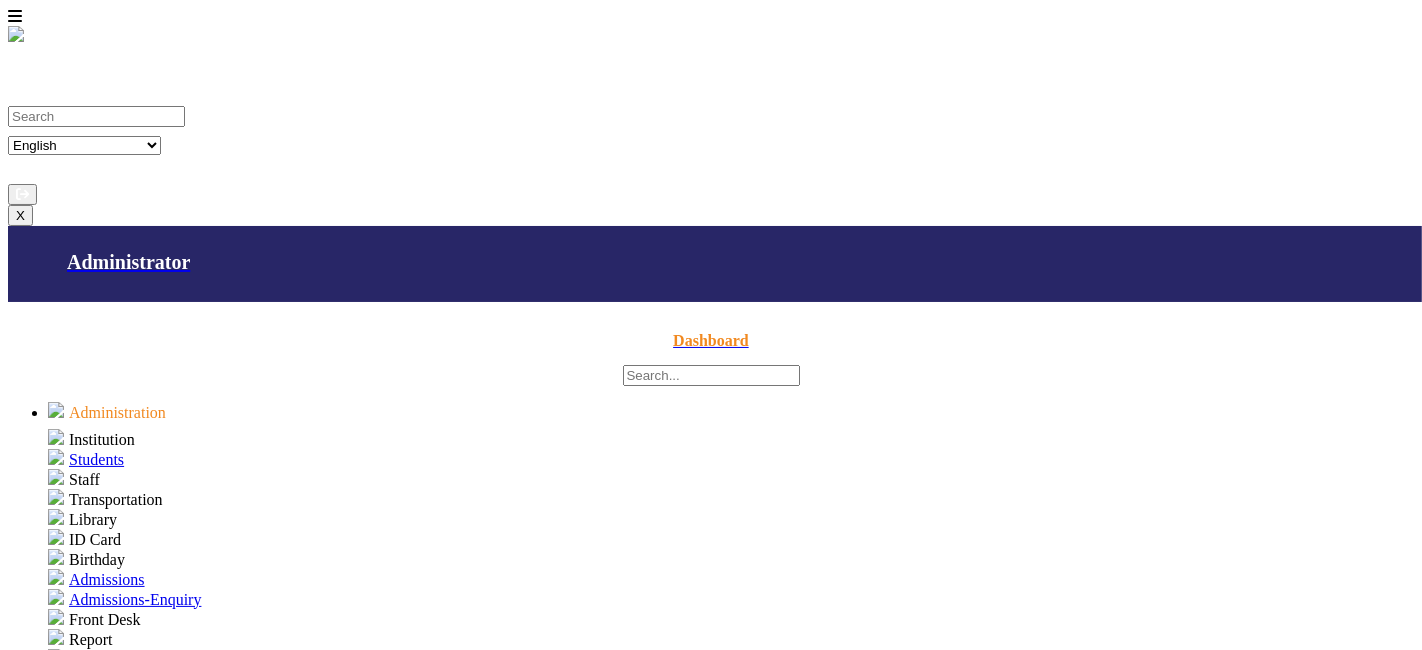 scroll, scrollTop: 405, scrollLeft: 0, axis: vertical 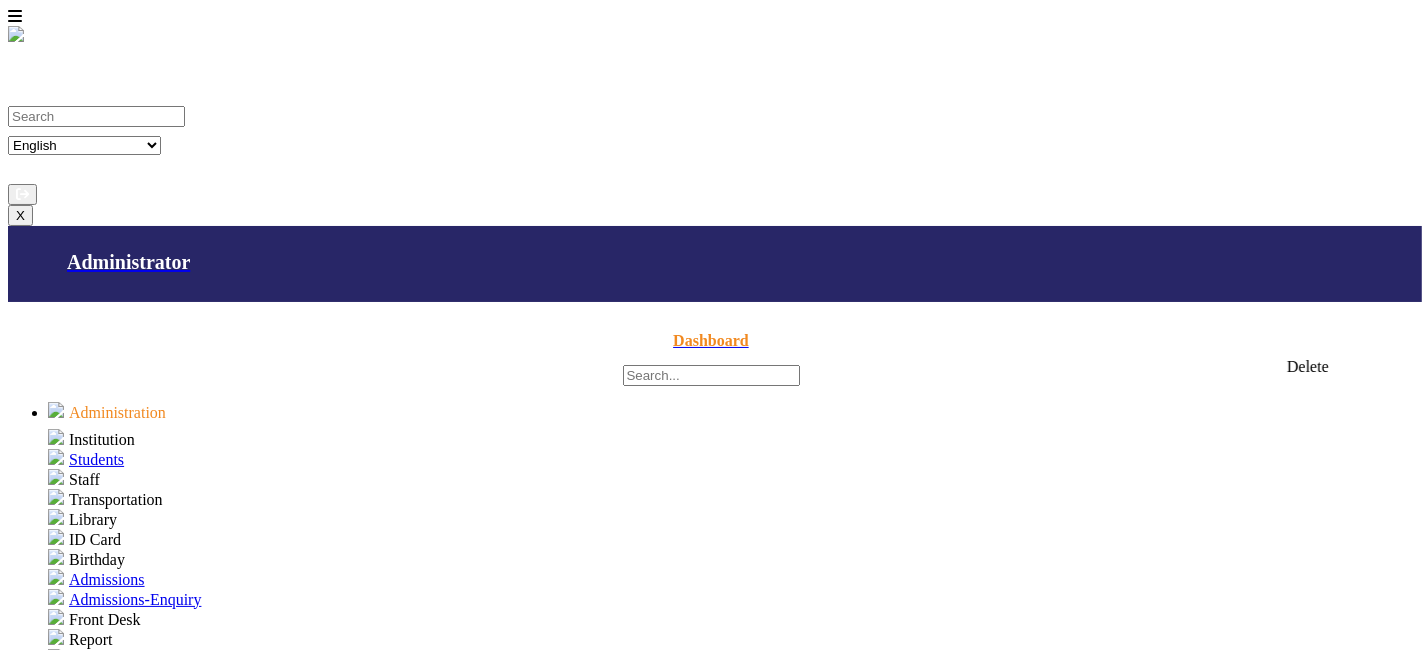 click at bounding box center (1249, 1931) 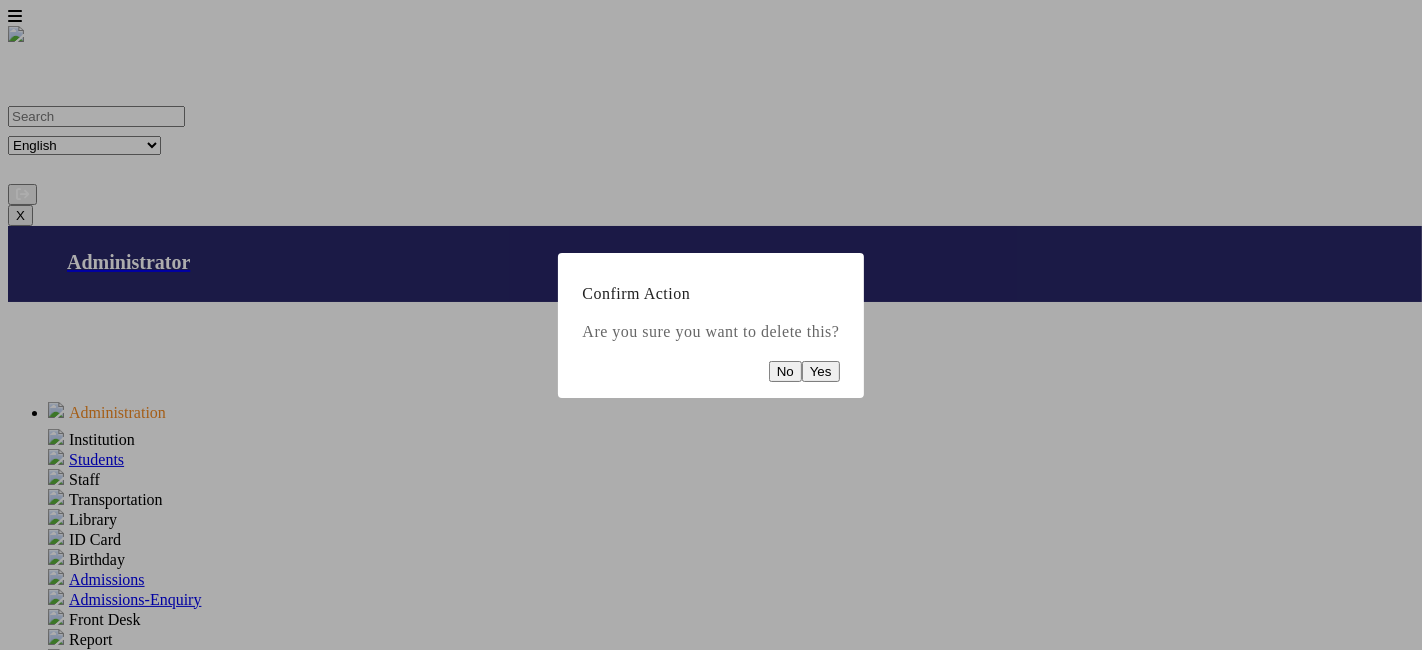 drag, startPoint x: 840, startPoint y: 358, endPoint x: 847, endPoint y: 367, distance: 11.401754 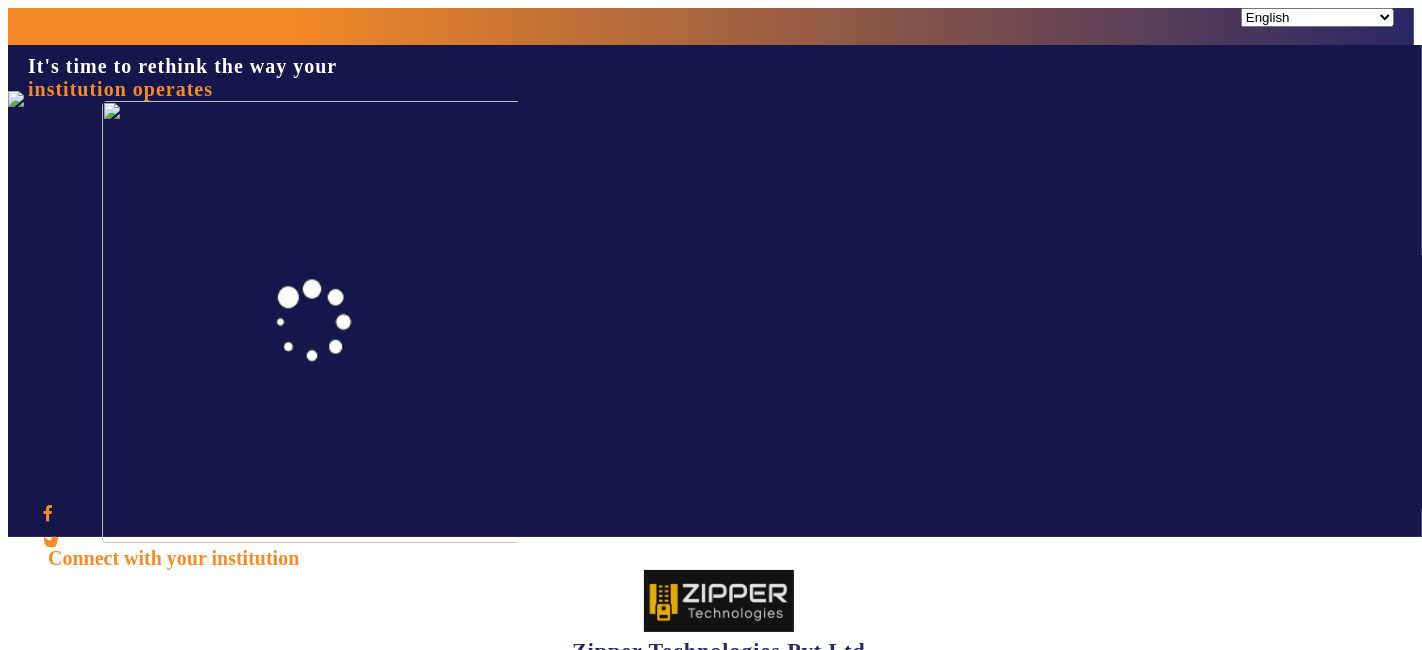 click at bounding box center (136, 761) 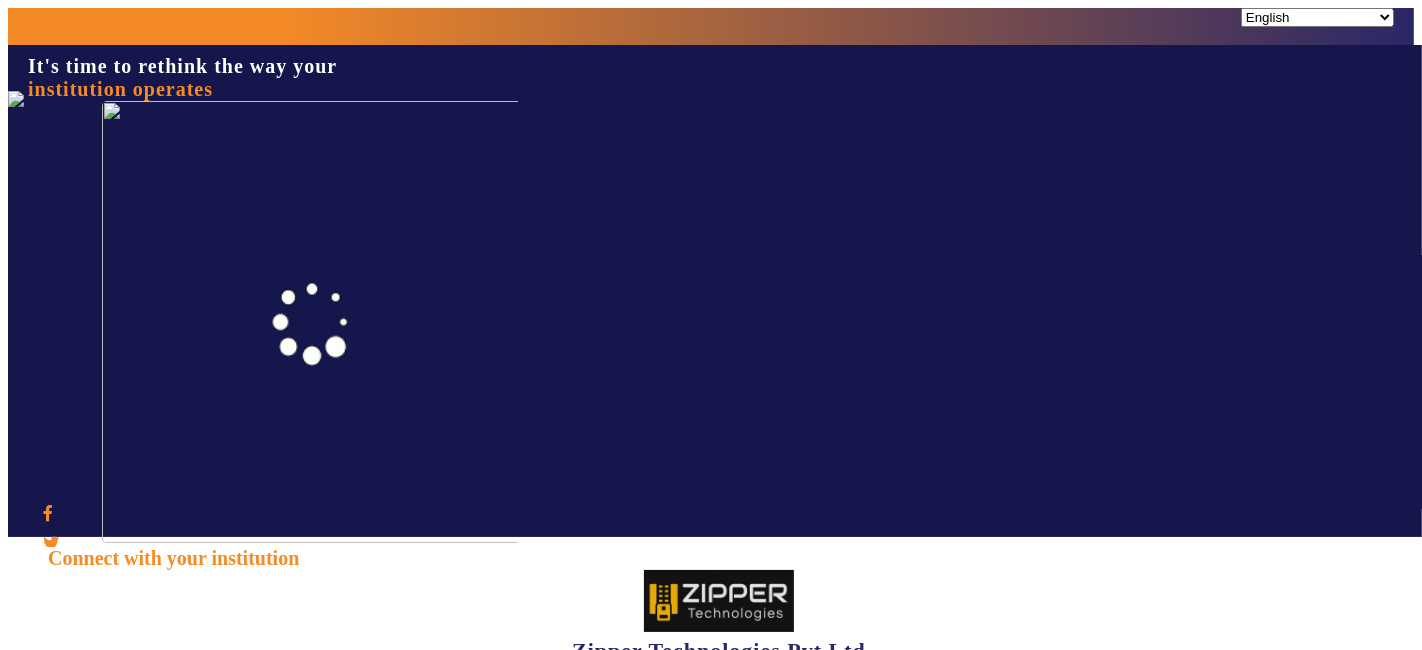 type on "1008790000" 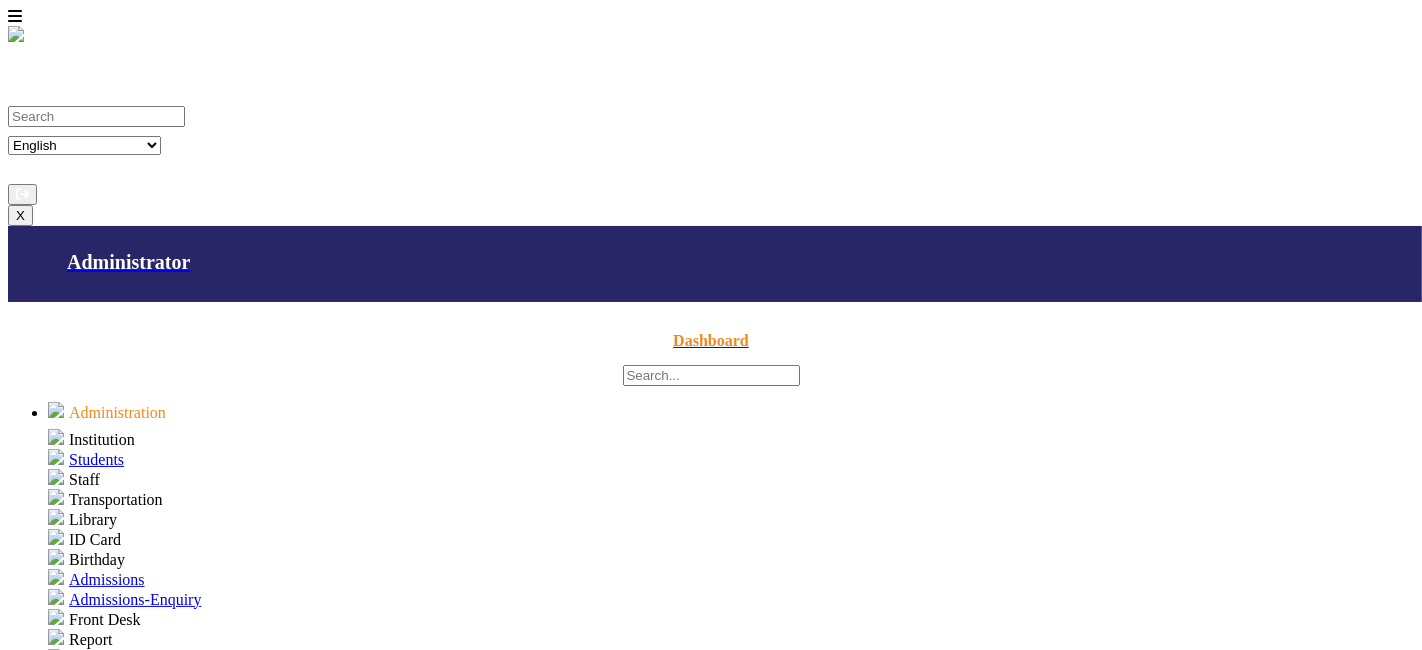 scroll, scrollTop: 667, scrollLeft: 0, axis: vertical 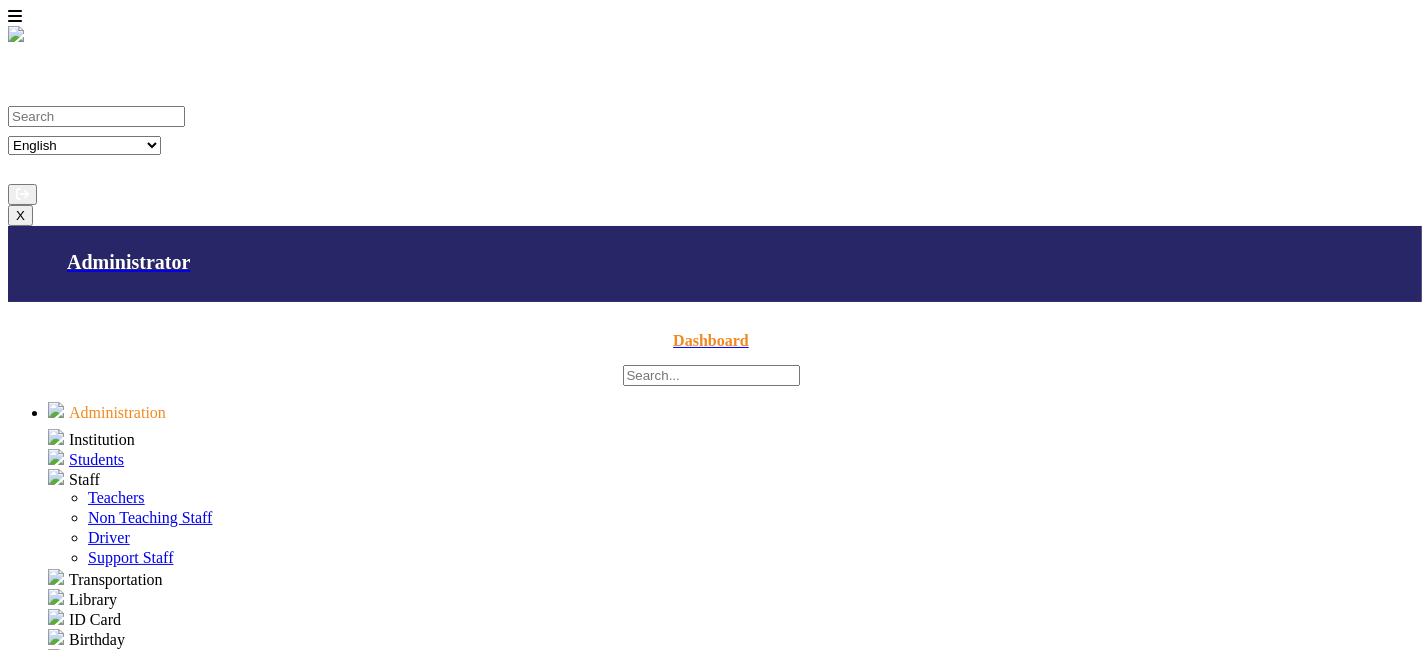 click on "Teachers" at bounding box center [116, 497] 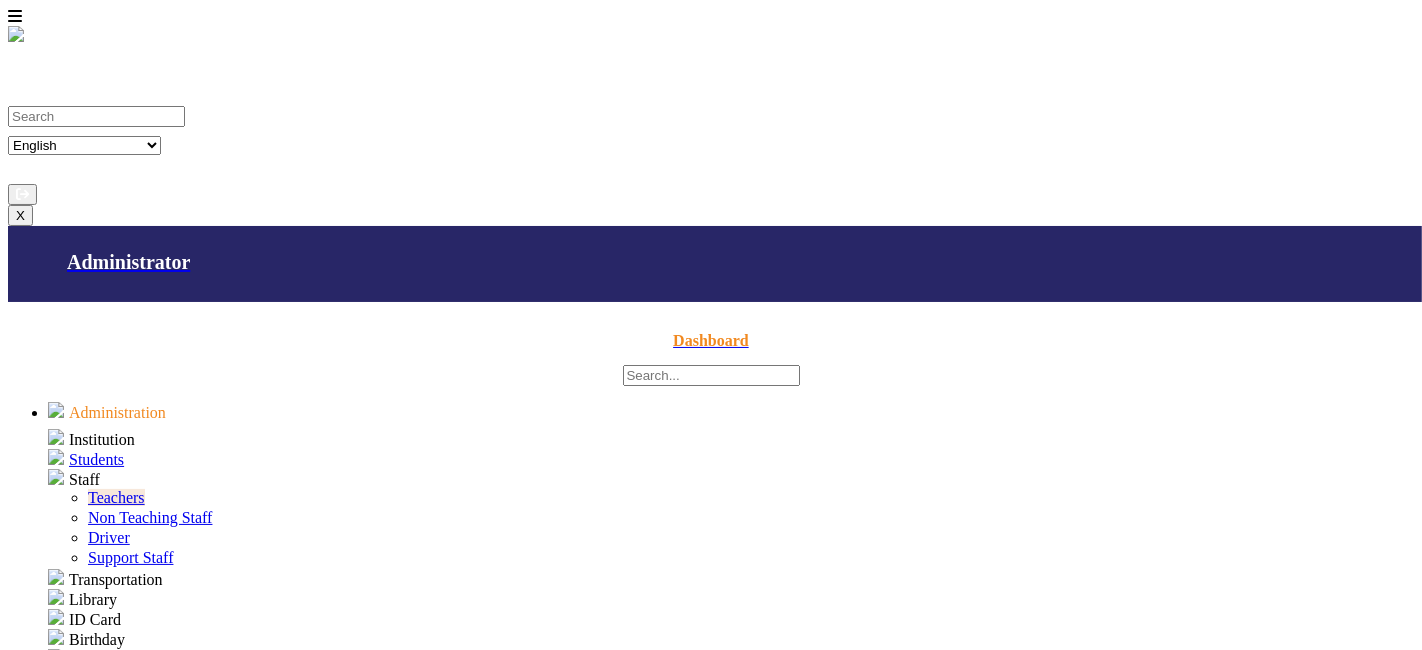 scroll, scrollTop: 524, scrollLeft: 0, axis: vertical 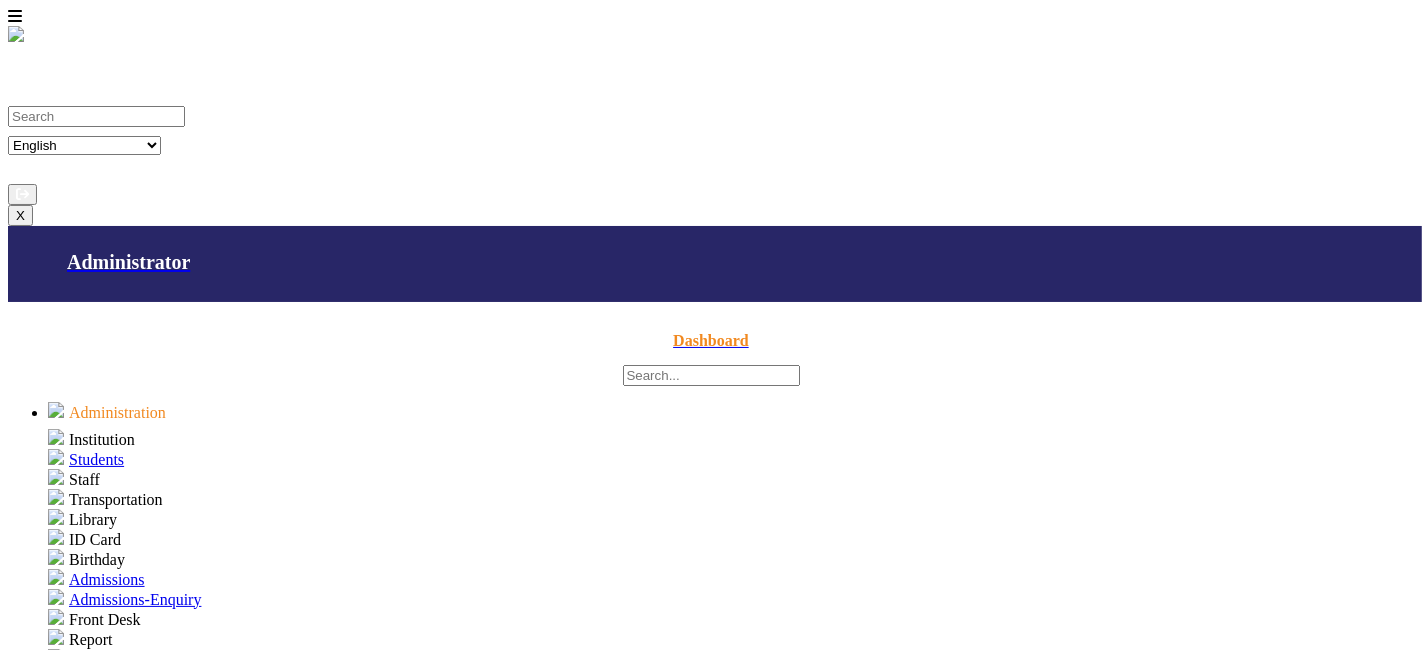 click on "Staff" at bounding box center (91, 439) 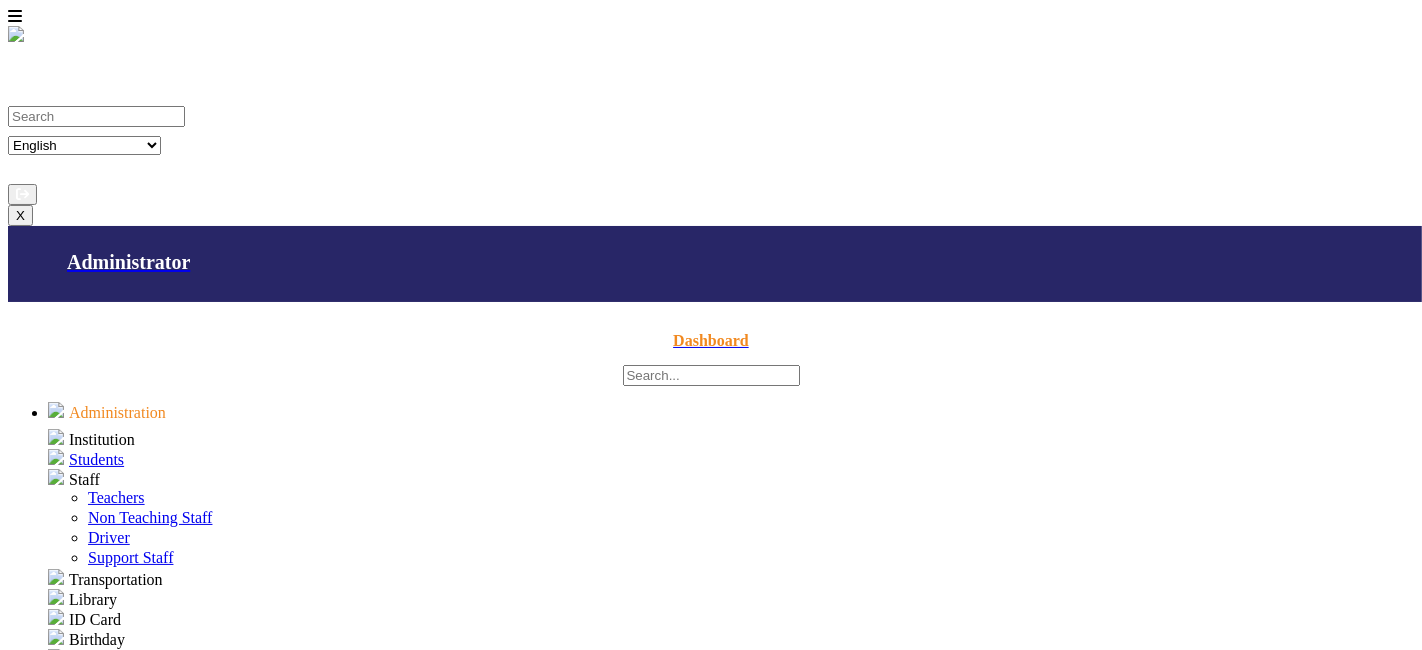 click on "Teachers" at bounding box center (116, 497) 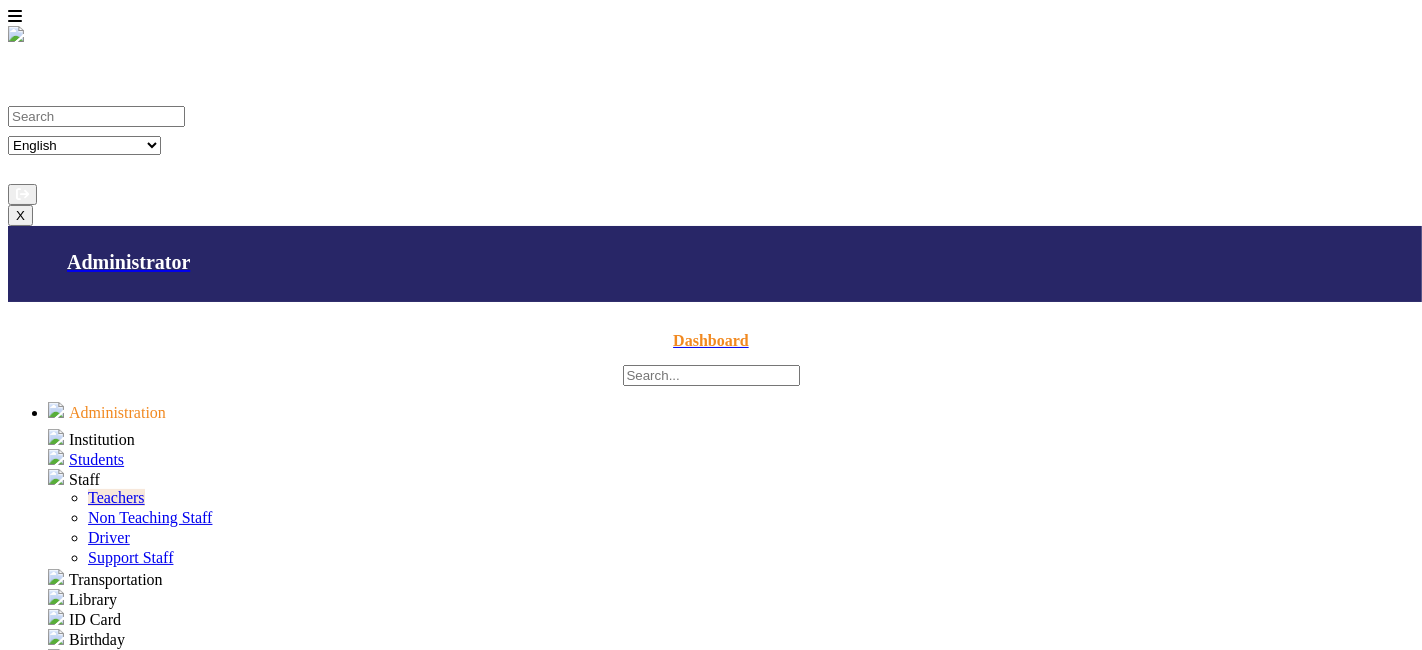 scroll, scrollTop: 28, scrollLeft: 0, axis: vertical 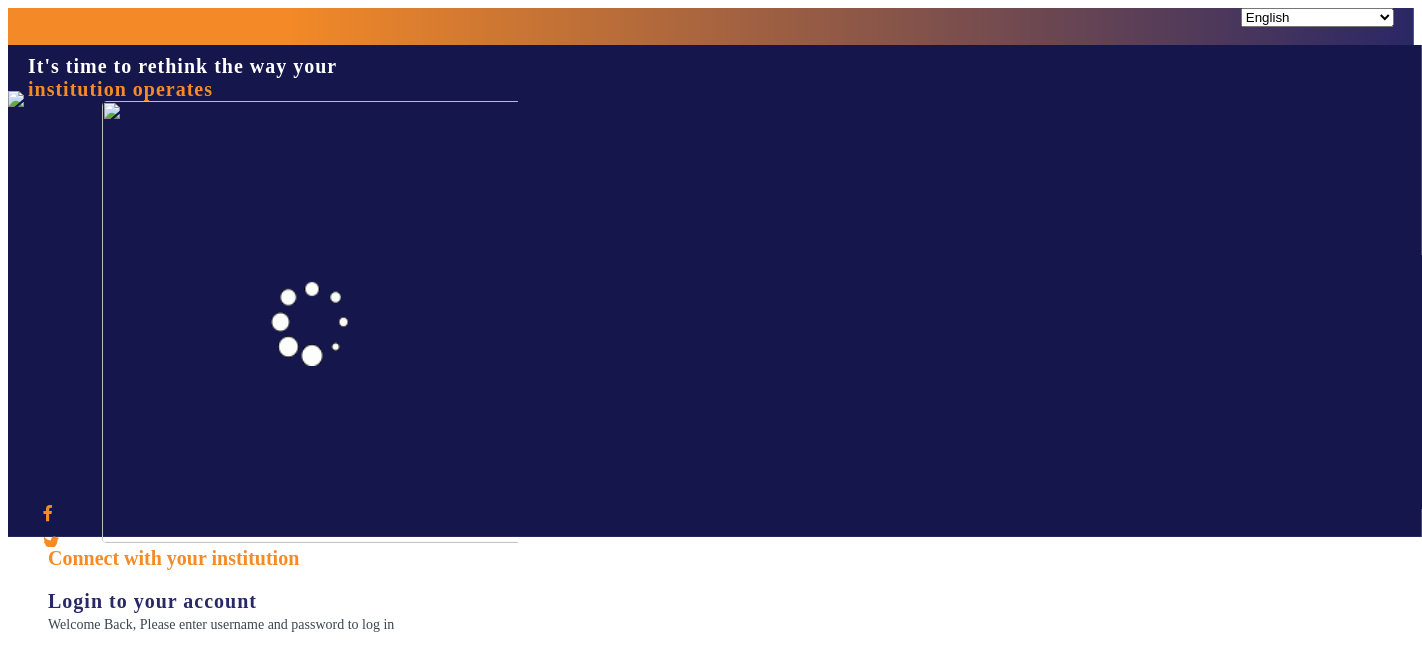 click at bounding box center (136, 667) 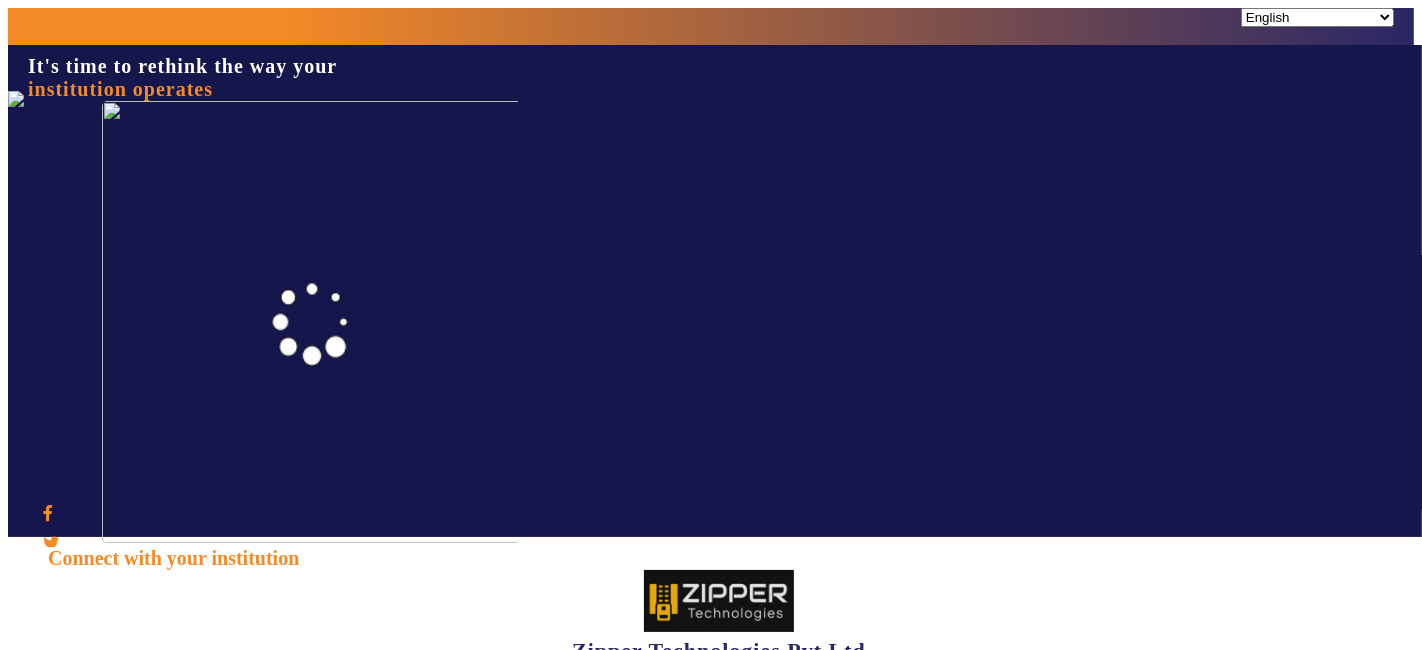 drag, startPoint x: 836, startPoint y: 444, endPoint x: 805, endPoint y: 435, distance: 32.280025 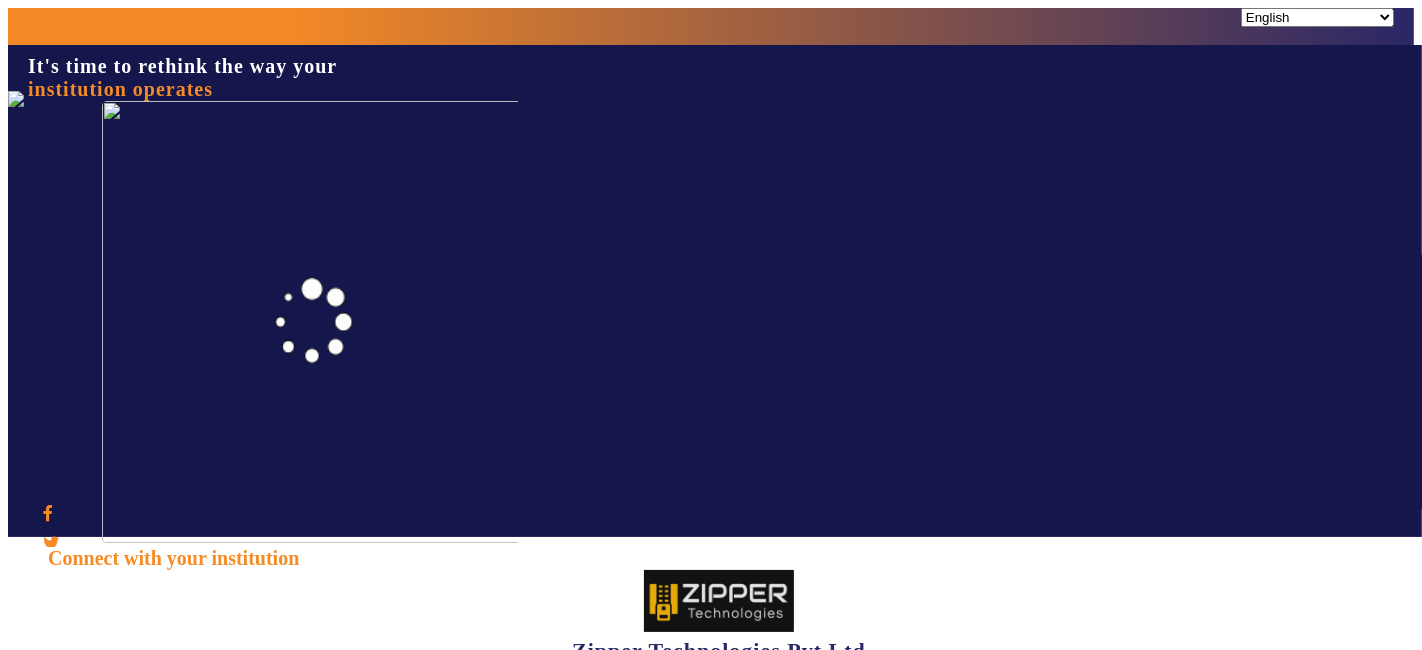 click on "Sign In" at bounding box center [119, 904] 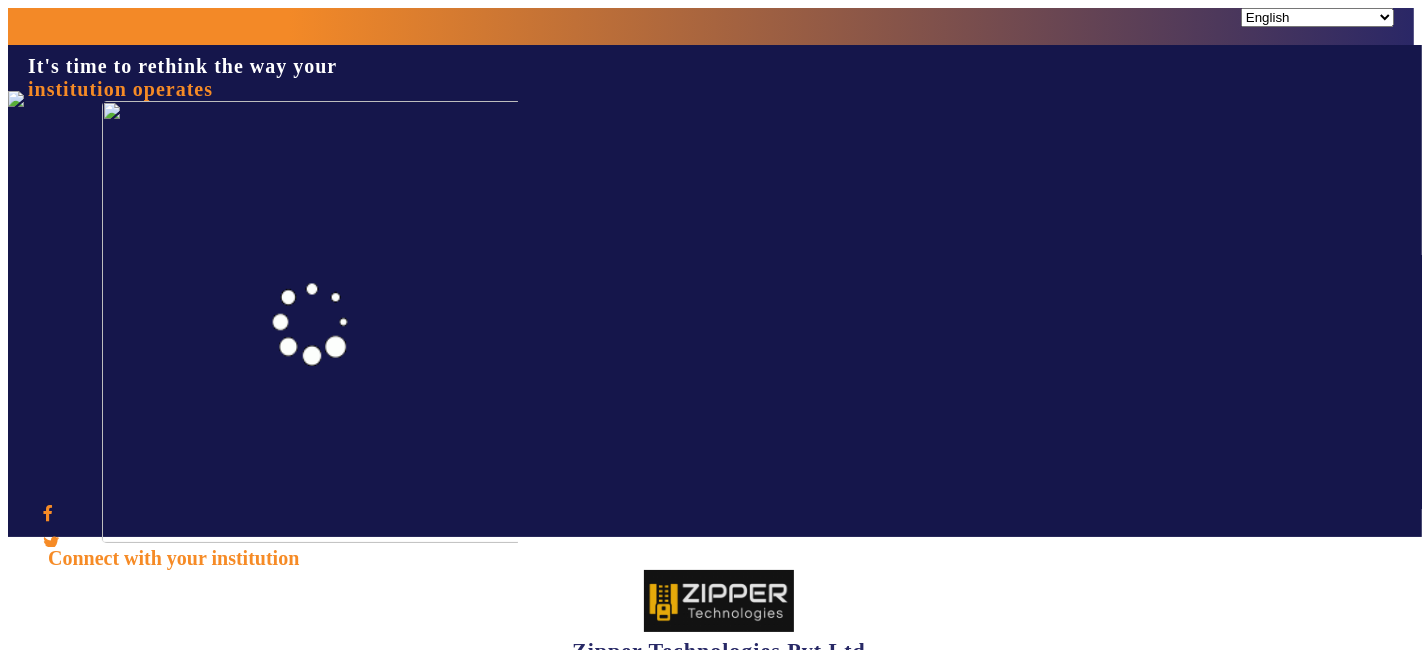 click on "Sign In" at bounding box center [119, 904] 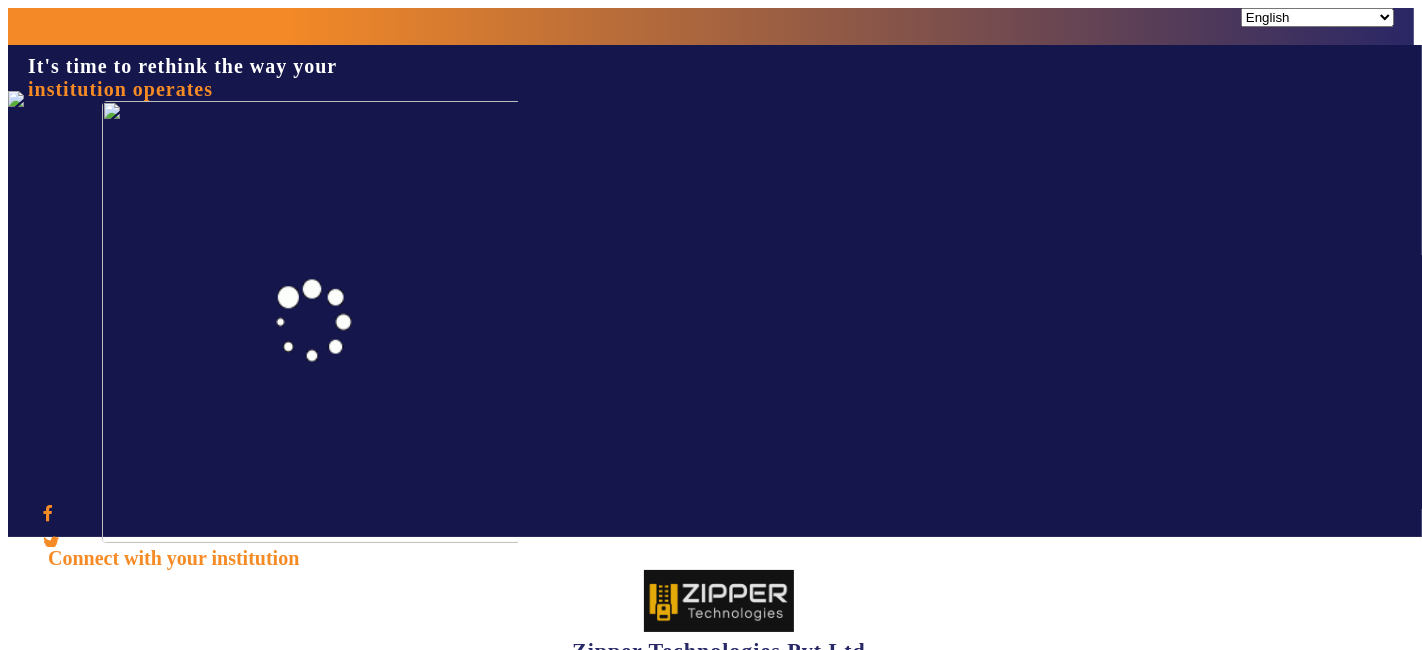 click on "Sign In" at bounding box center (119, 904) 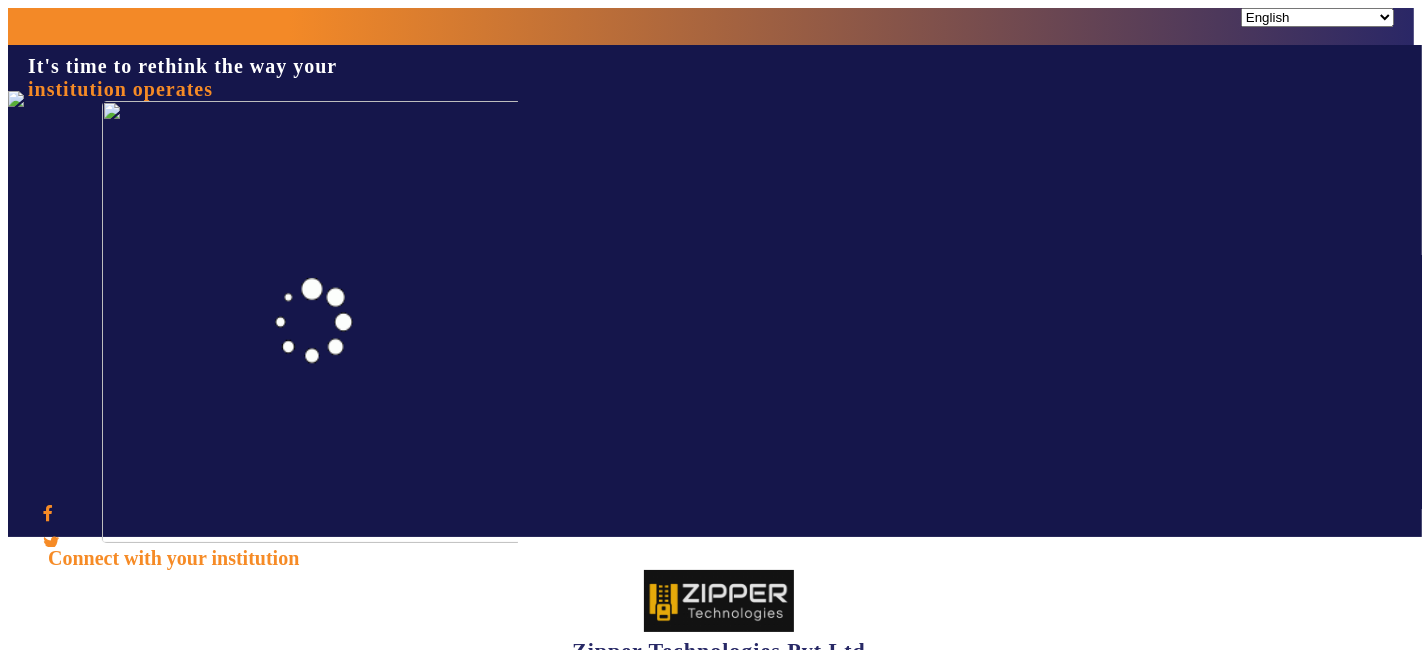 click on "1000997181" at bounding box center (136, 761) 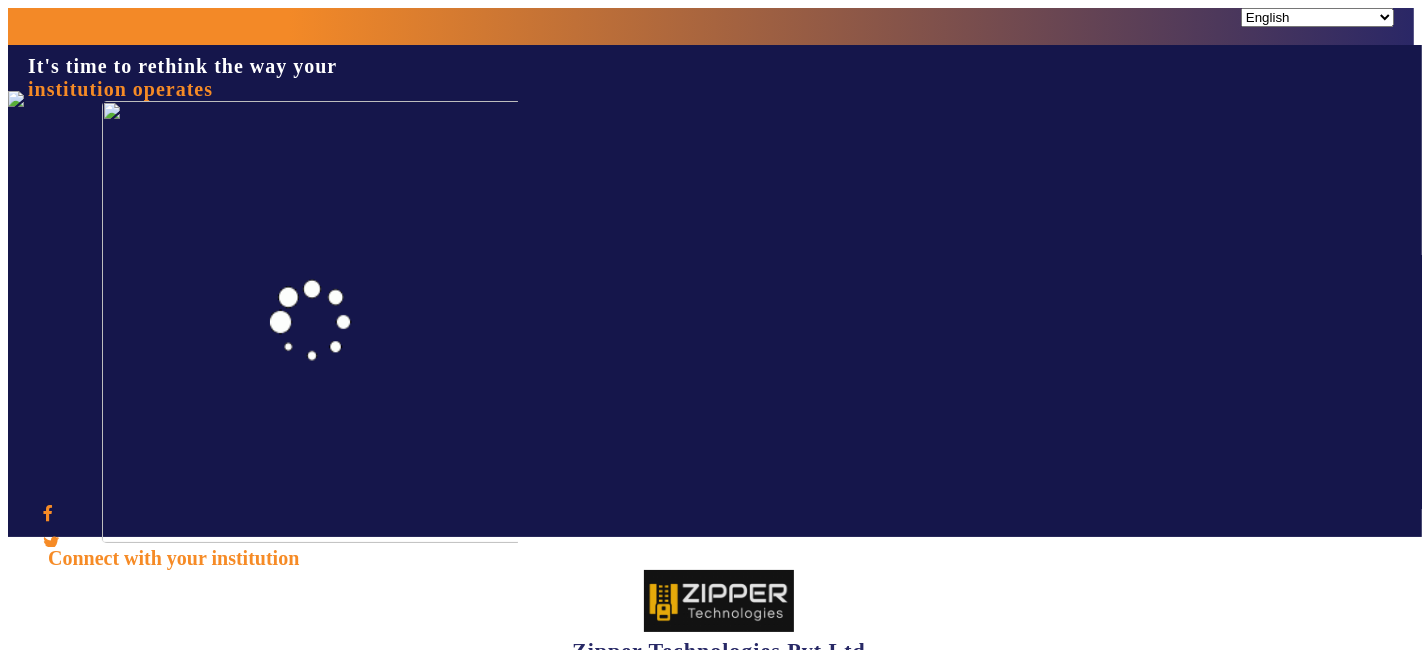 type on "1008790000" 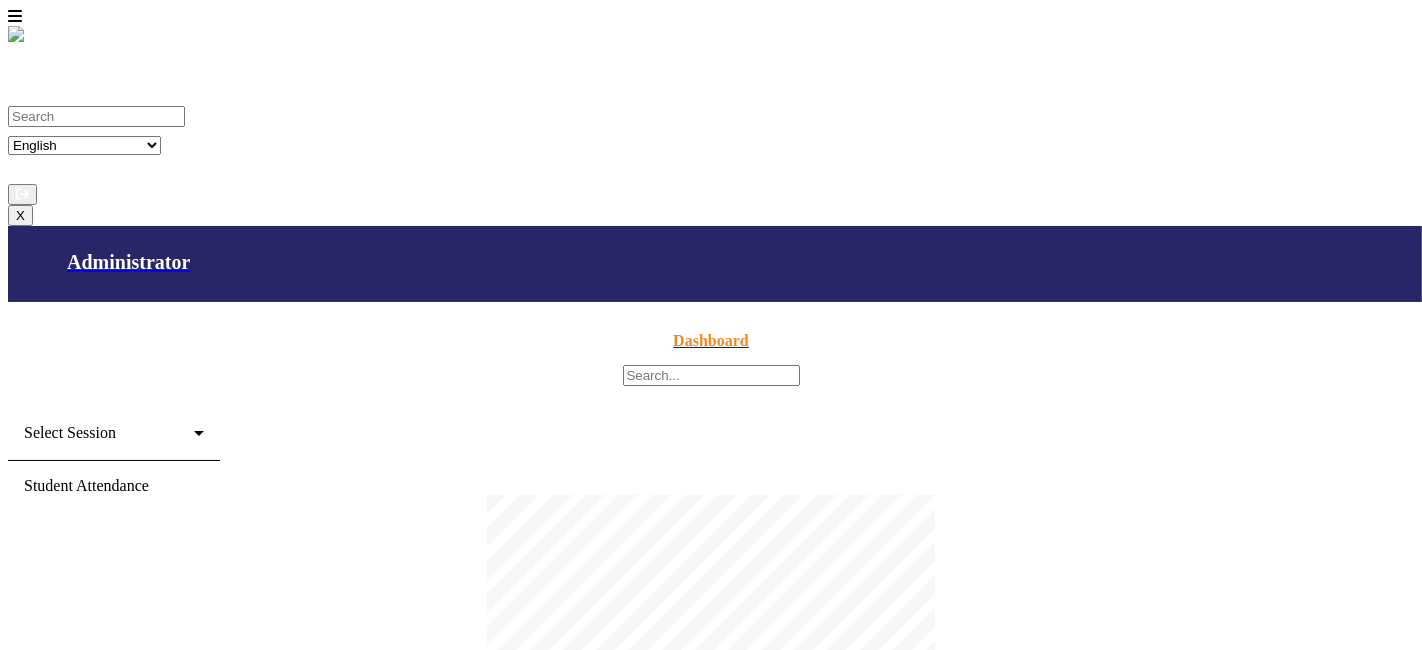 click on "Upcoming Events  No upcoming event found.  Show More" at bounding box center [711, 1189] 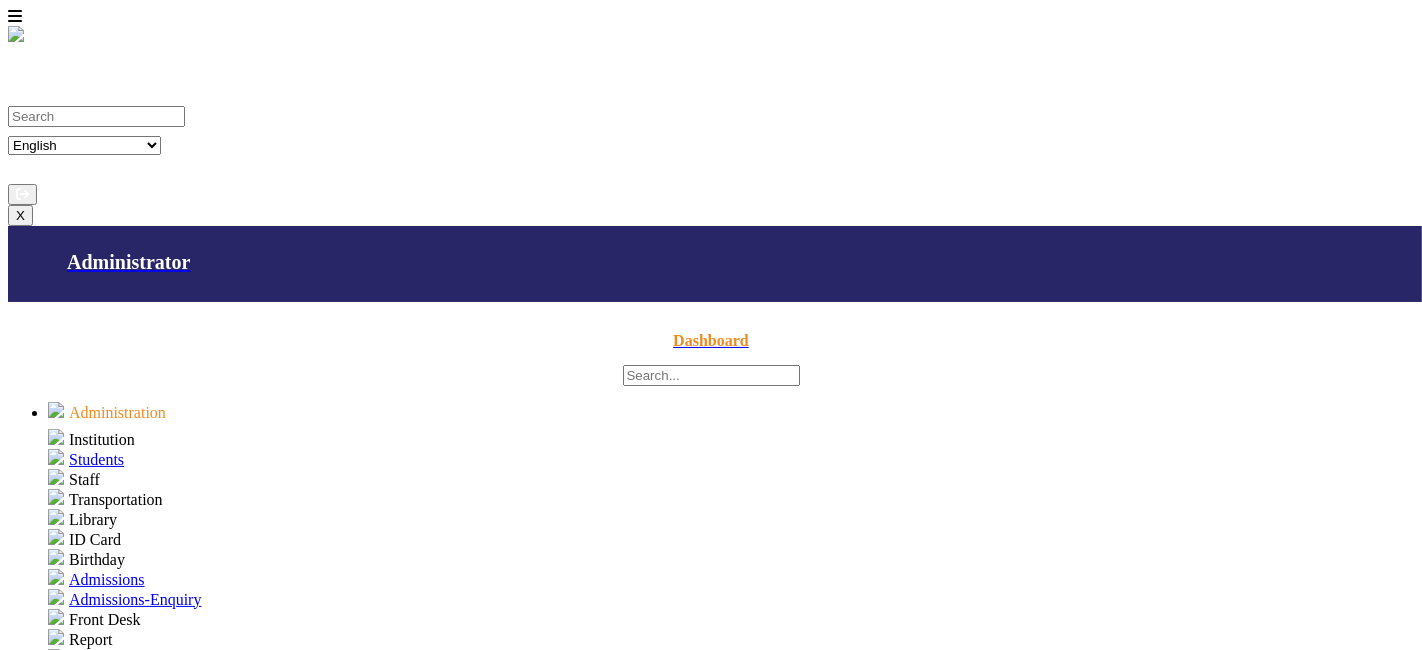 click on "Staff" at bounding box center (91, 439) 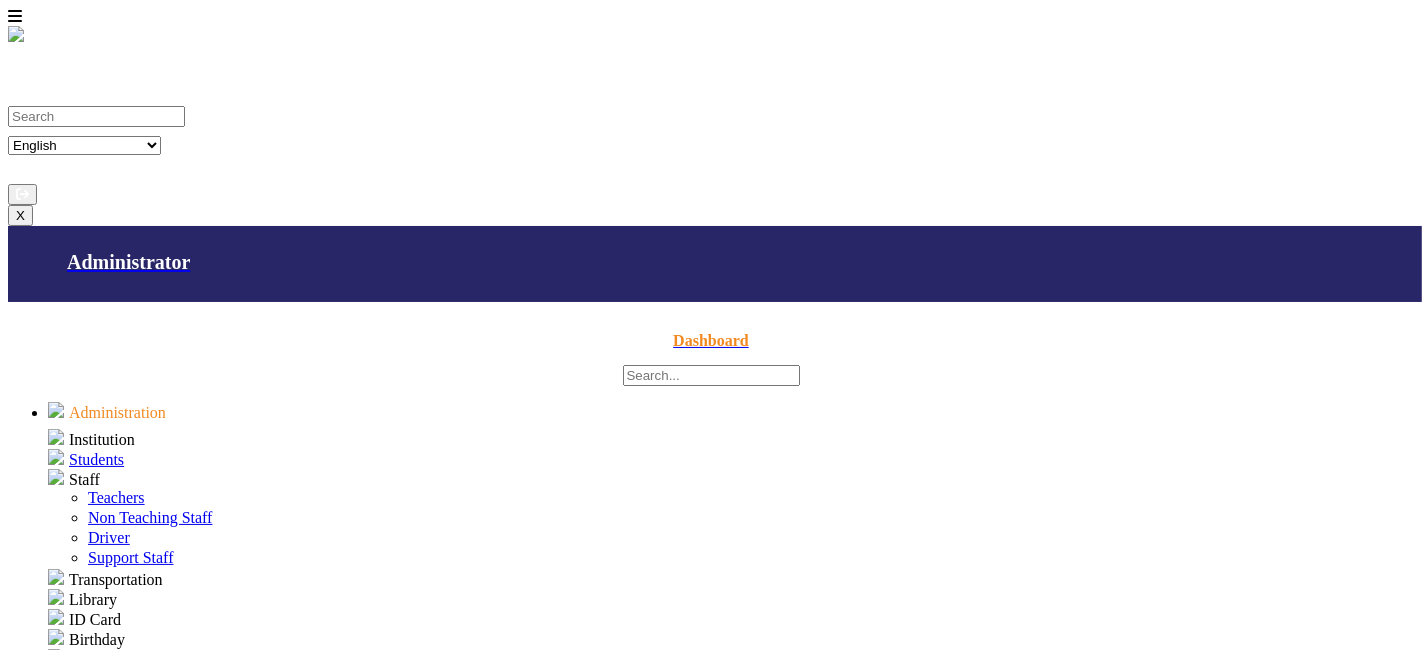 click on "Teachers" at bounding box center (116, 497) 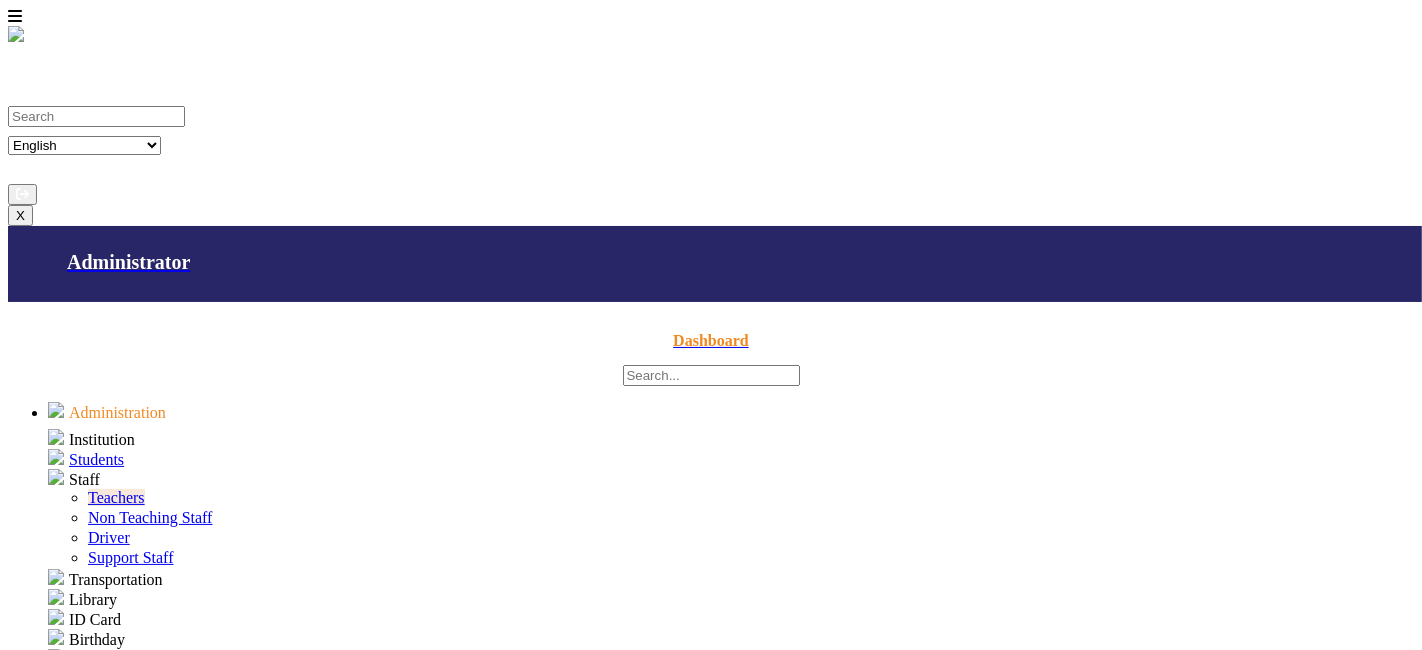 scroll, scrollTop: 549, scrollLeft: 0, axis: vertical 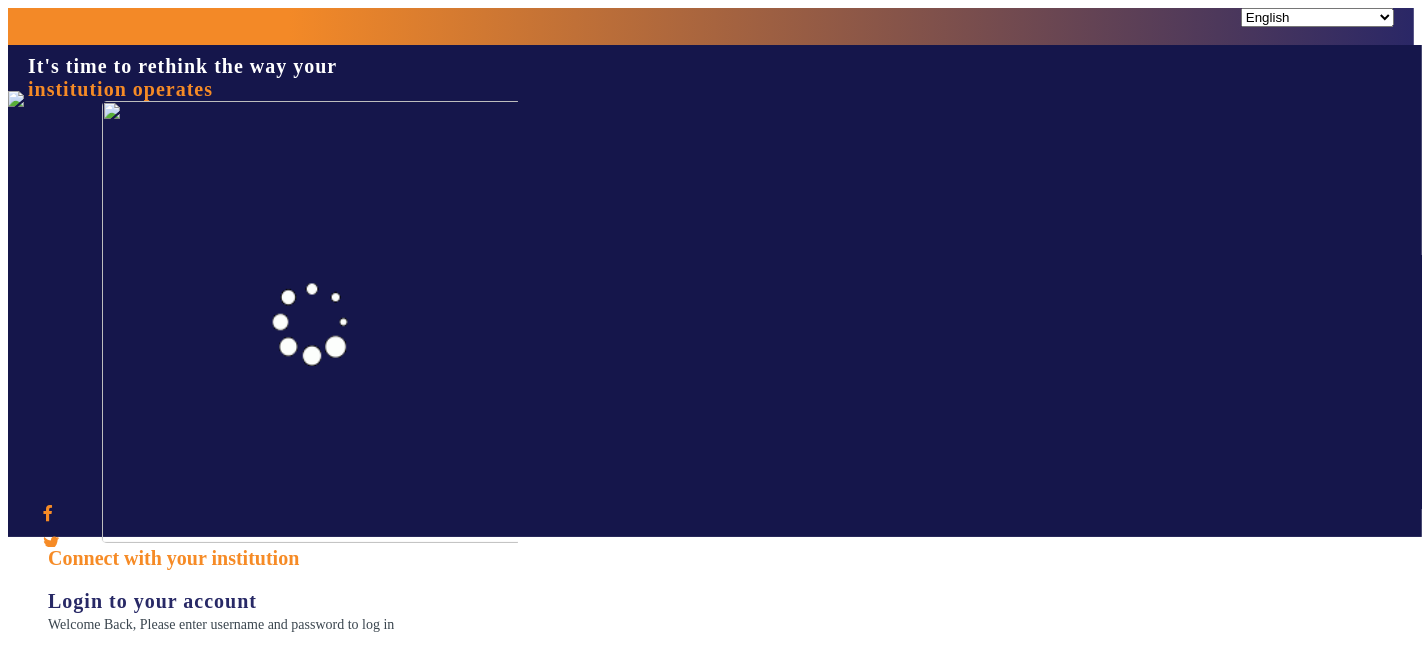 click at bounding box center [136, 667] 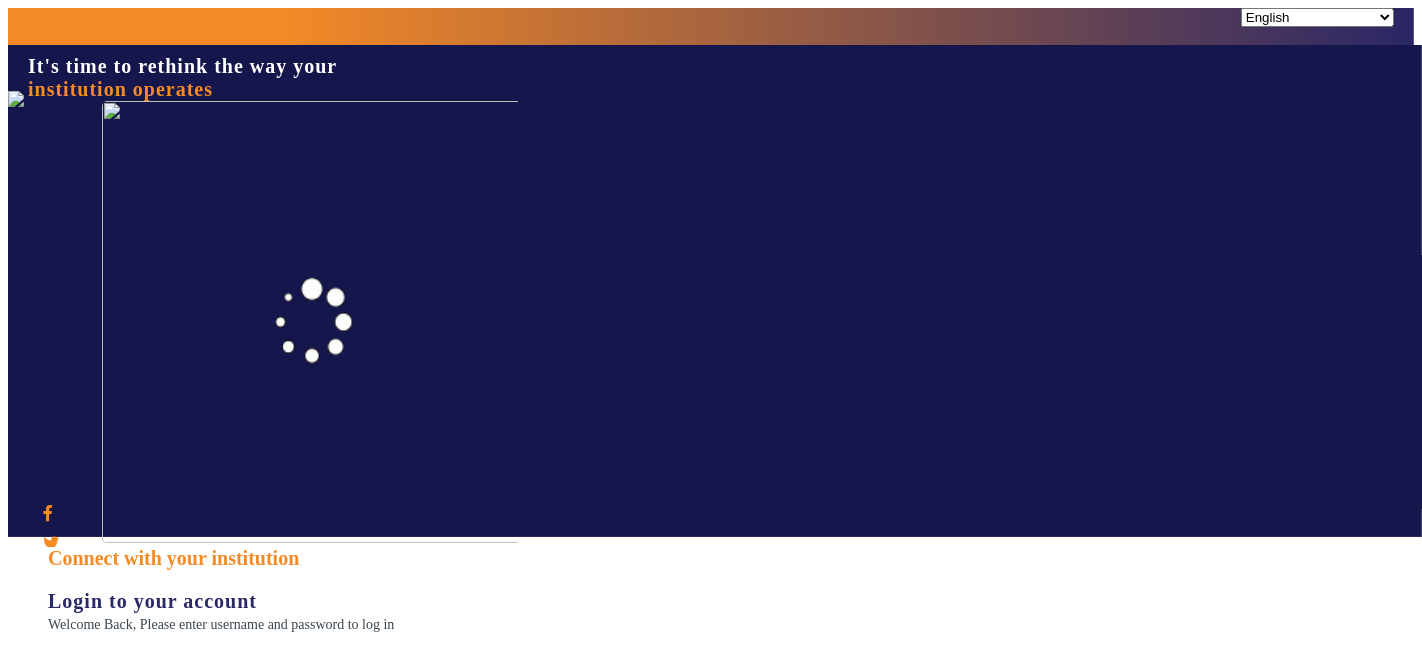 click at bounding box center [136, 667] 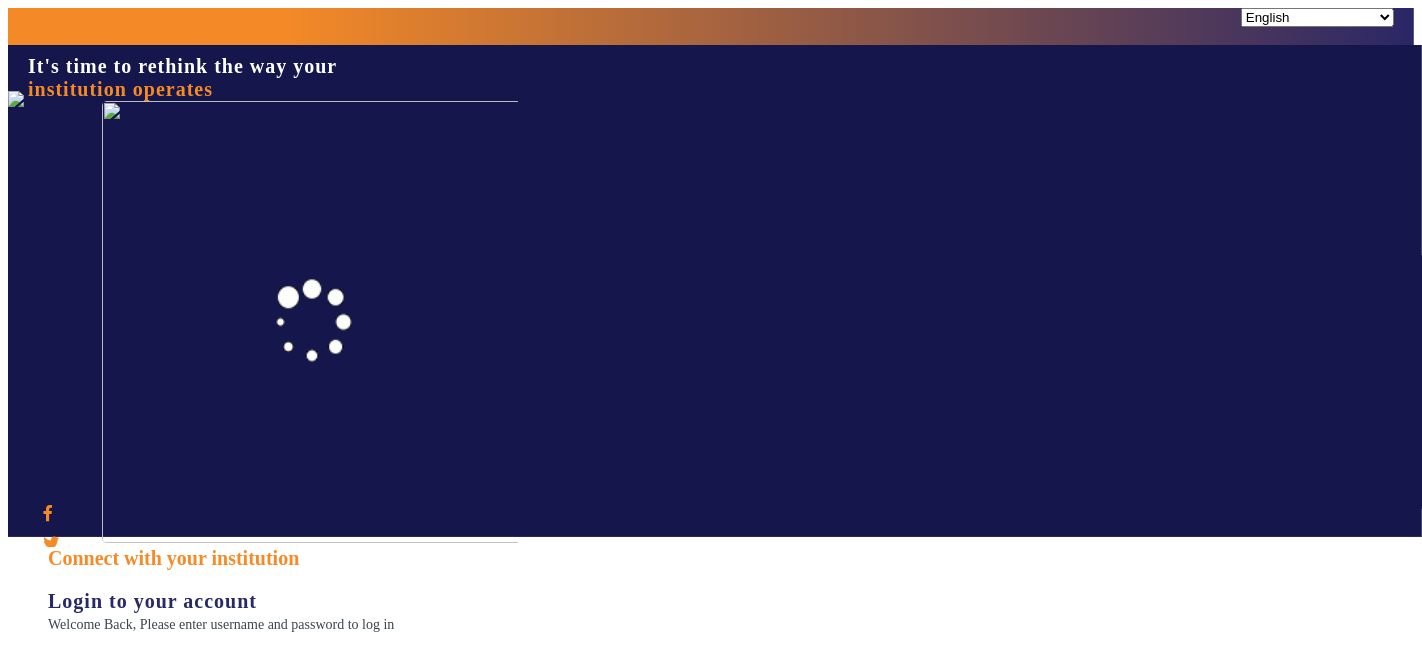 click at bounding box center [136, 667] 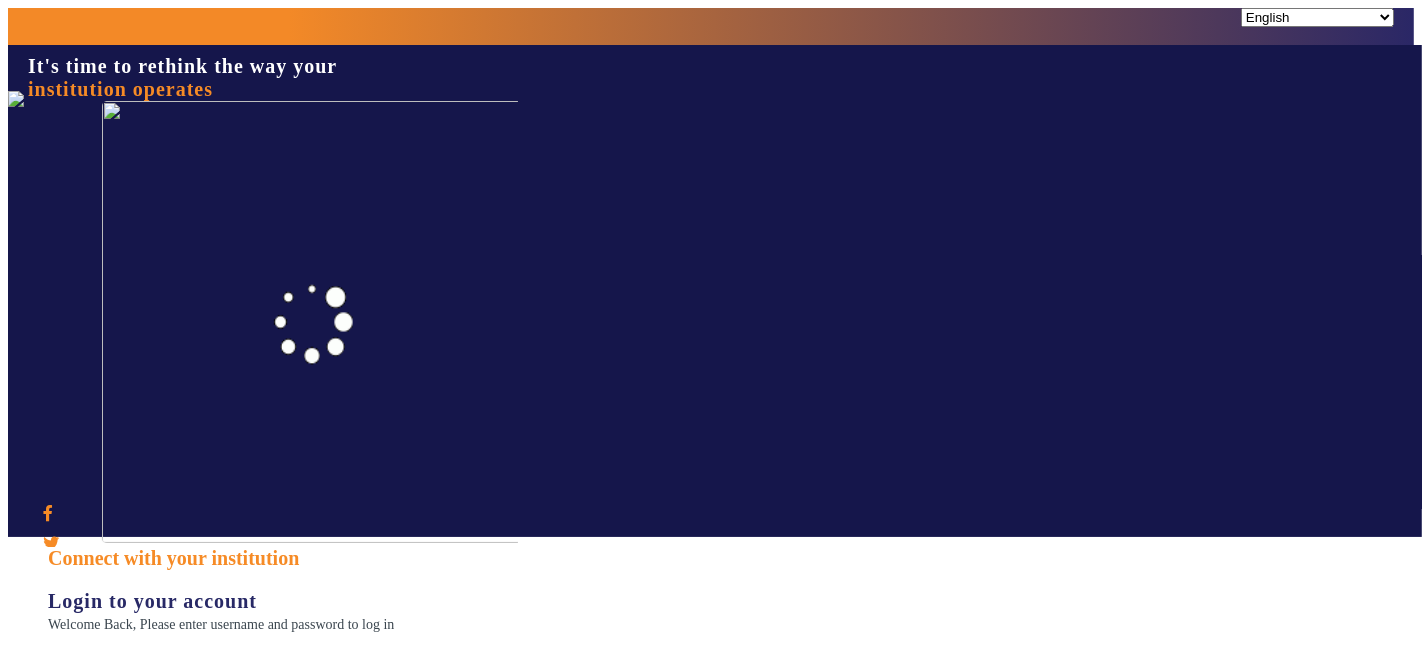 type on "1008790000" 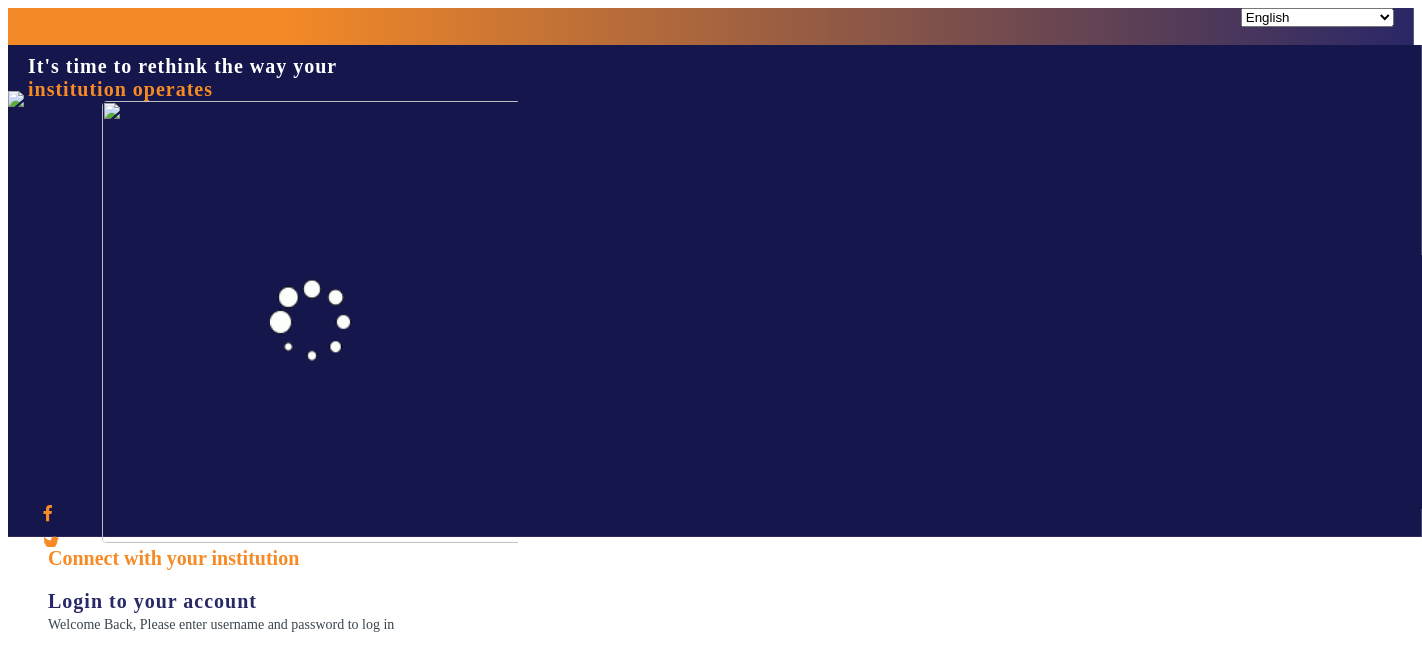 click on "Sign In" at bounding box center [119, 810] 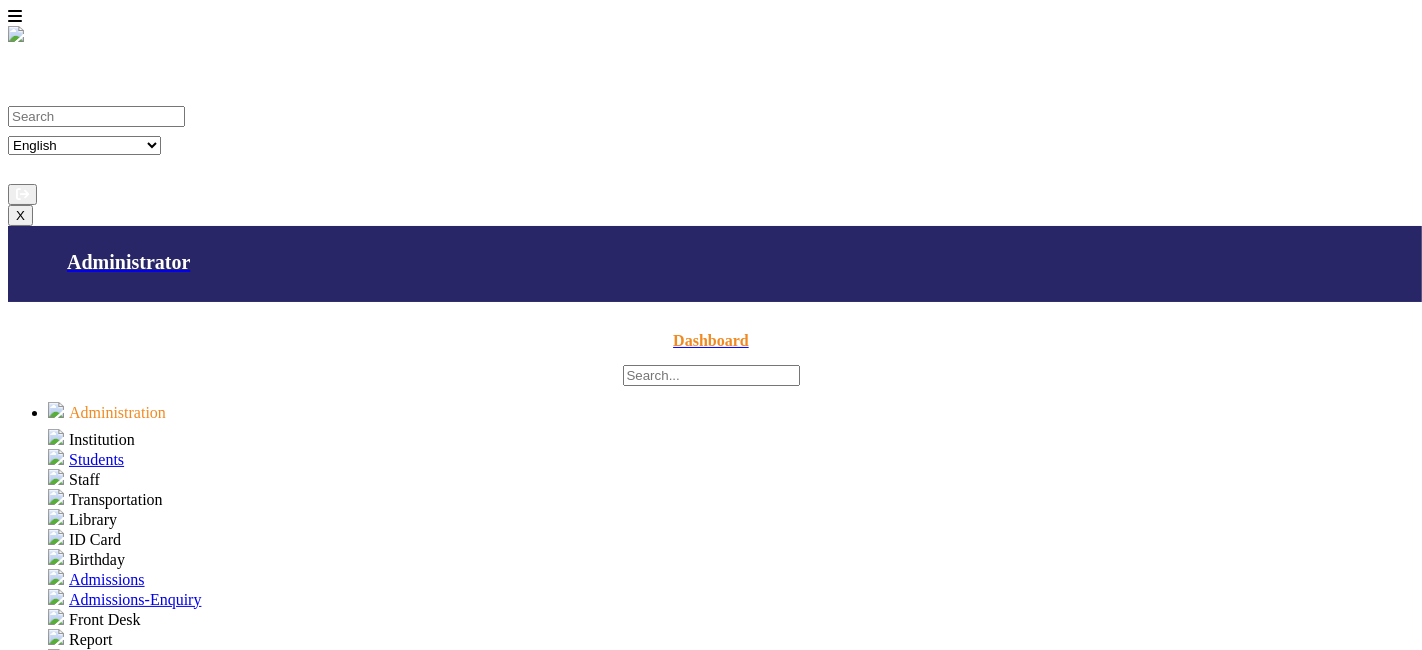 scroll, scrollTop: 547, scrollLeft: 0, axis: vertical 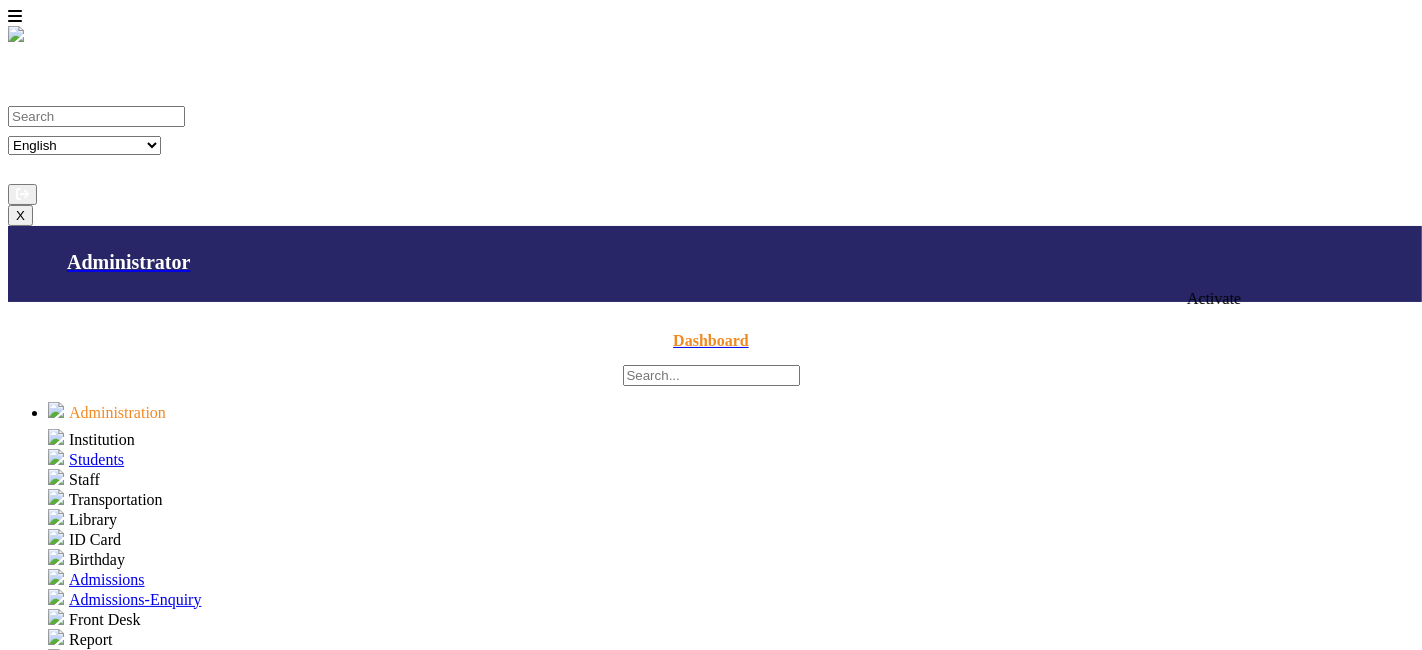 click on "restore" at bounding box center [1169, 2093] 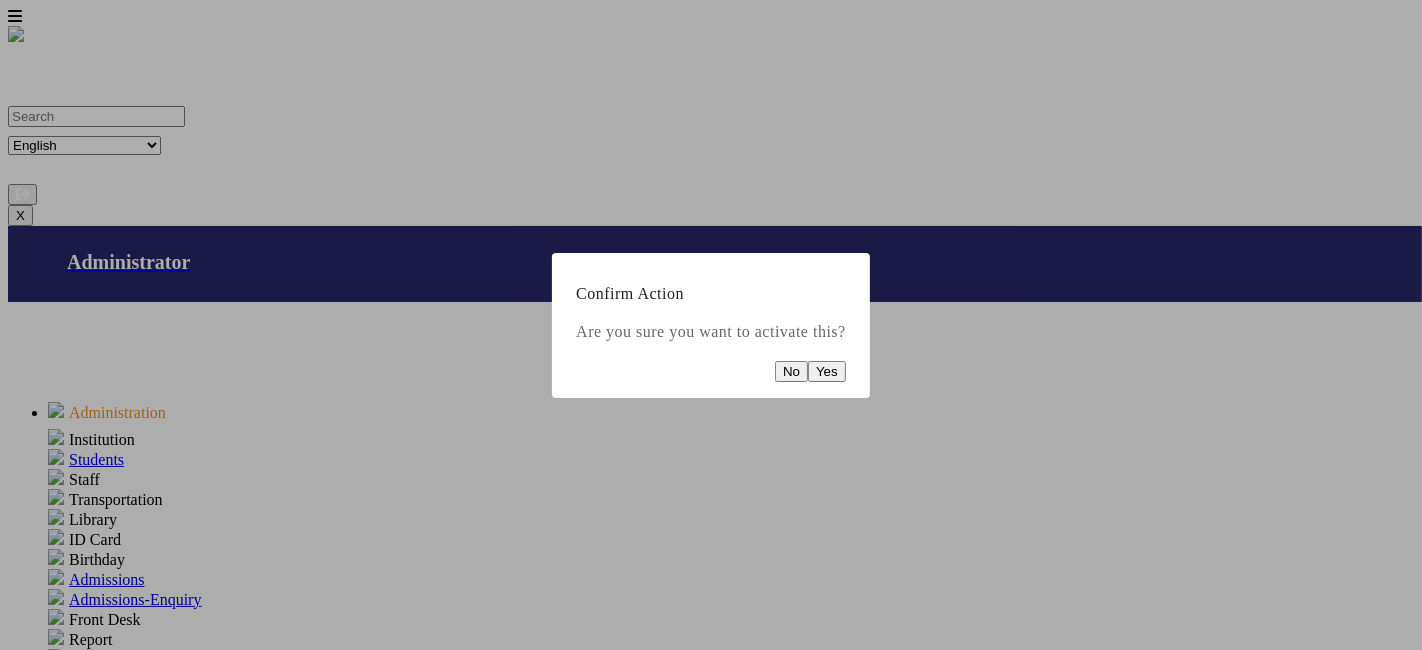 click on "Yes" at bounding box center [827, 371] 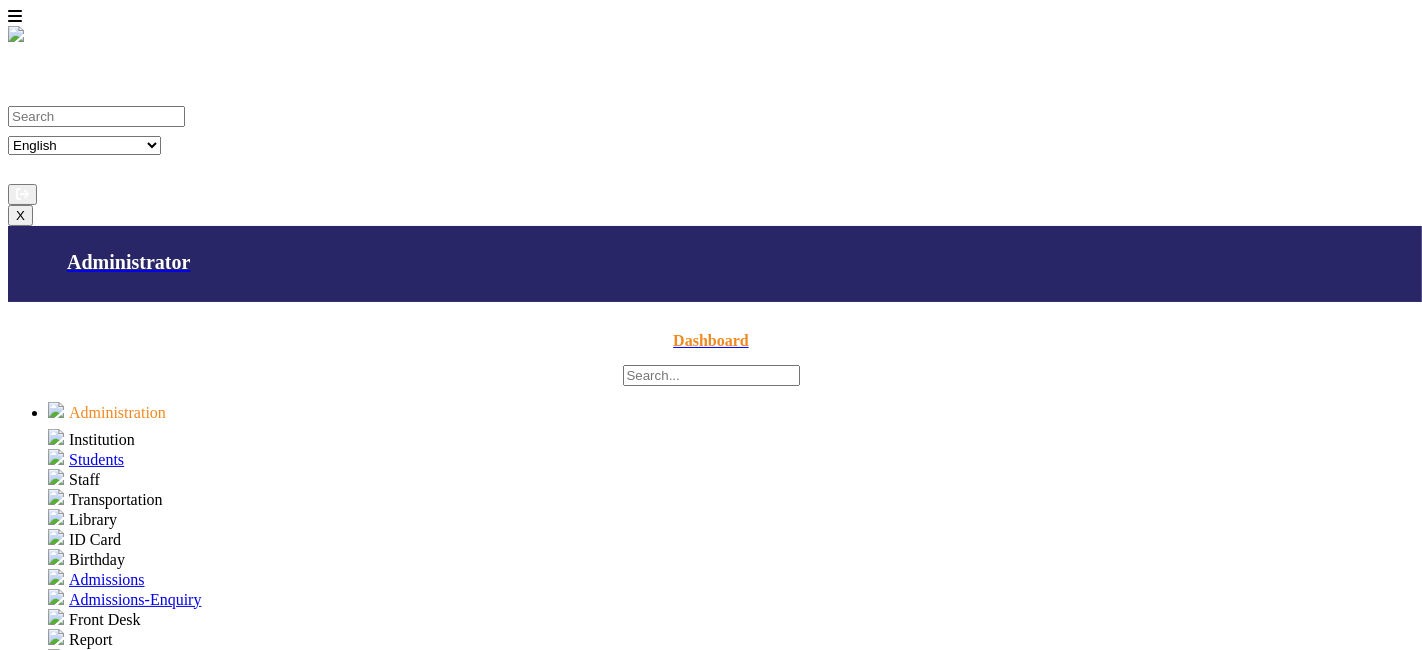 scroll, scrollTop: 0, scrollLeft: 0, axis: both 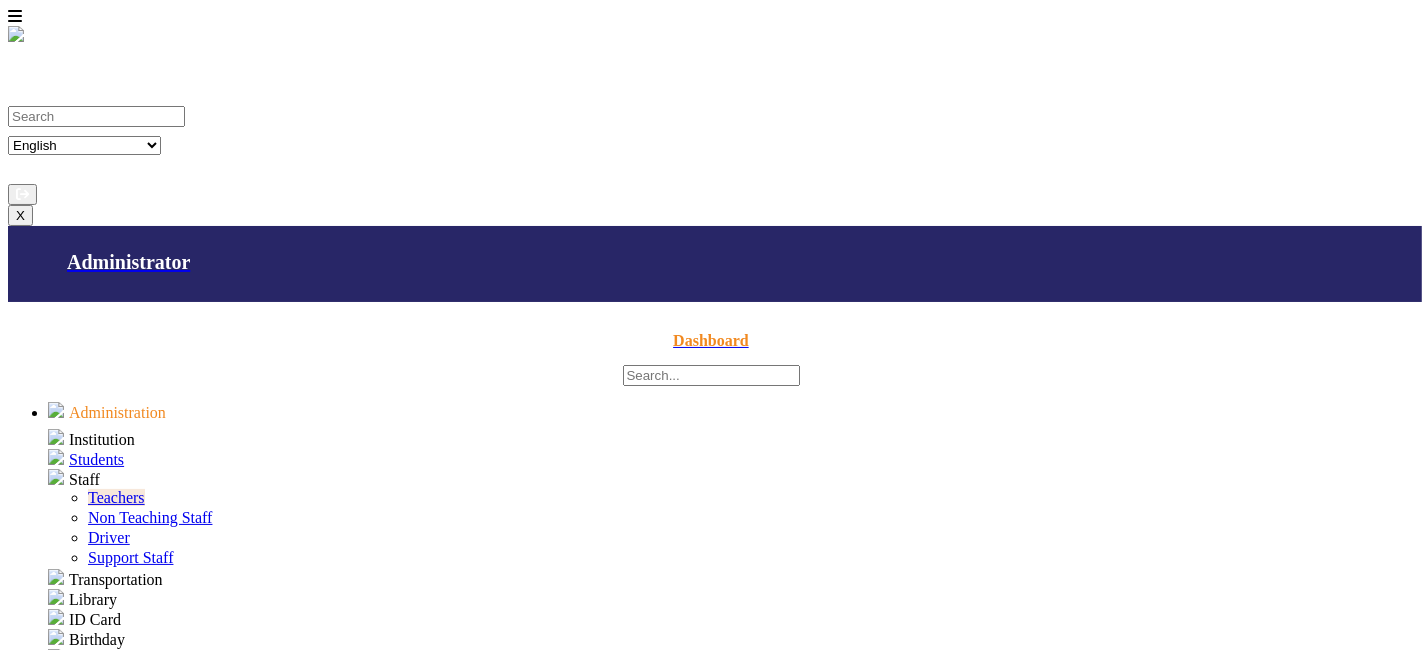click on "Non Teaching Staff" at bounding box center (150, 517) 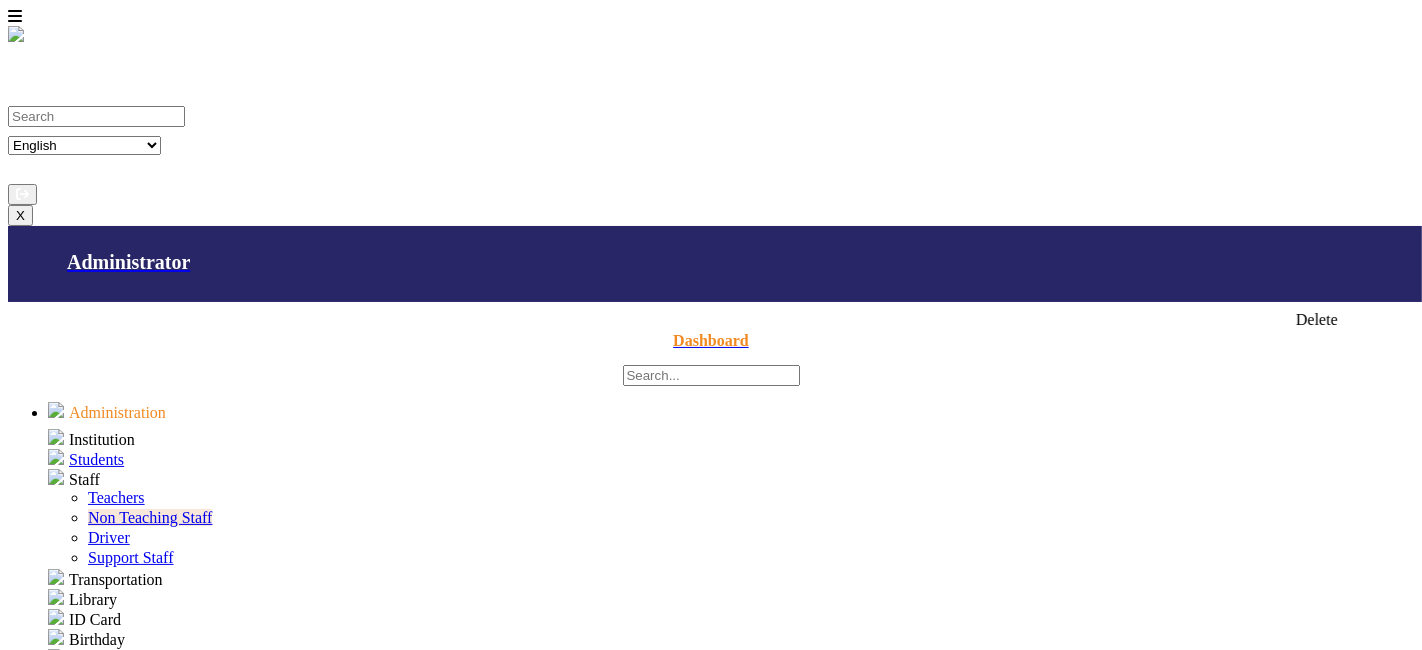 click on "delete_outline" at bounding box center [1249, 1633] 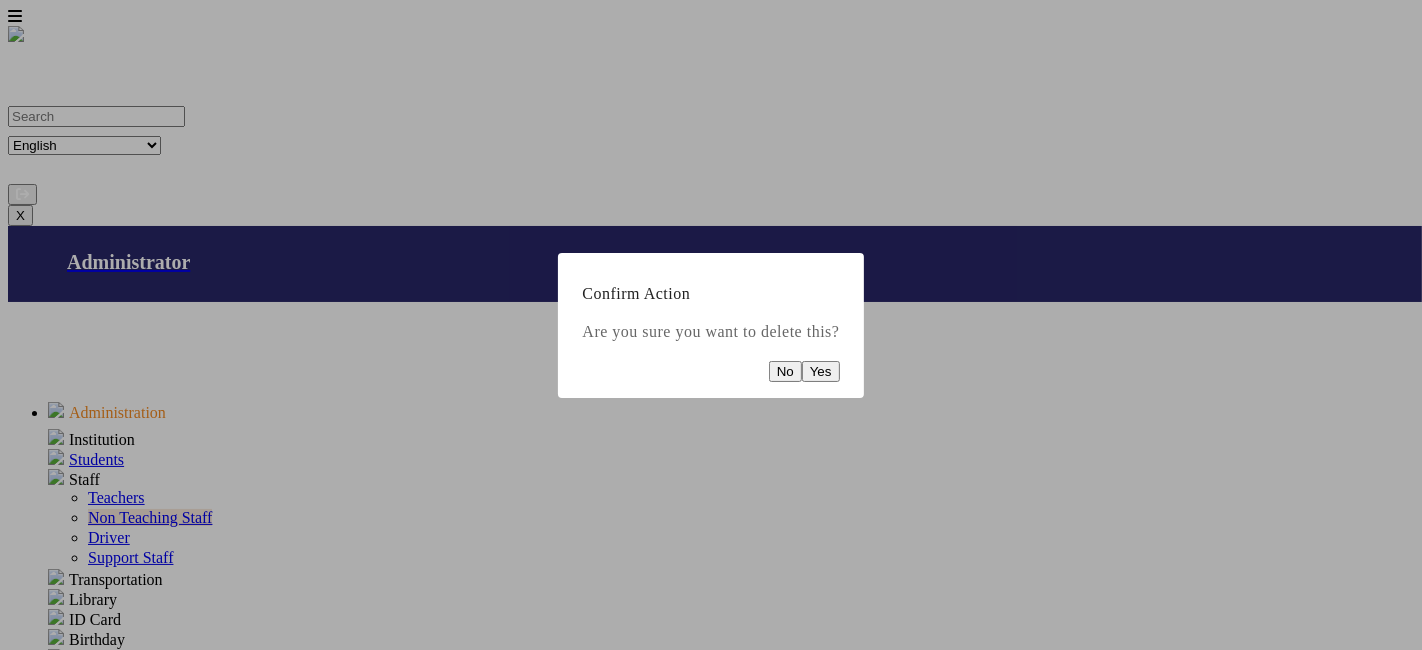 click on "Yes" at bounding box center [821, 371] 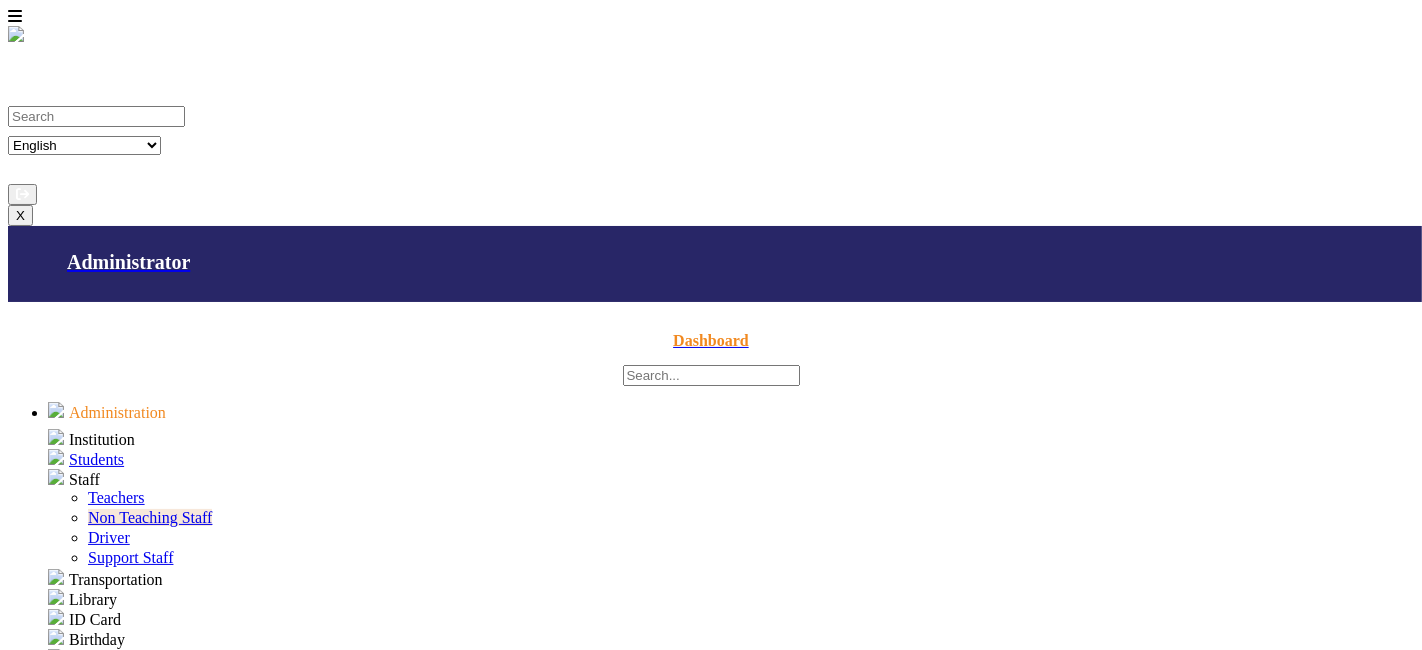 click on "remove_red_eye delete_outline" at bounding box center [1273, 1633] 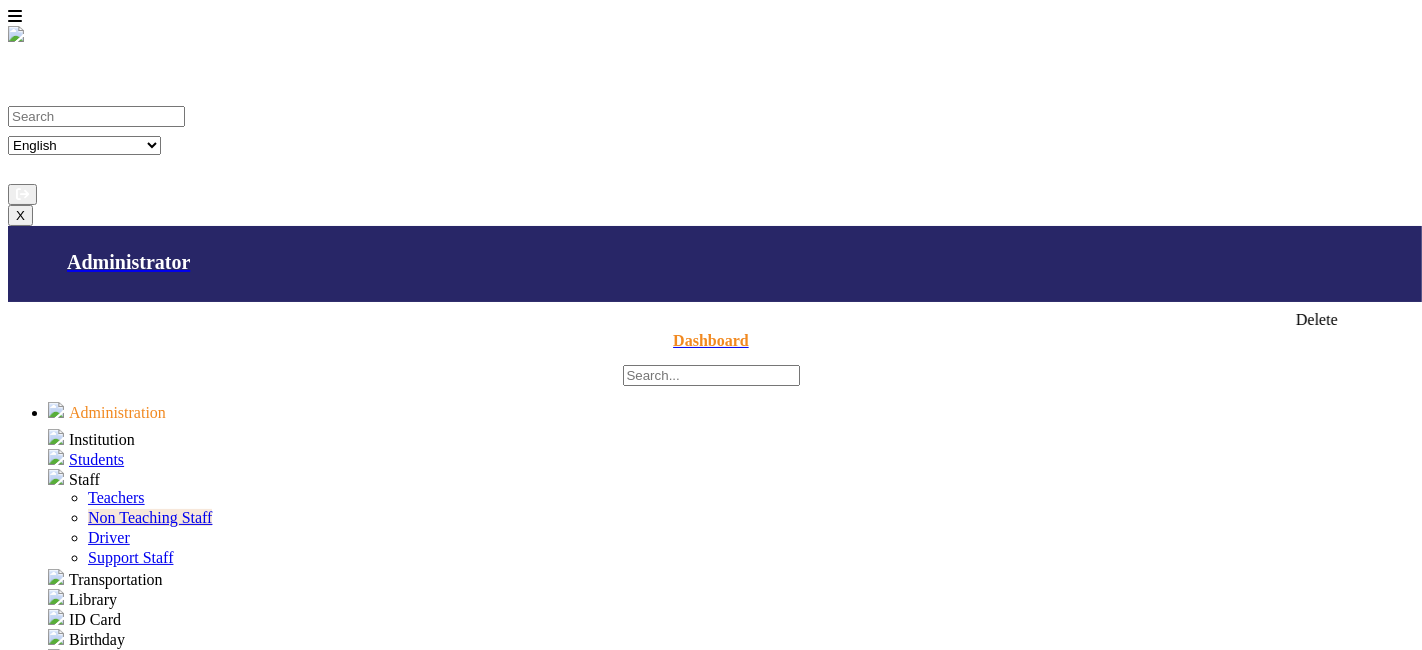 click on "delete_outline" at bounding box center [1249, 1633] 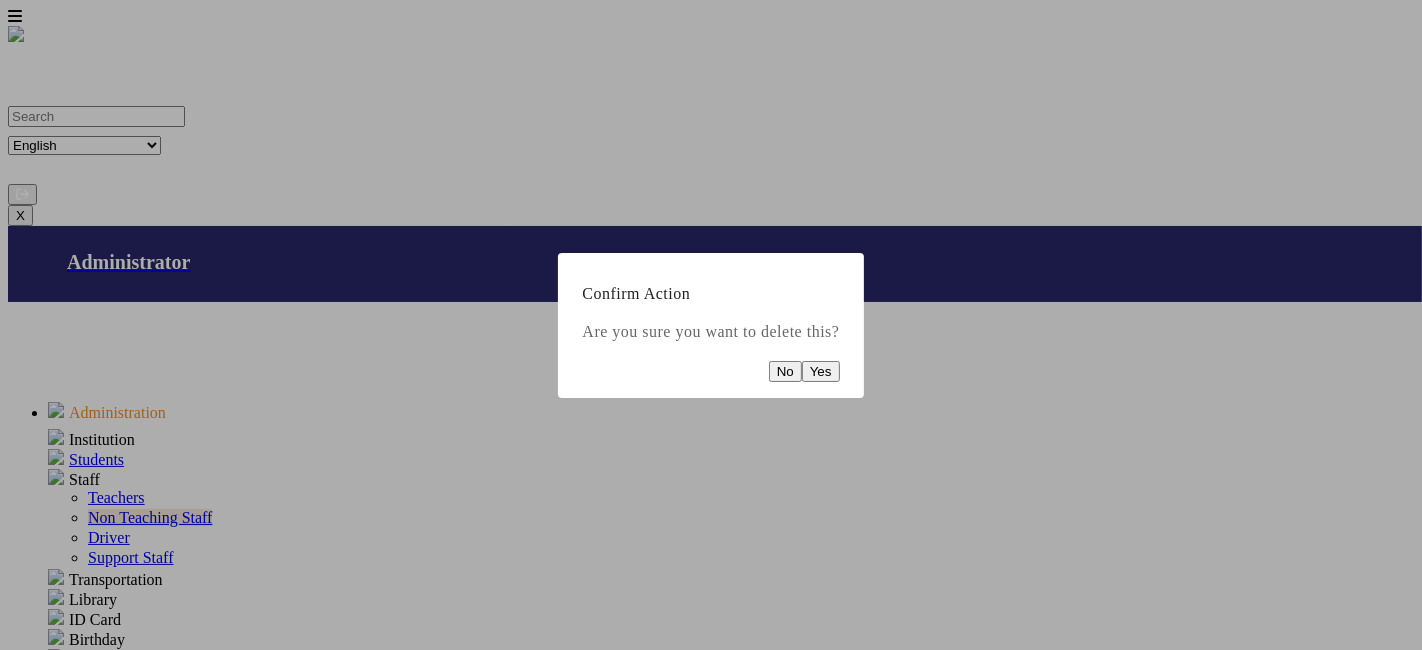 click on "Yes" at bounding box center [821, 371] 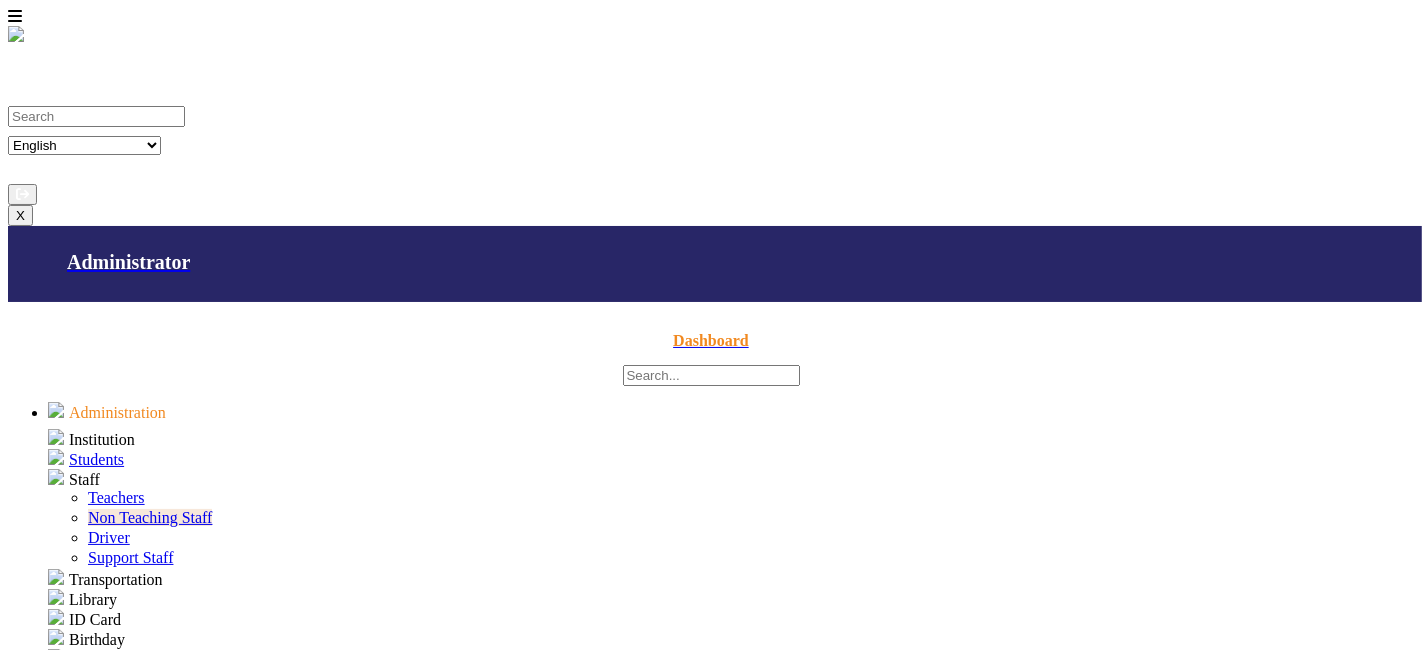 click on "[PHONE]" at bounding box center (797, 1633) 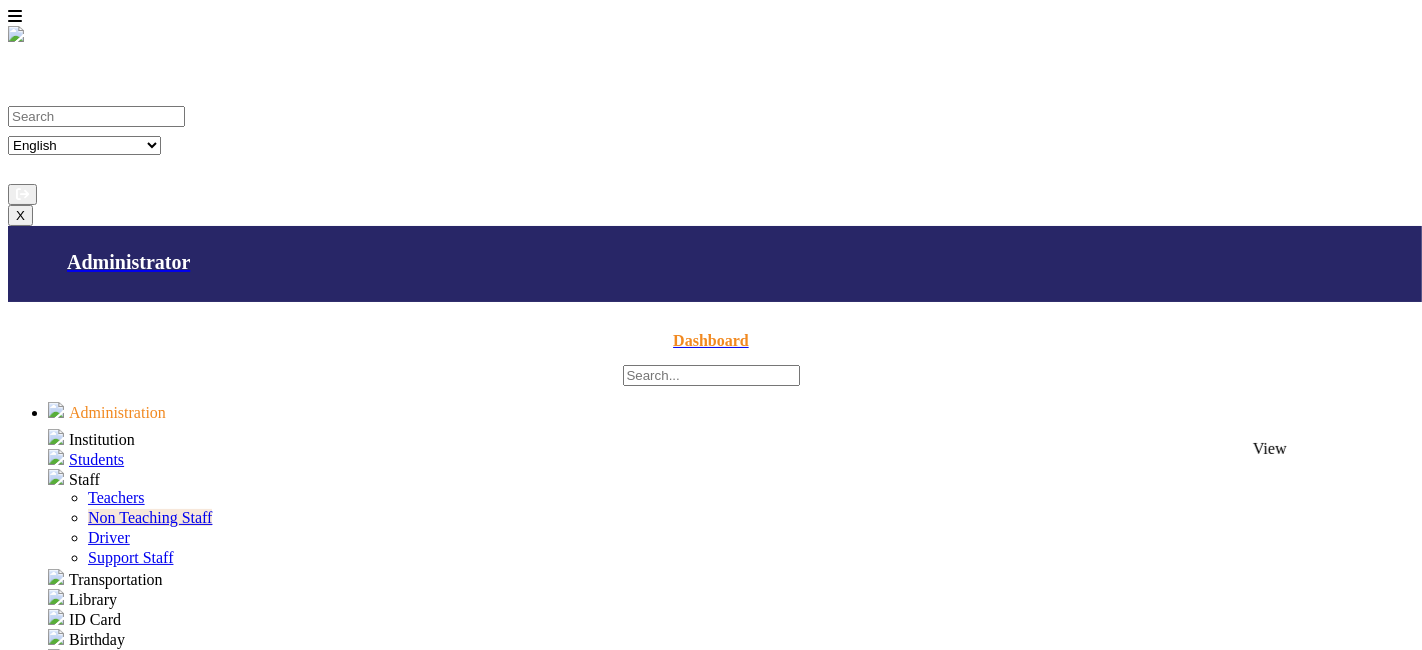 click on "remove_red_eye" at bounding box center (1209, 1741) 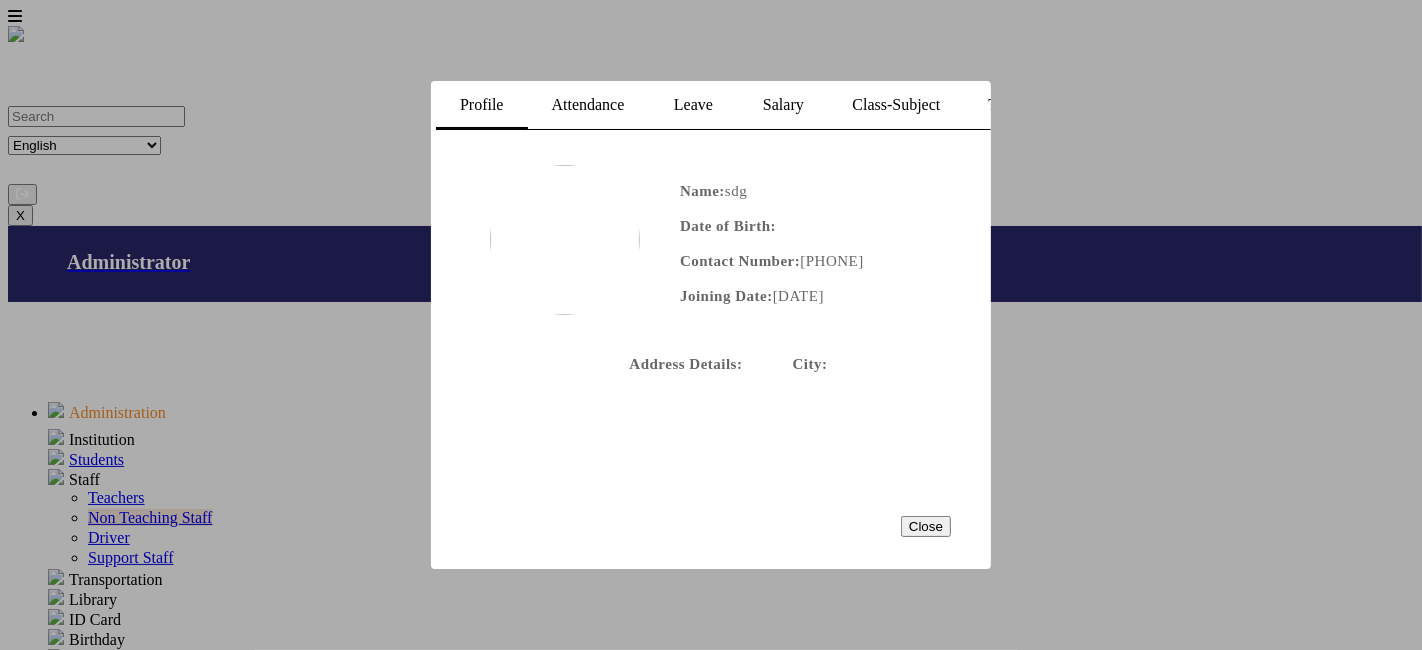 click on "Close" at bounding box center [926, 526] 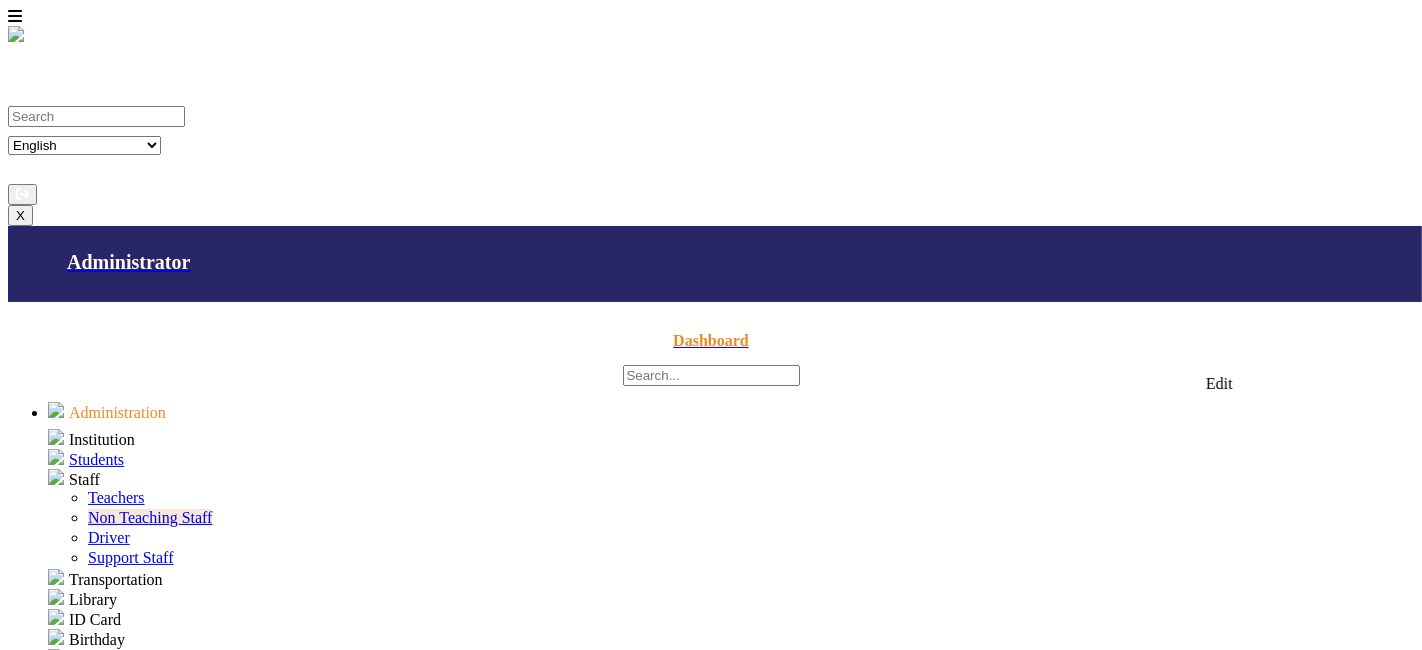 click at bounding box center (1169, 1687) 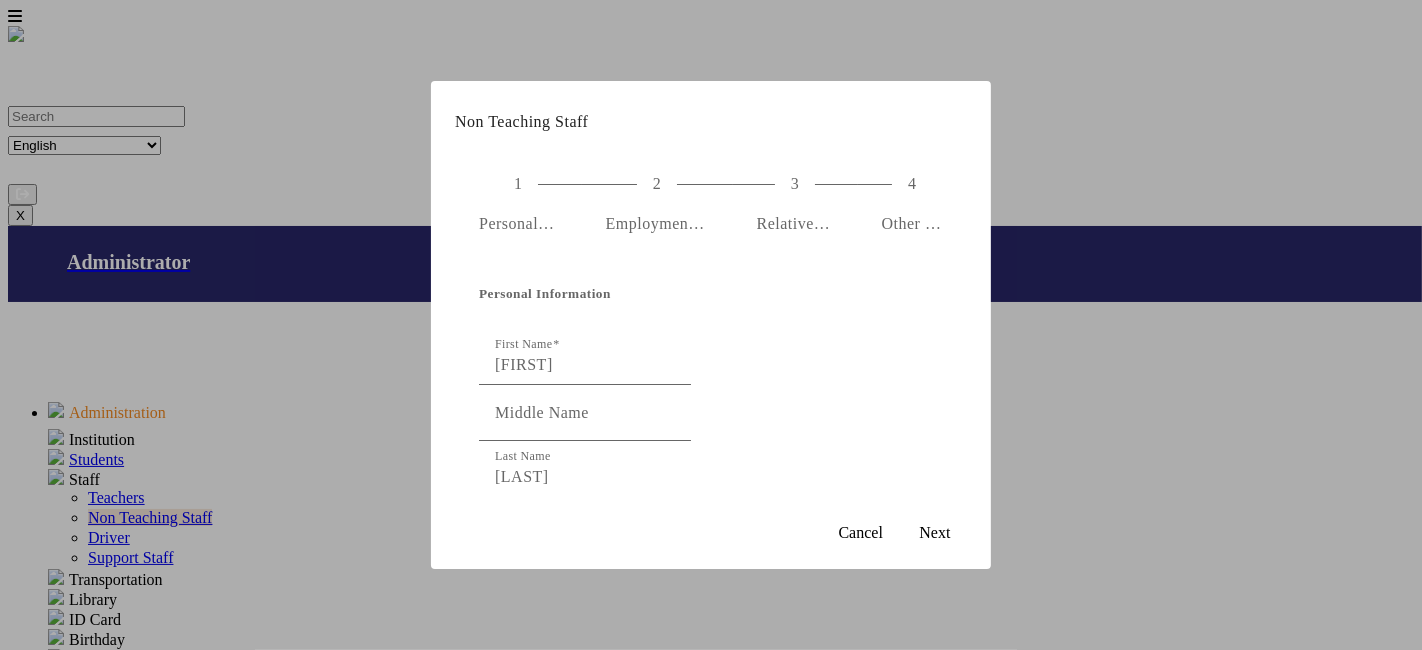 click at bounding box center (711, 325) 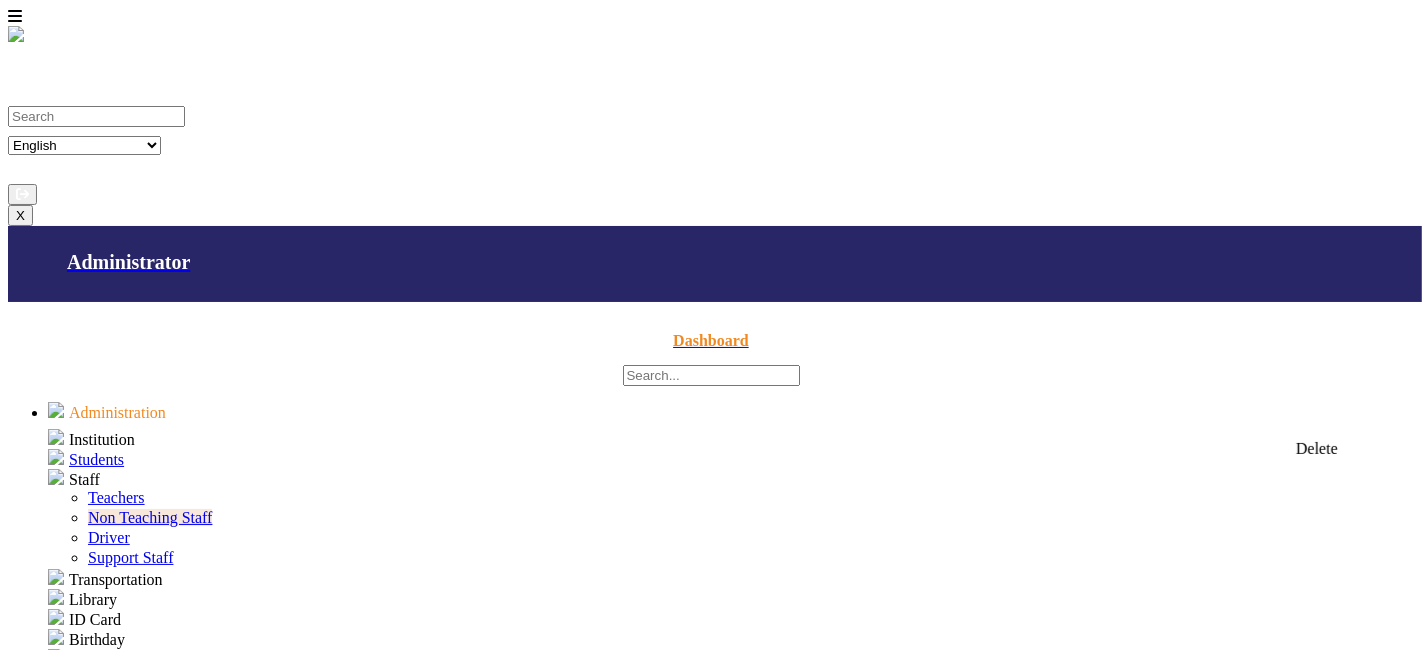 click on "delete_outline" at bounding box center (1249, 1741) 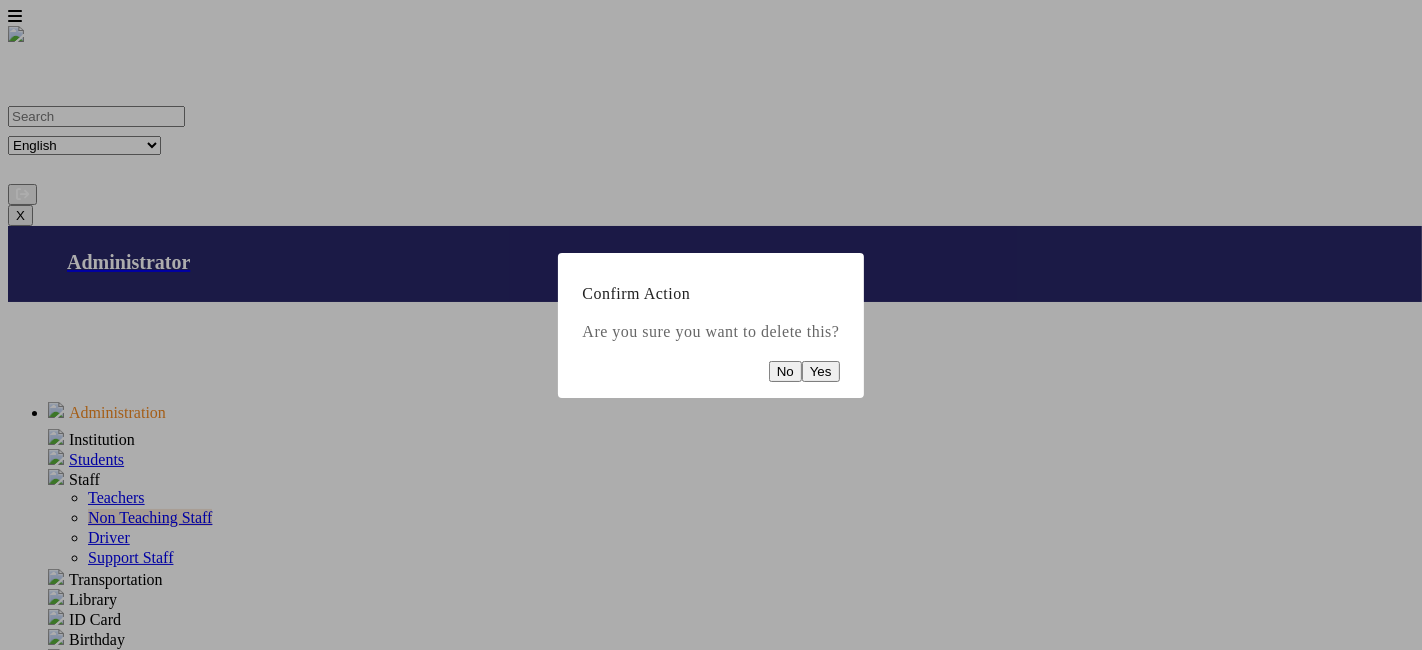click on "Yes" at bounding box center (821, 371) 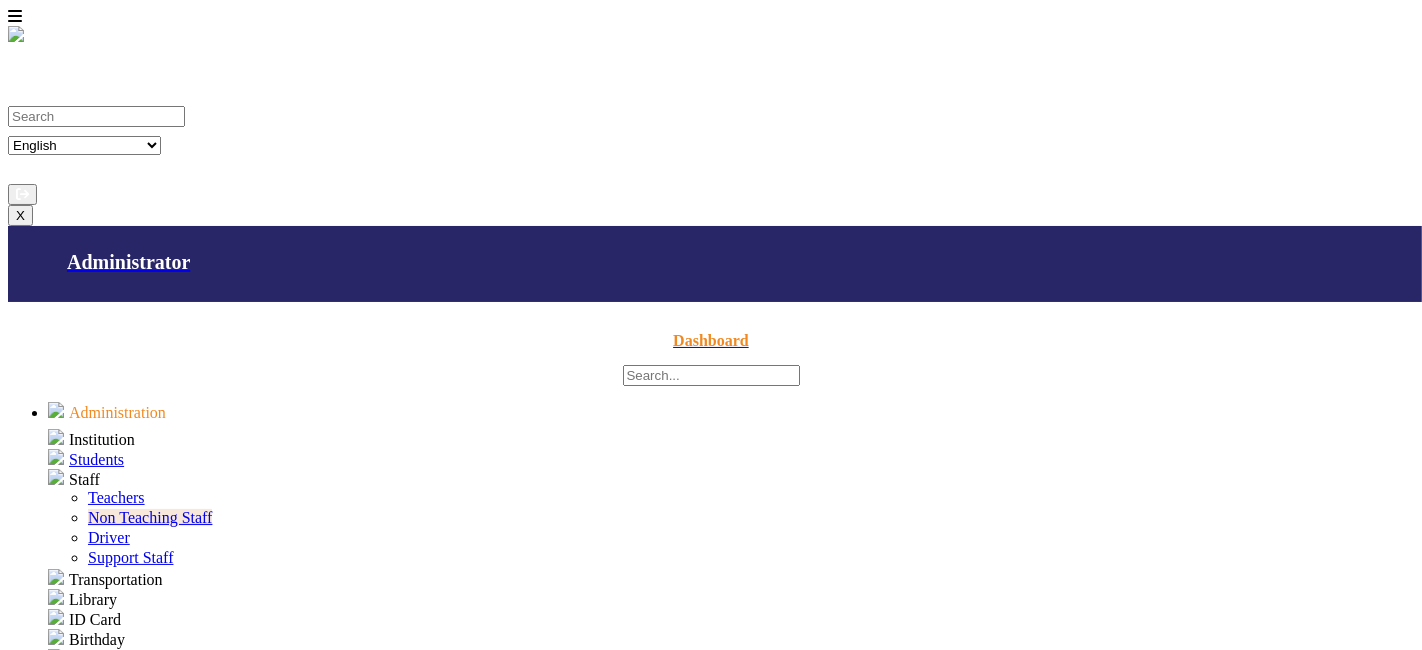 click at bounding box center [1020, 1633] 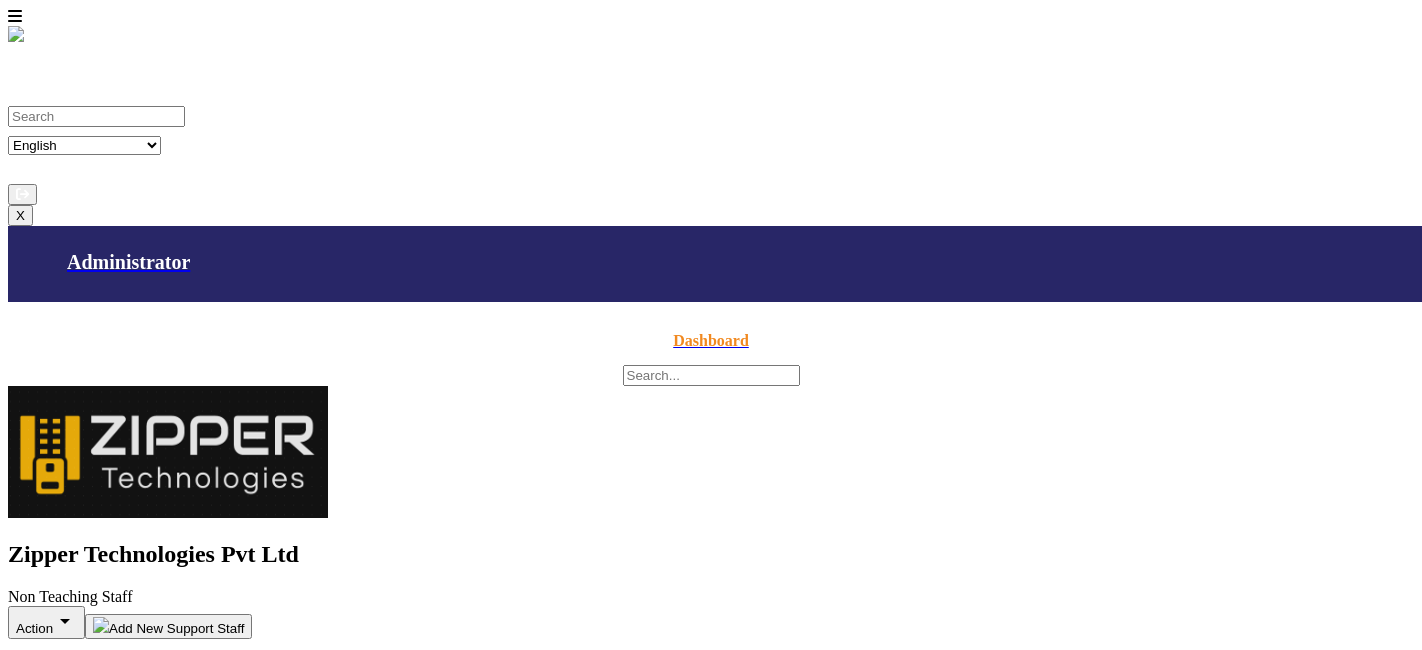 scroll, scrollTop: 0, scrollLeft: 0, axis: both 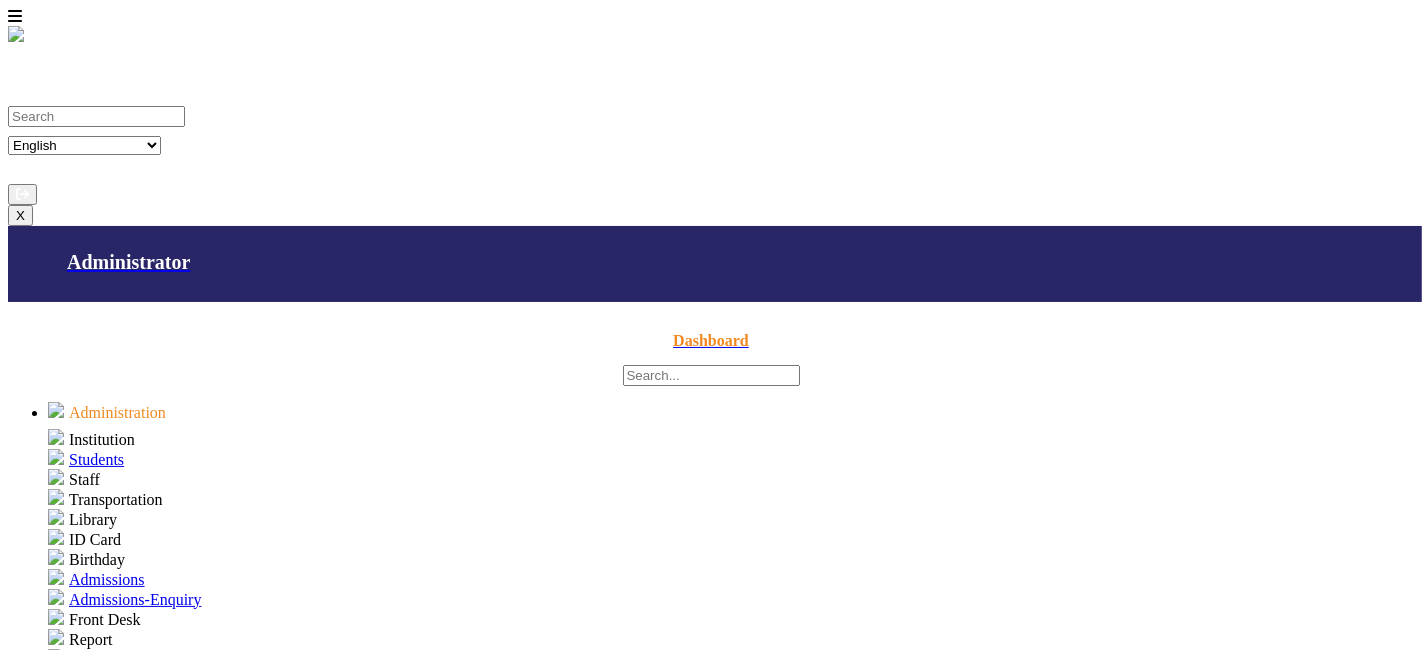 click at bounding box center (1020, 1553) 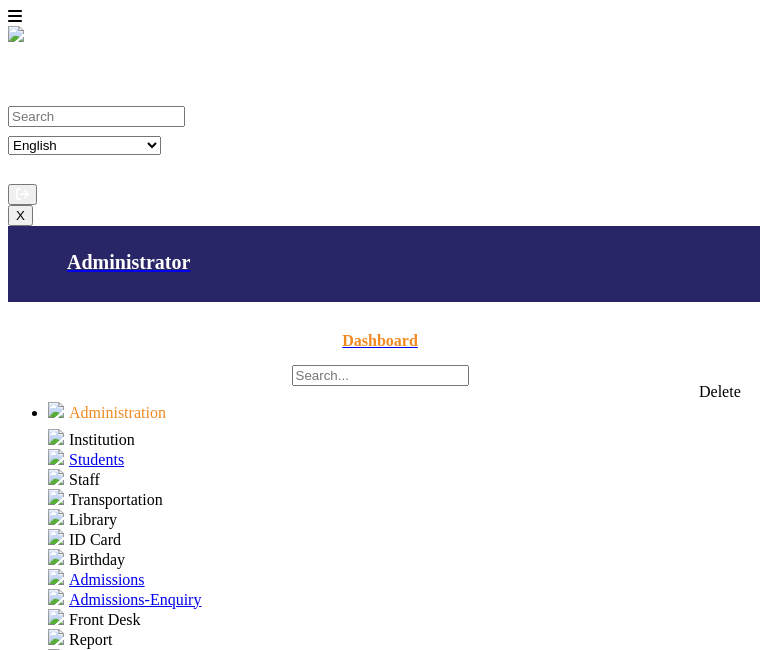 click on "delete_outline" at bounding box center [719, 1553] 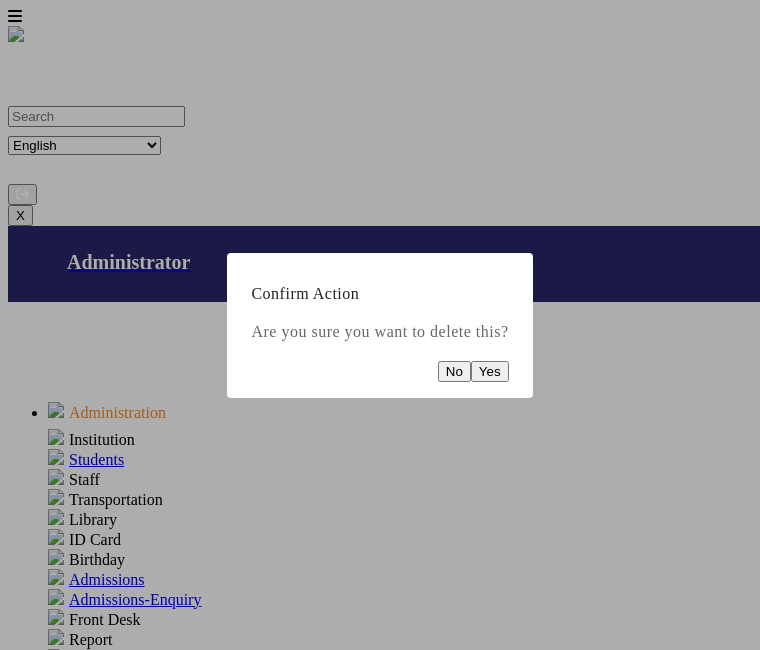 click on "Yes" at bounding box center (490, 371) 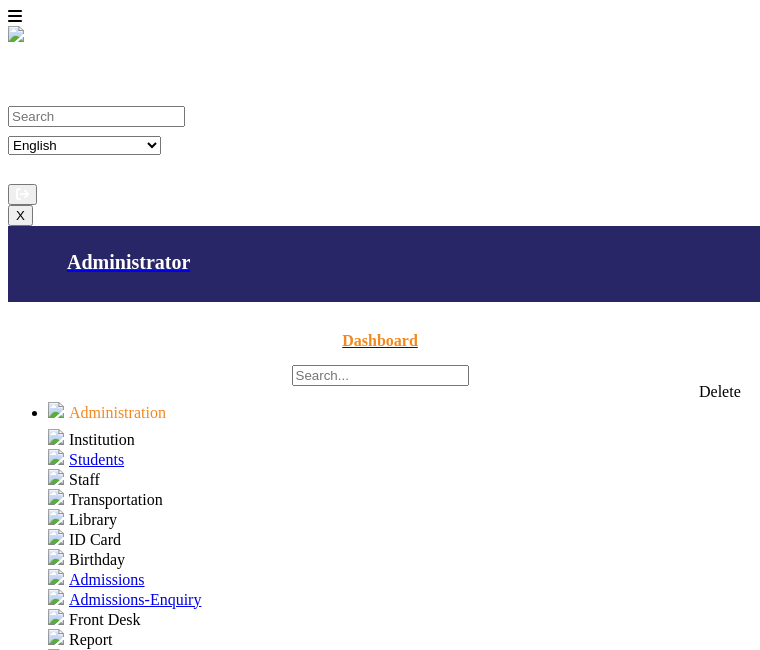 click on "delete_outline" at bounding box center [719, 1553] 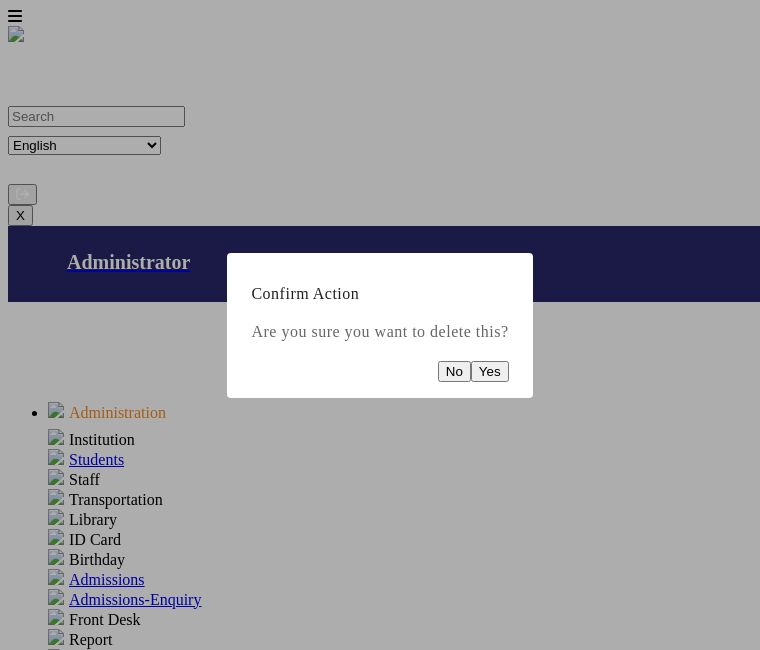 click on "Yes" at bounding box center [490, 371] 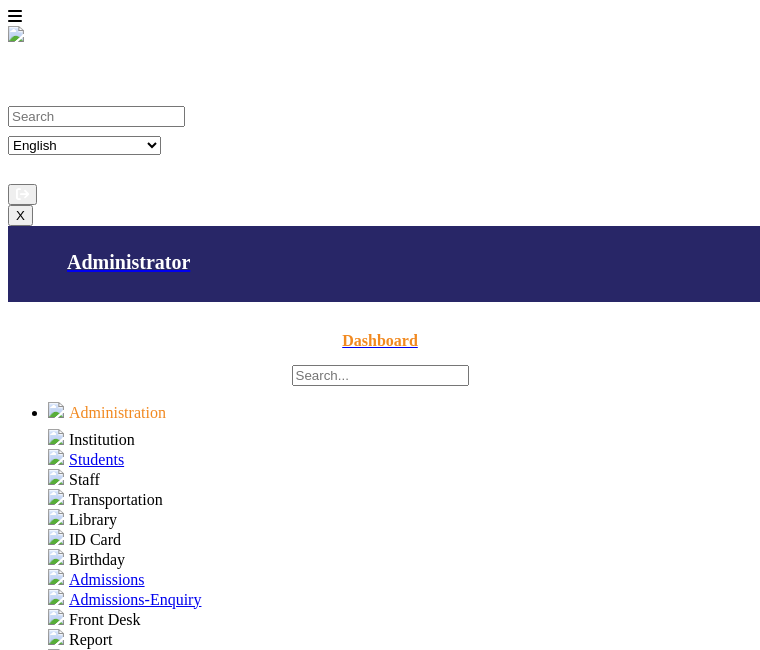 type 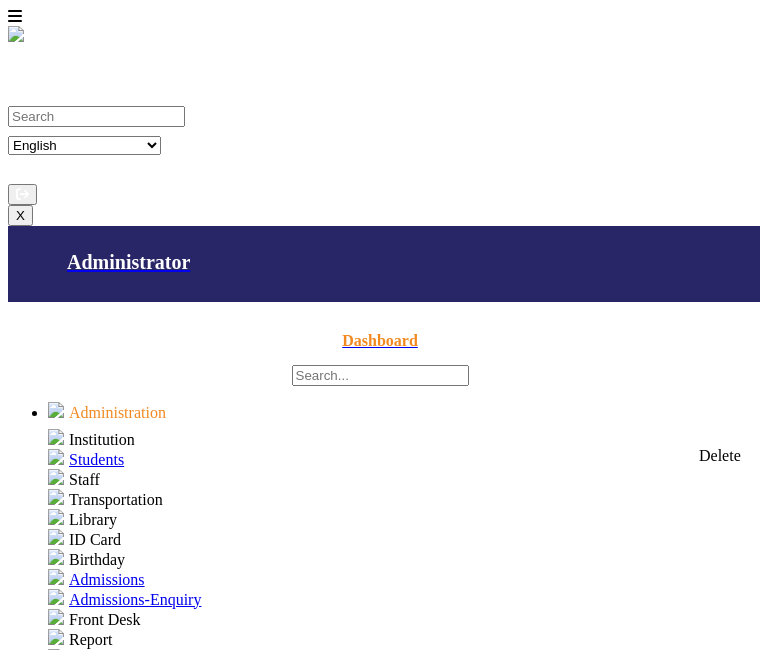 click at bounding box center [719, 1607] 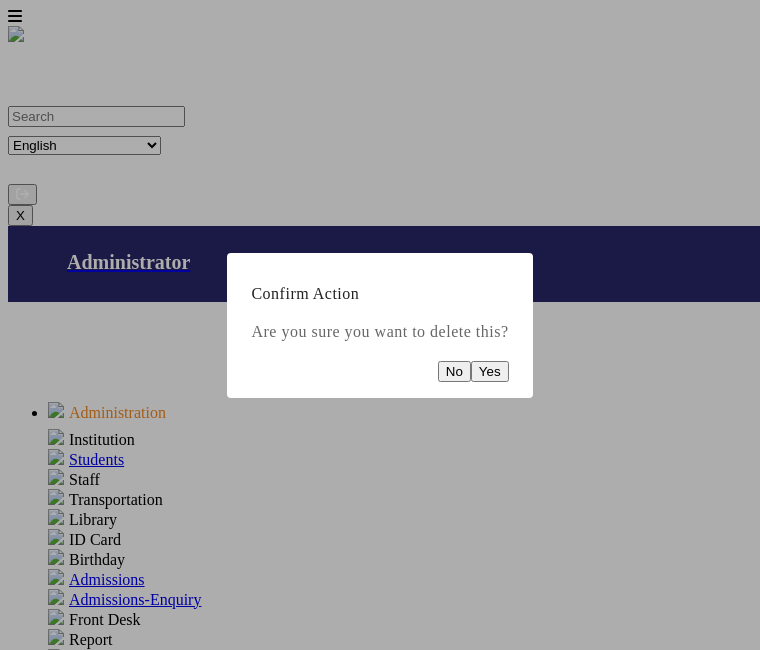 click on "Yes" at bounding box center (490, 371) 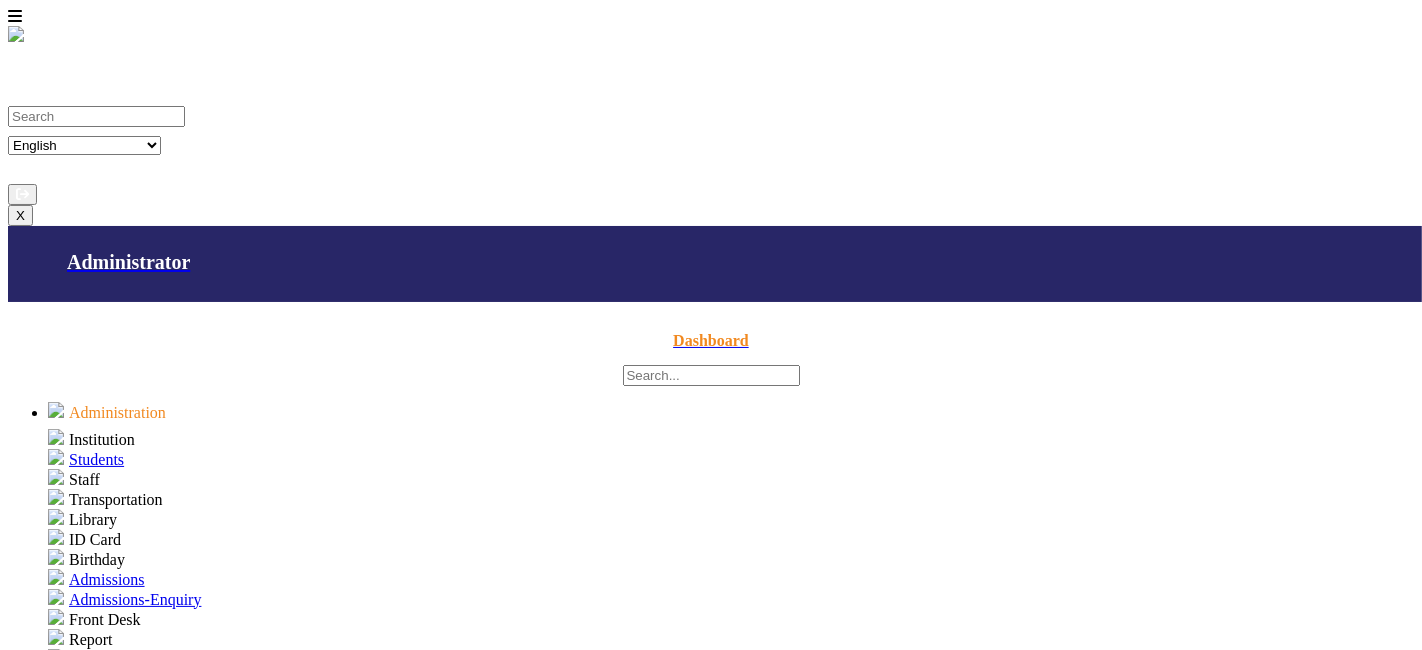 click on "Staff" at bounding box center [91, 439] 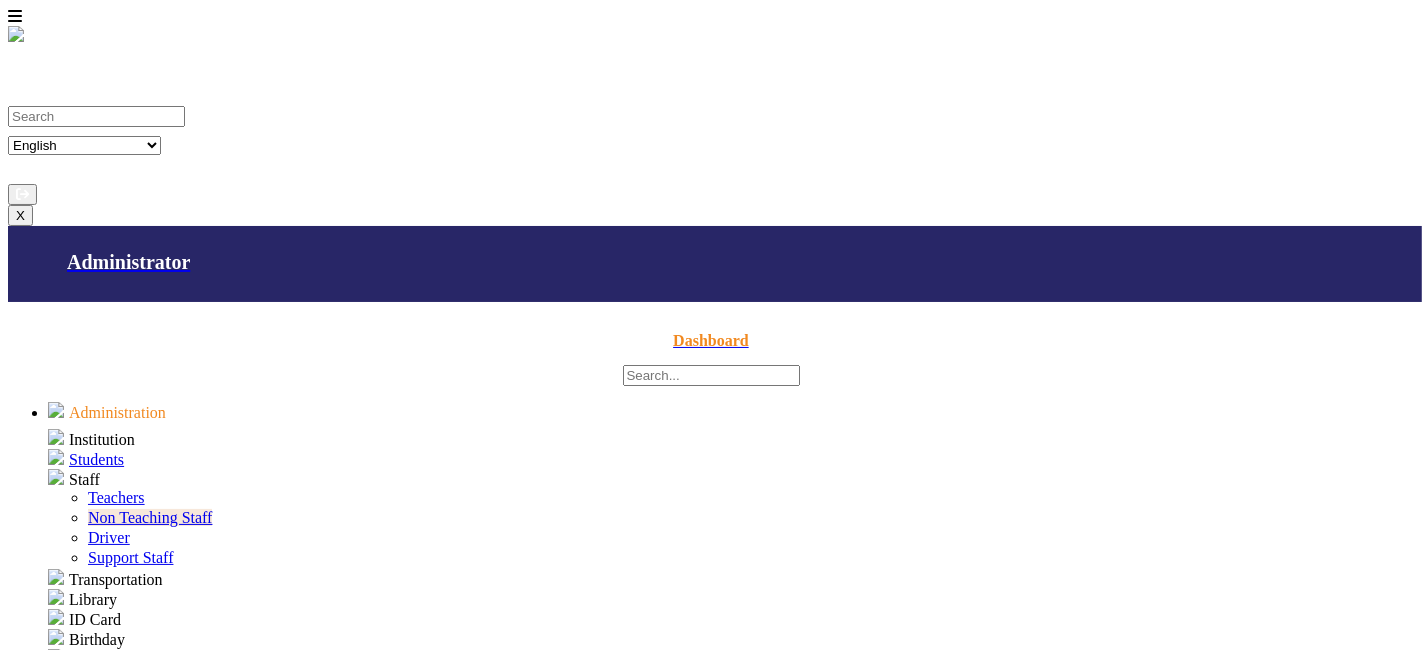 scroll, scrollTop: 59, scrollLeft: 0, axis: vertical 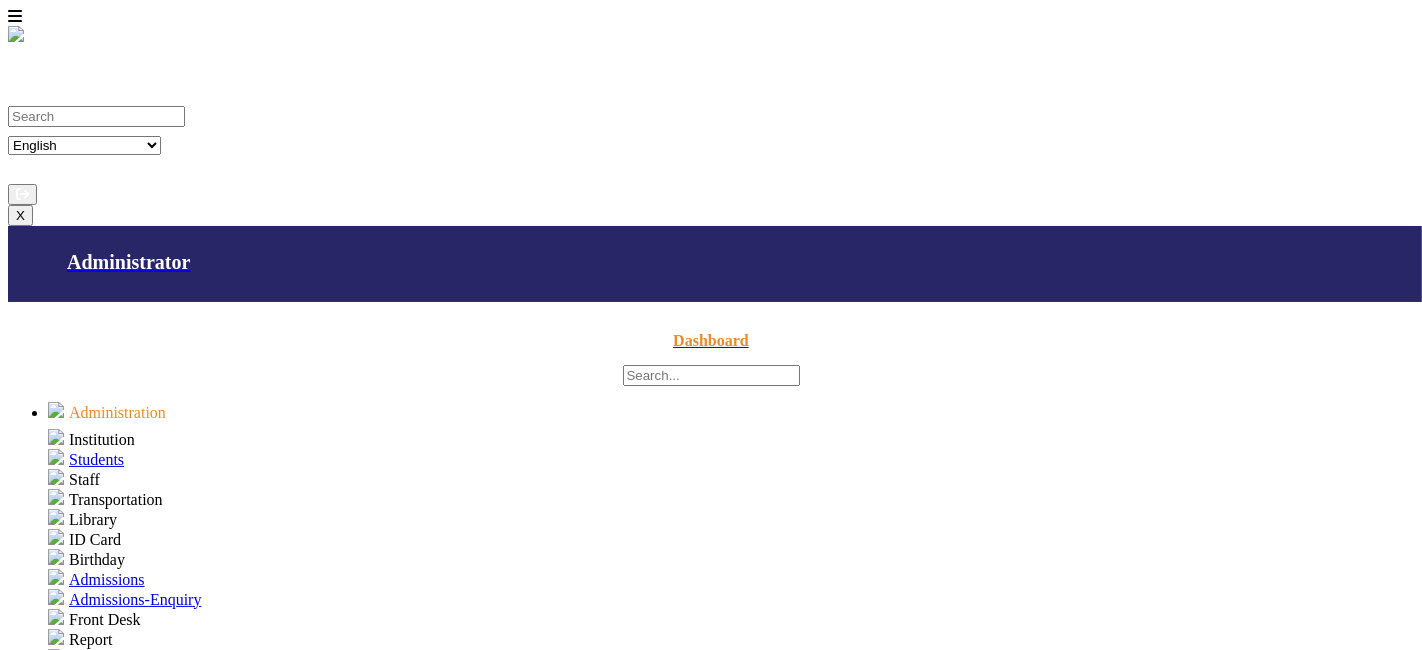 click on "Staff  Teachers   Non Teaching Staff   Driver   Support Staff" at bounding box center [731, 439] 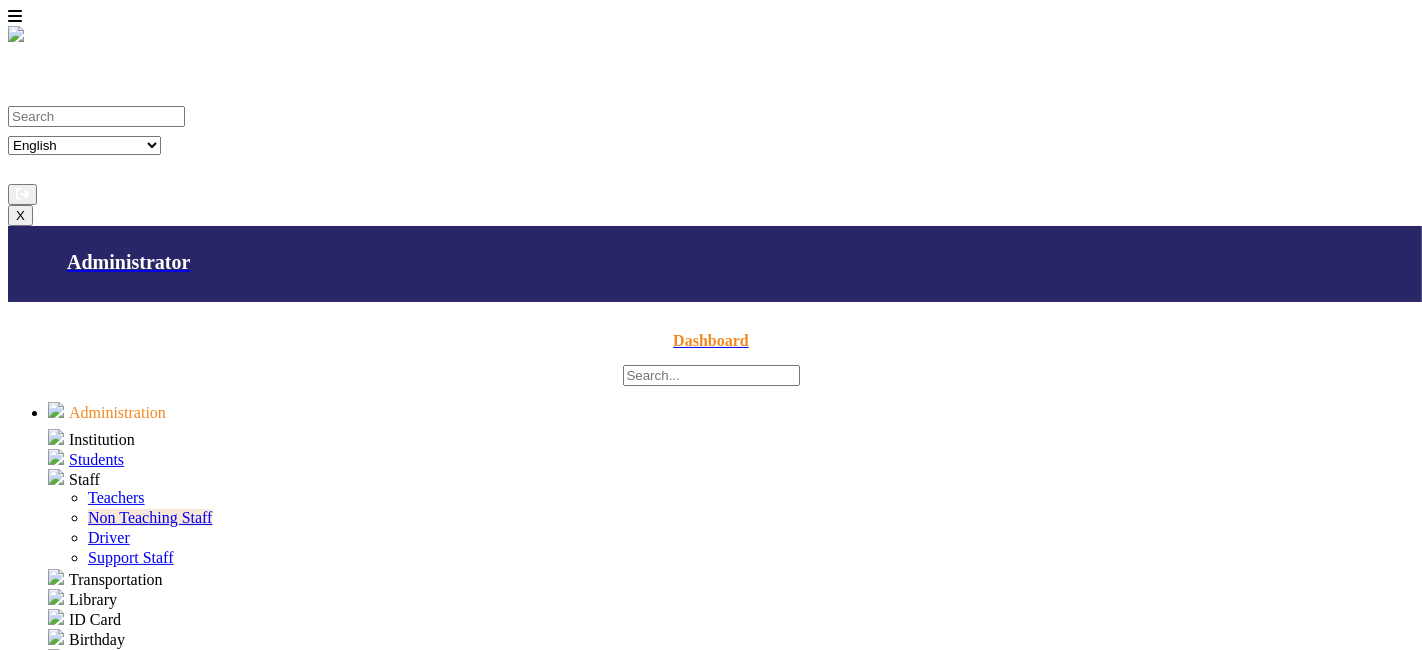 drag, startPoint x: 174, startPoint y: 312, endPoint x: 51, endPoint y: 324, distance: 123.58398 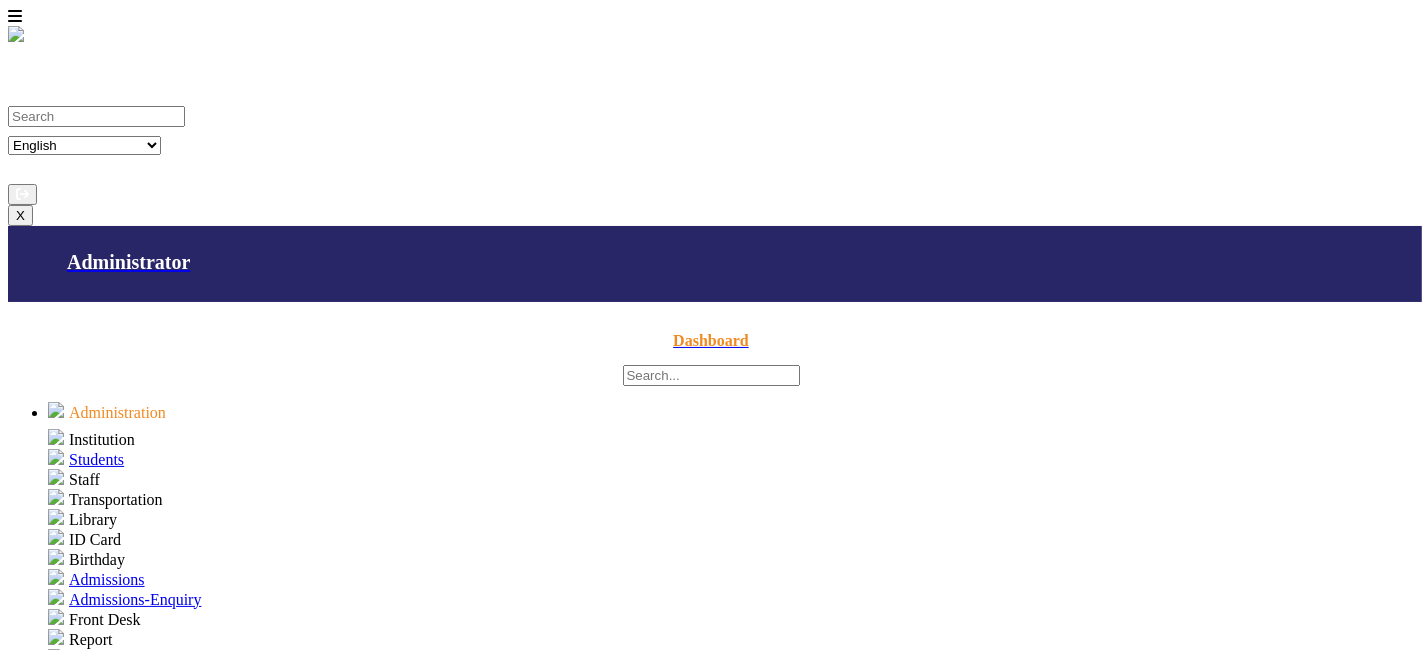 copy on "Non Teaching Staff" 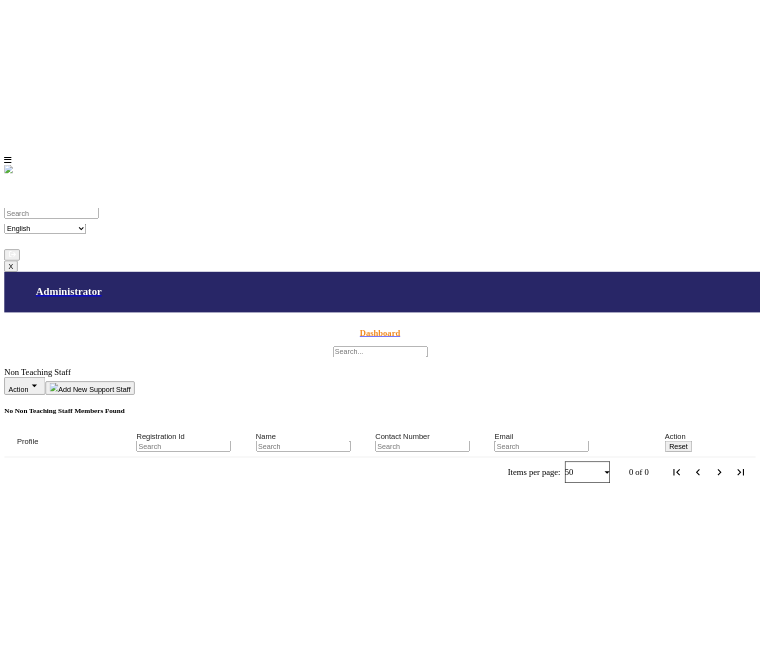 scroll, scrollTop: 0, scrollLeft: 0, axis: both 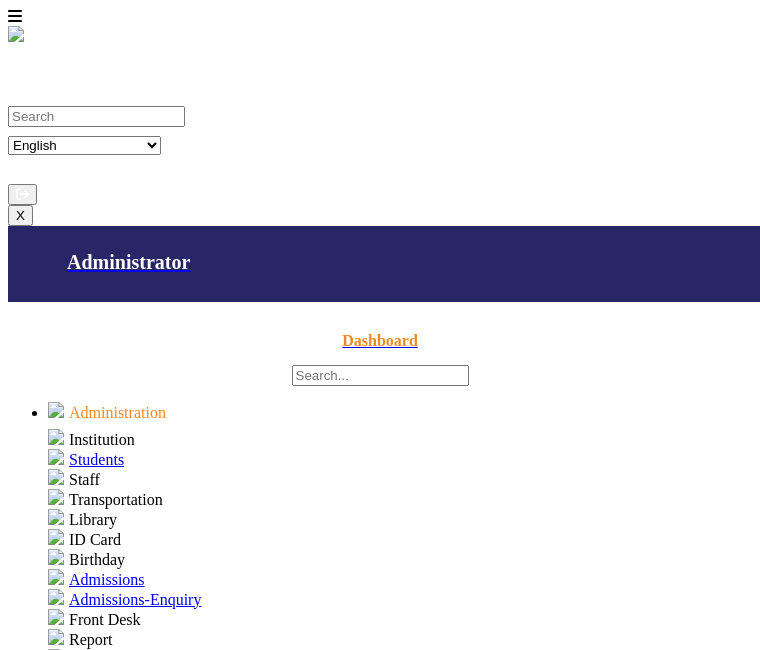 click on "delete_outline" at bounding box center (719, 1553) 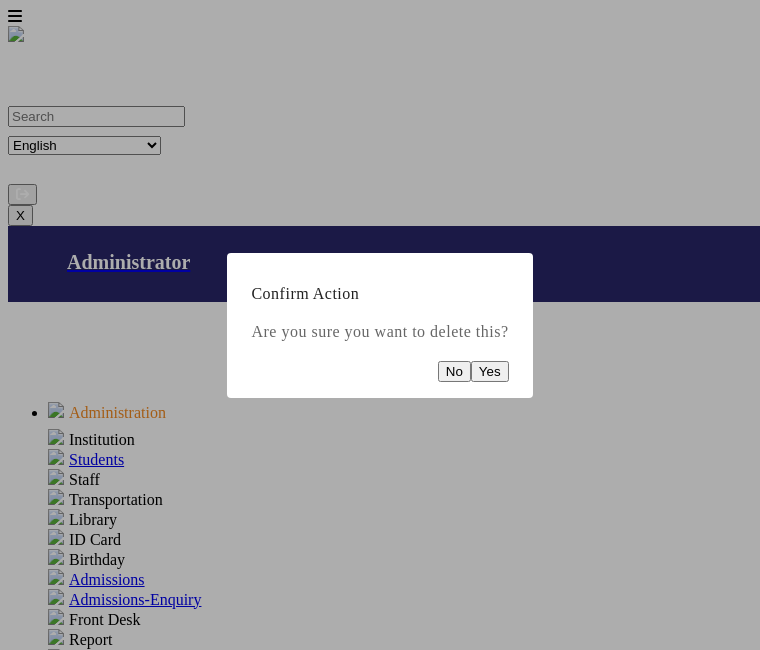 click on "Yes" at bounding box center (490, 371) 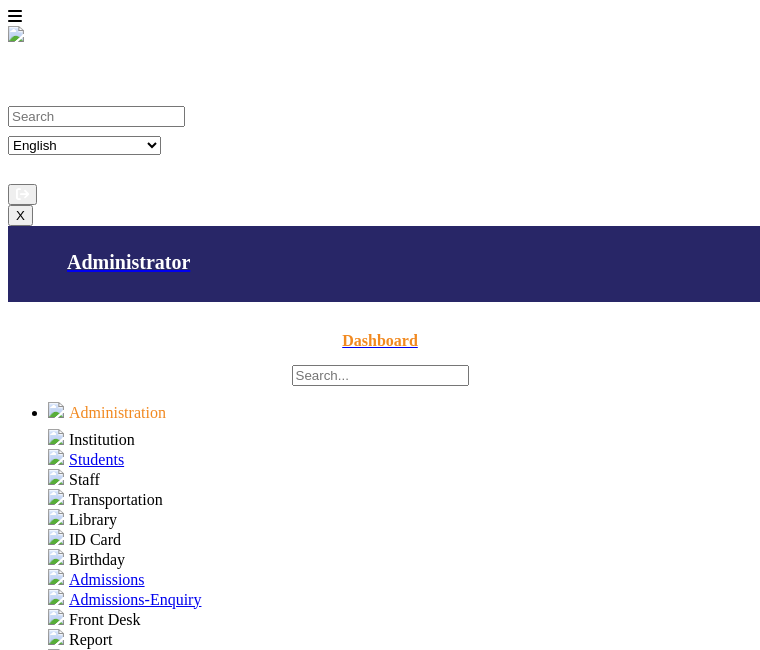 click at bounding box center [684, 1715] 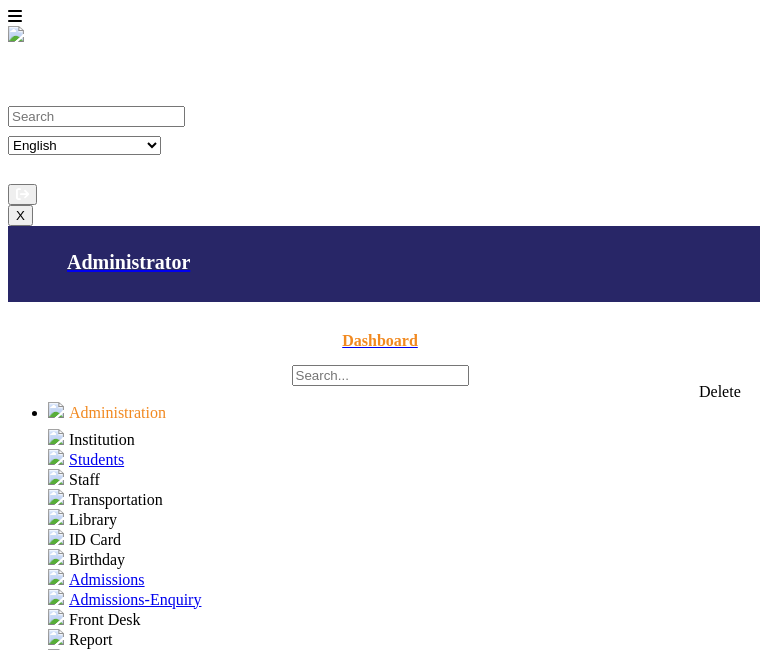 click on "delete_outline" at bounding box center [719, 1553] 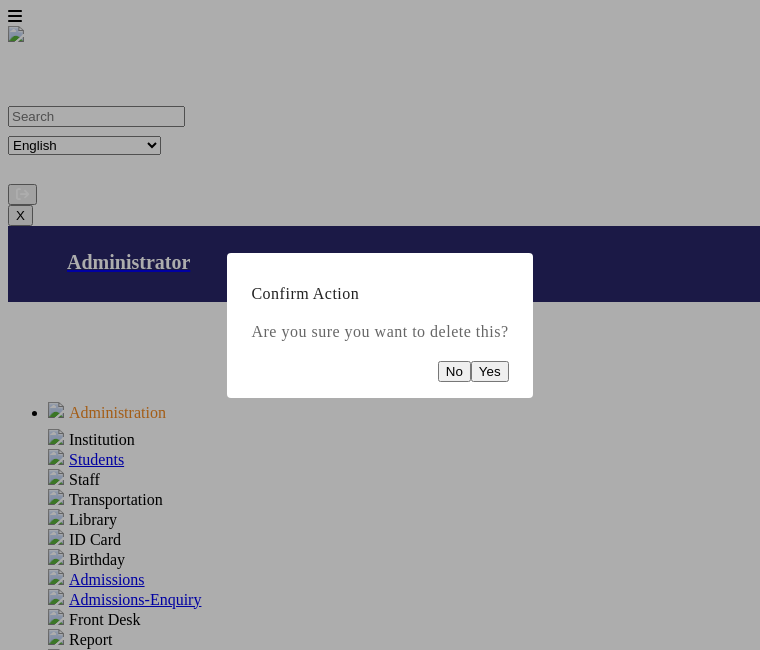 click on "Yes" at bounding box center (490, 371) 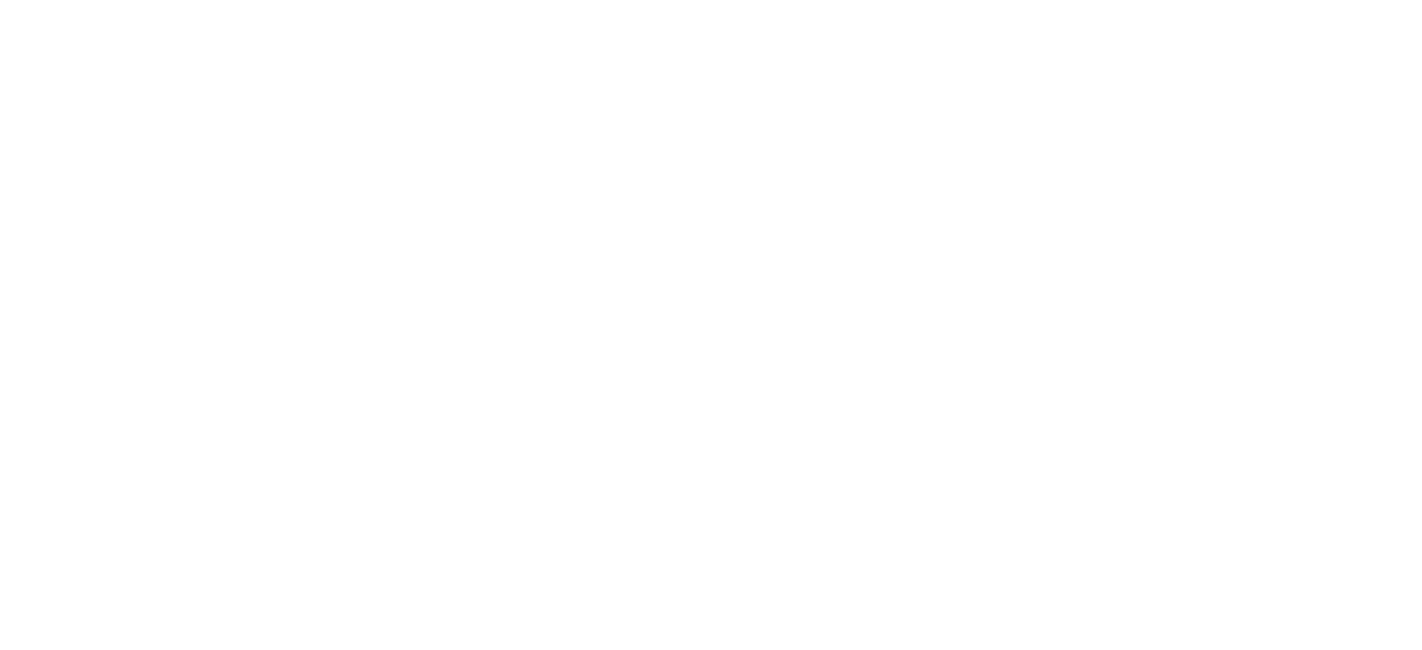 scroll, scrollTop: 0, scrollLeft: 0, axis: both 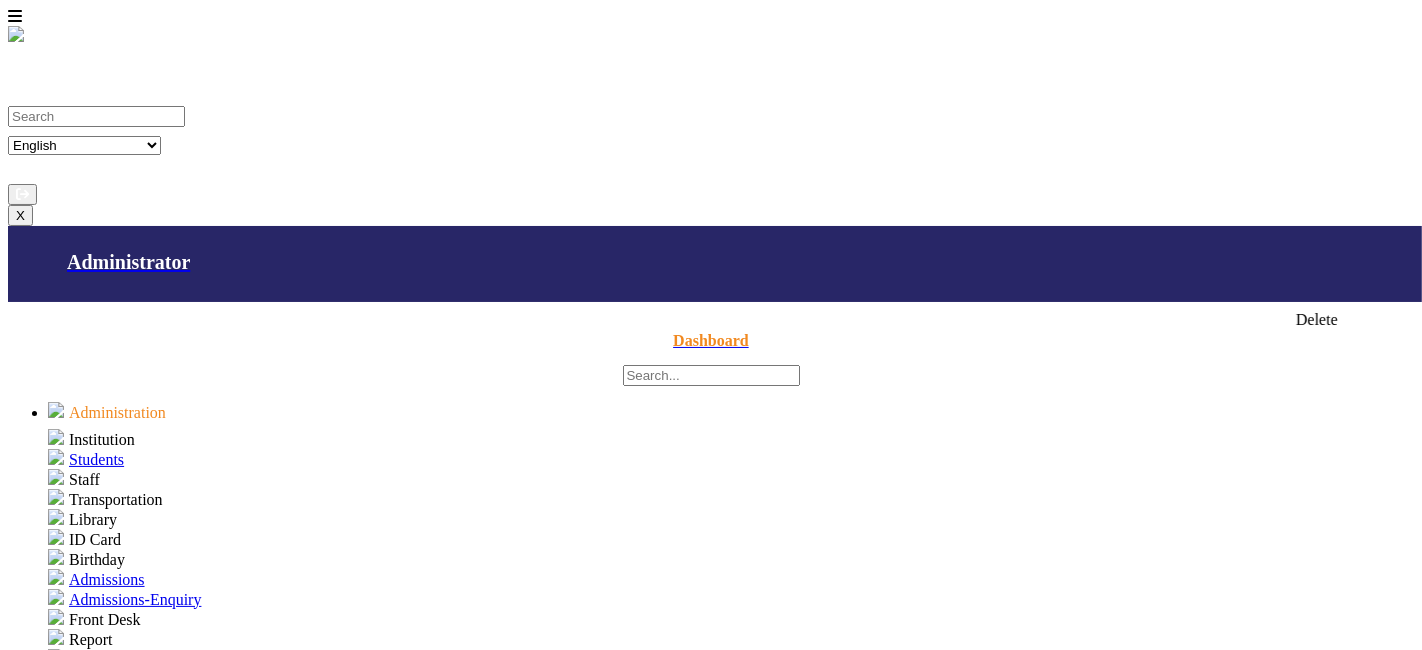 click on "delete_outline" at bounding box center [1249, 1553] 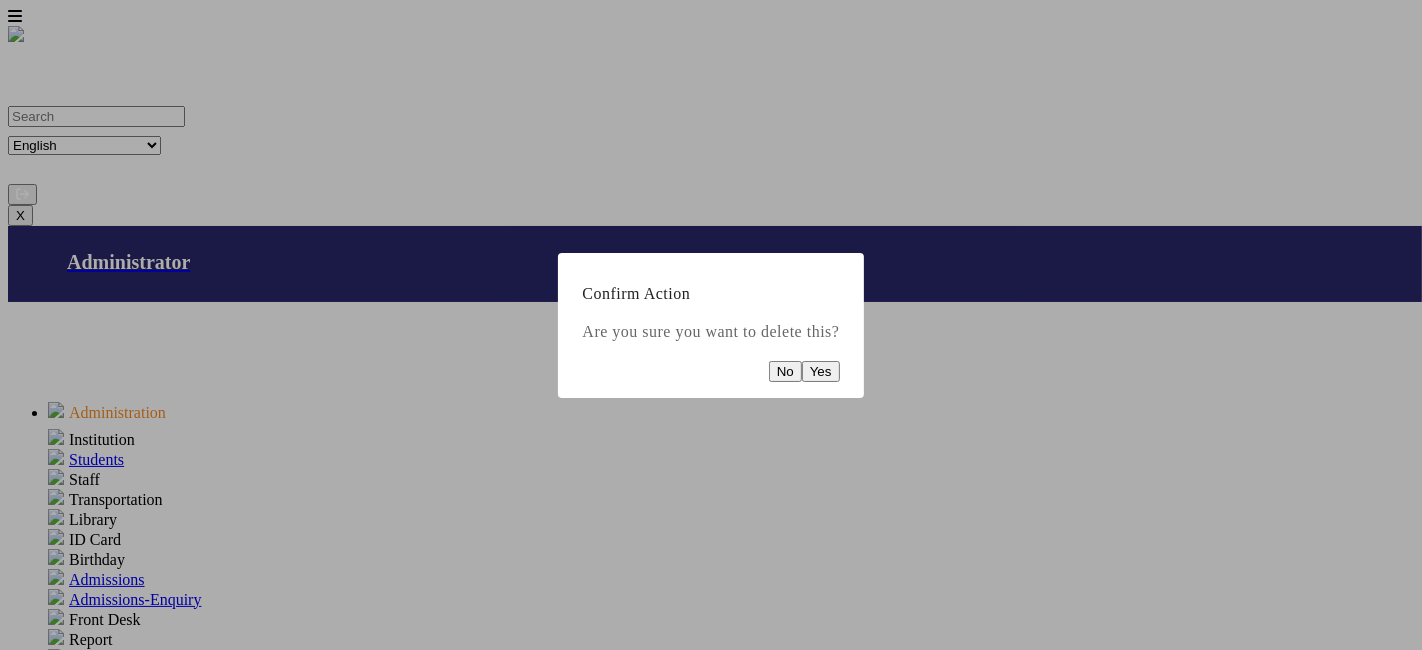 click on "Yes" at bounding box center [821, 371] 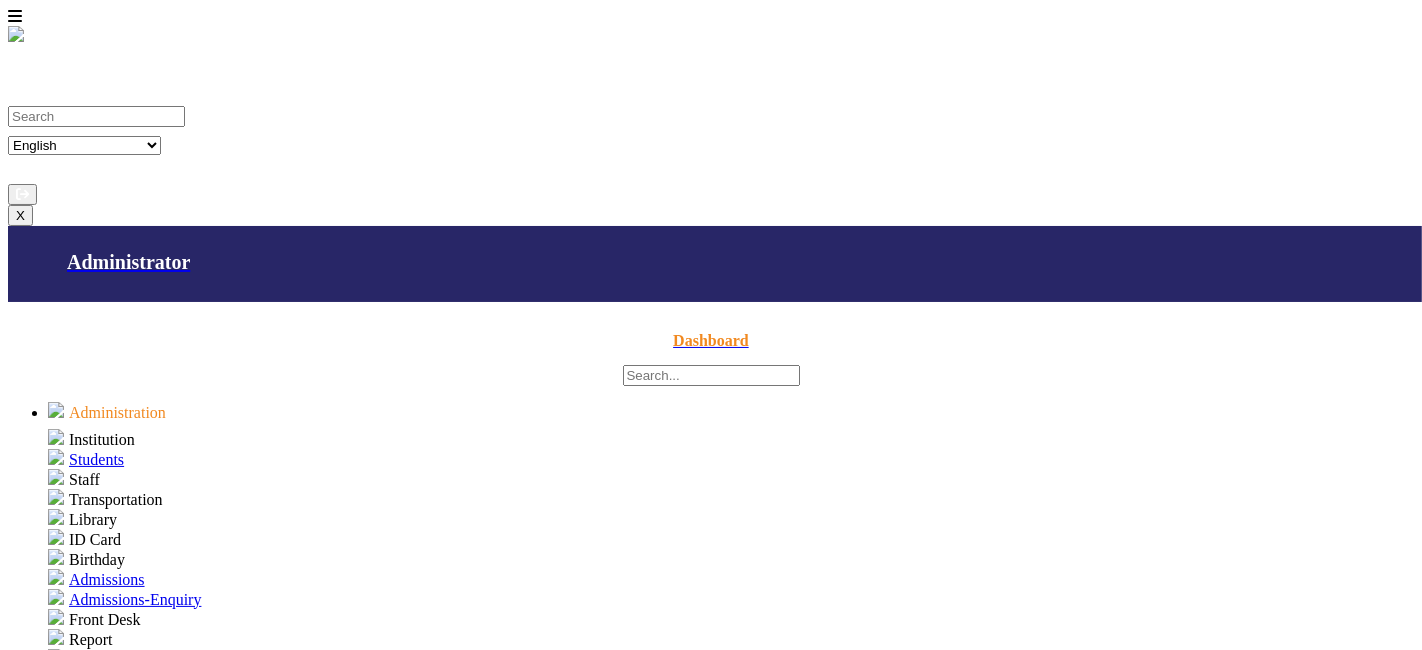 click on "Staff" at bounding box center (91, 439) 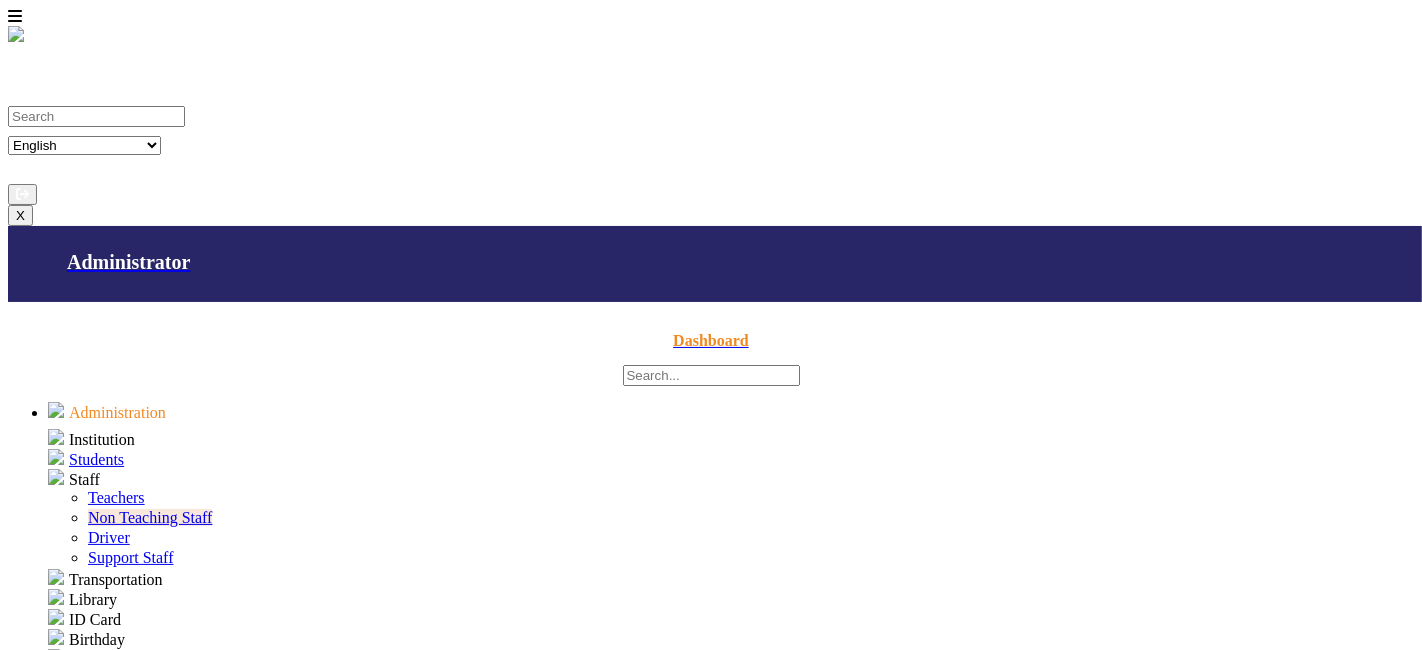 scroll, scrollTop: 4, scrollLeft: 0, axis: vertical 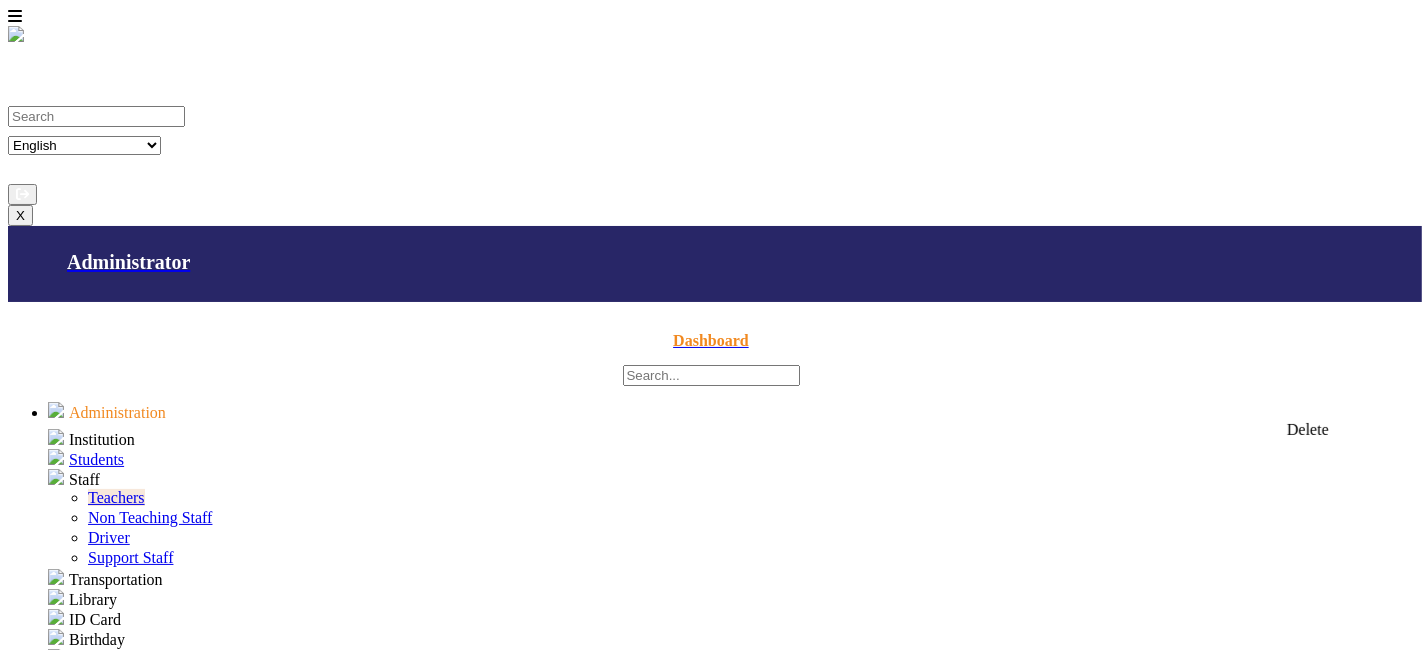 click at bounding box center [1249, 2173] 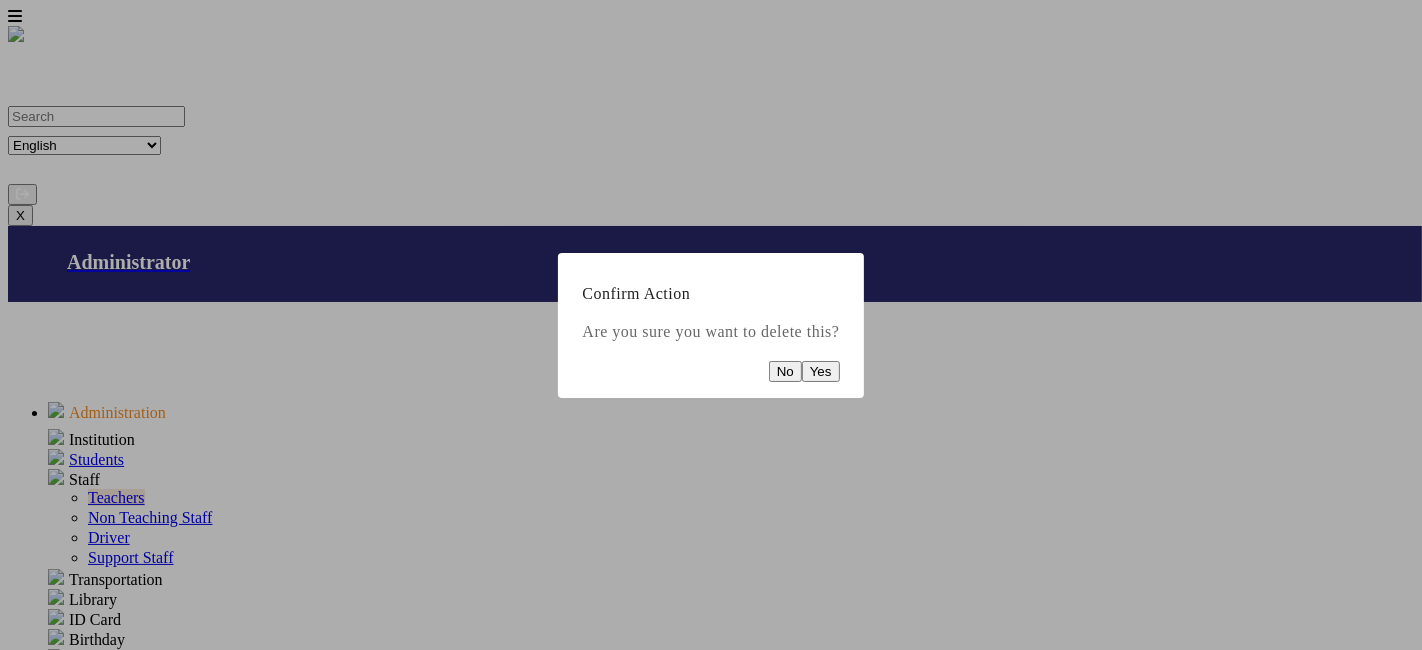 scroll, scrollTop: 537, scrollLeft: 0, axis: vertical 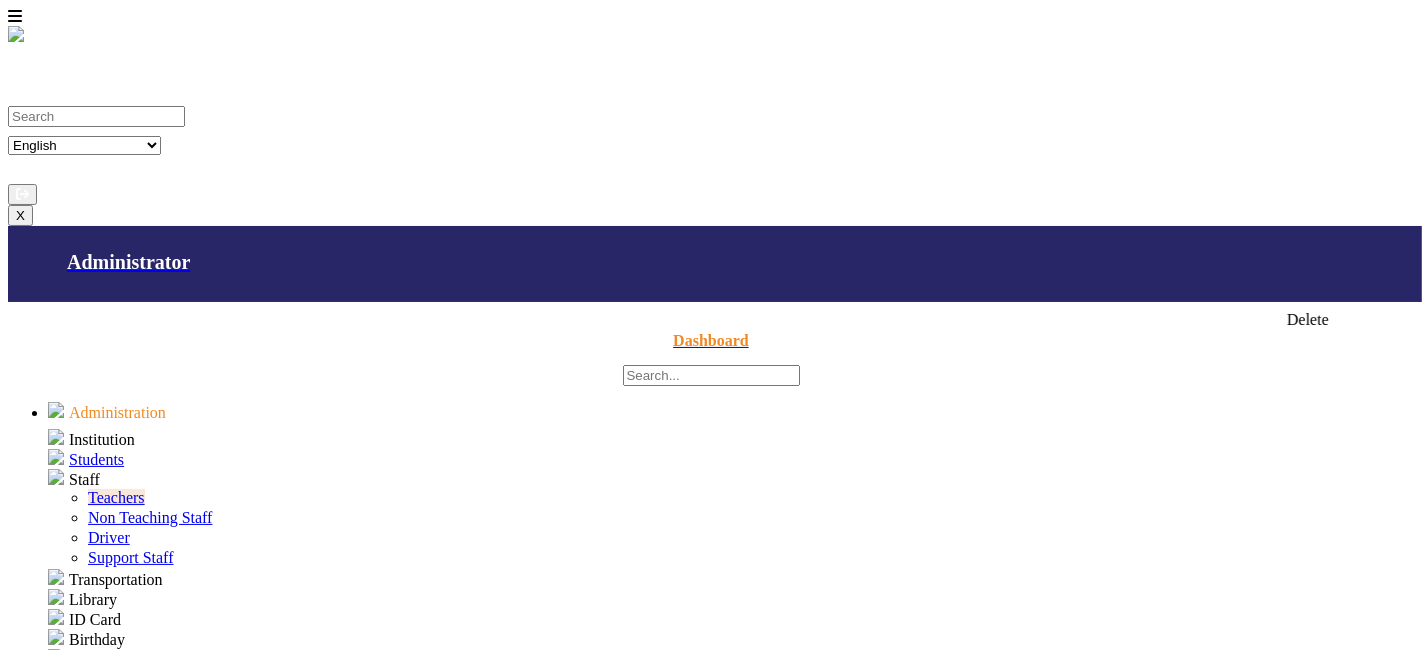 click at bounding box center (1249, 1633) 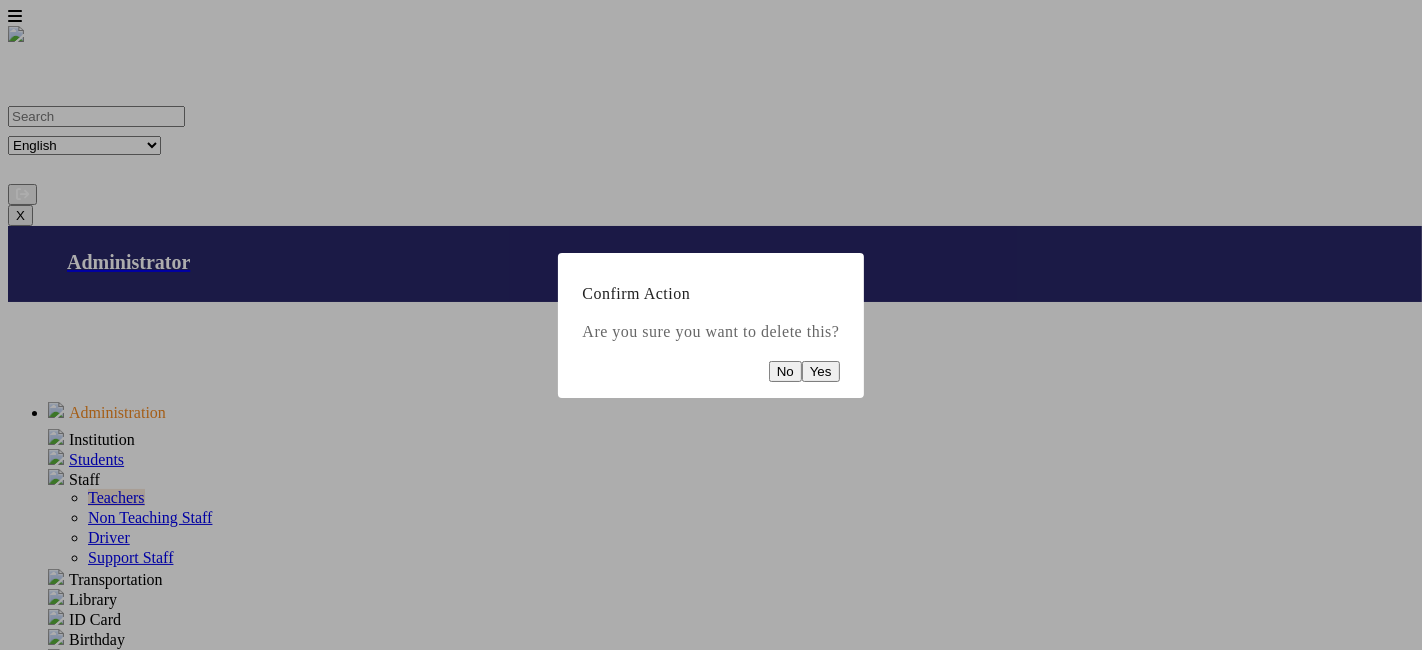 click on "Yes" at bounding box center [821, 371] 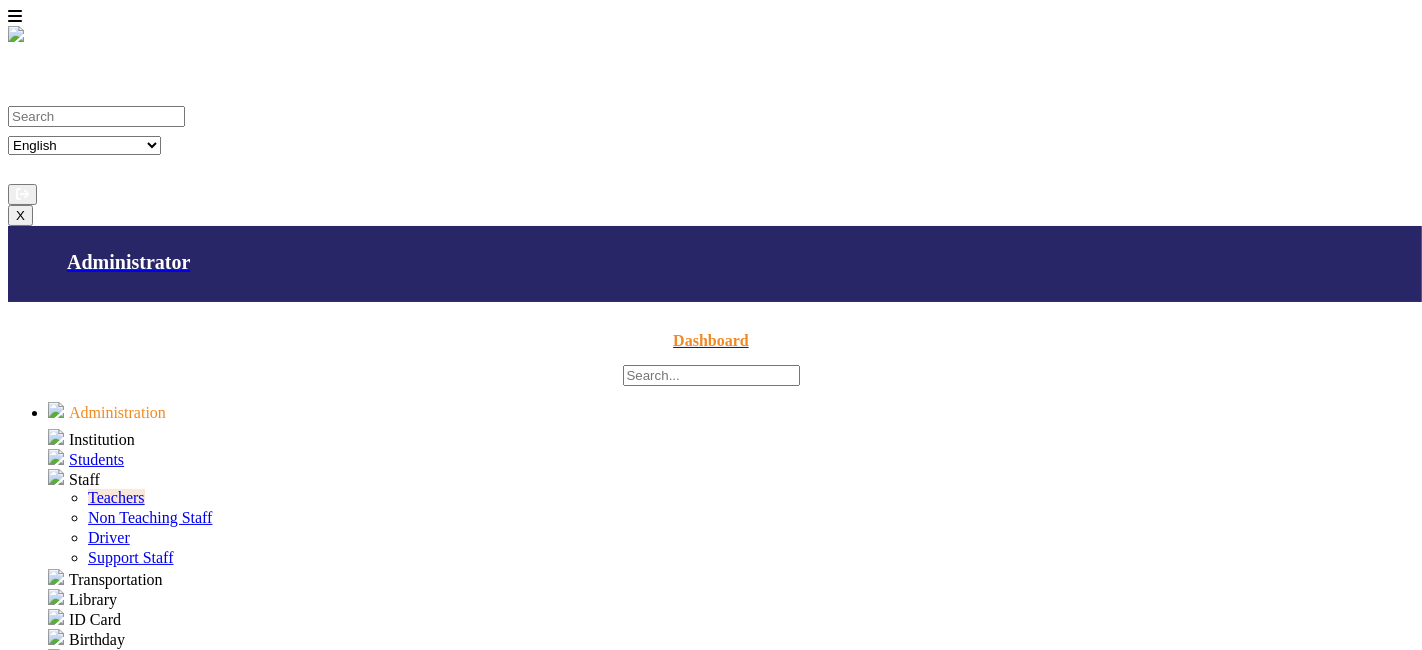scroll, scrollTop: 0, scrollLeft: 0, axis: both 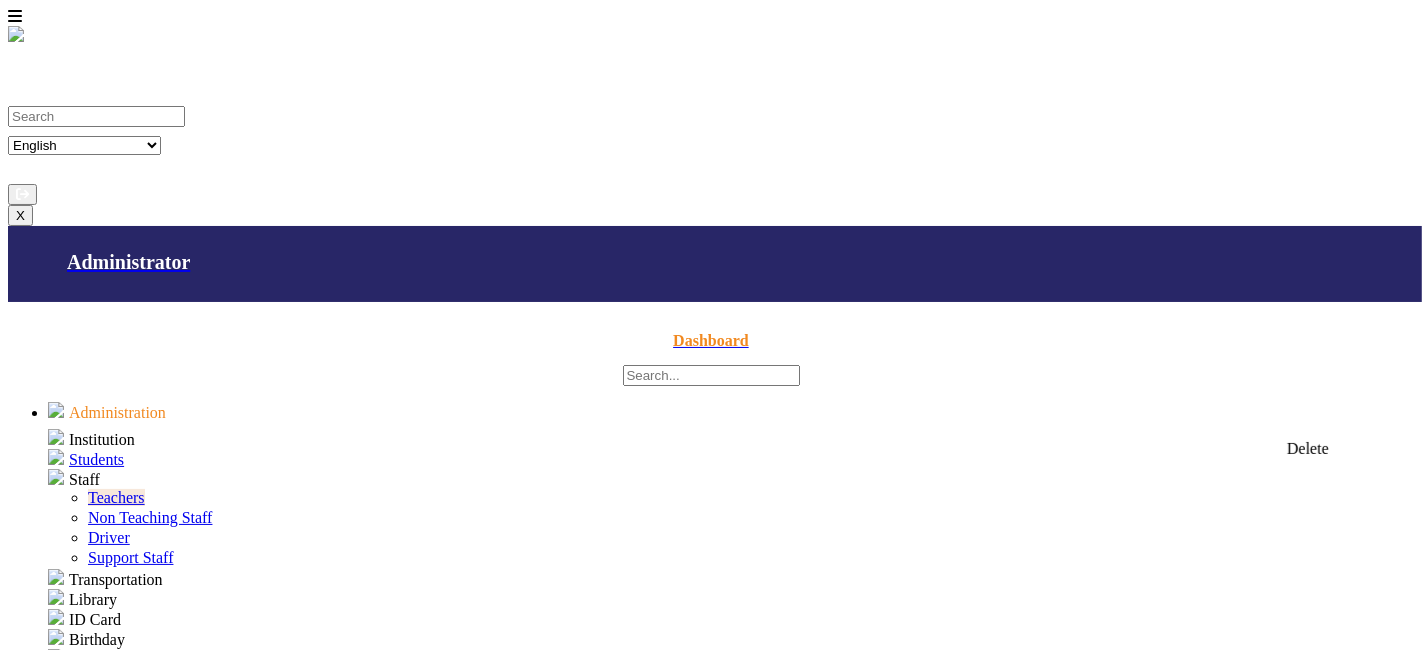 click on "delete_outline" at bounding box center [1249, 1741] 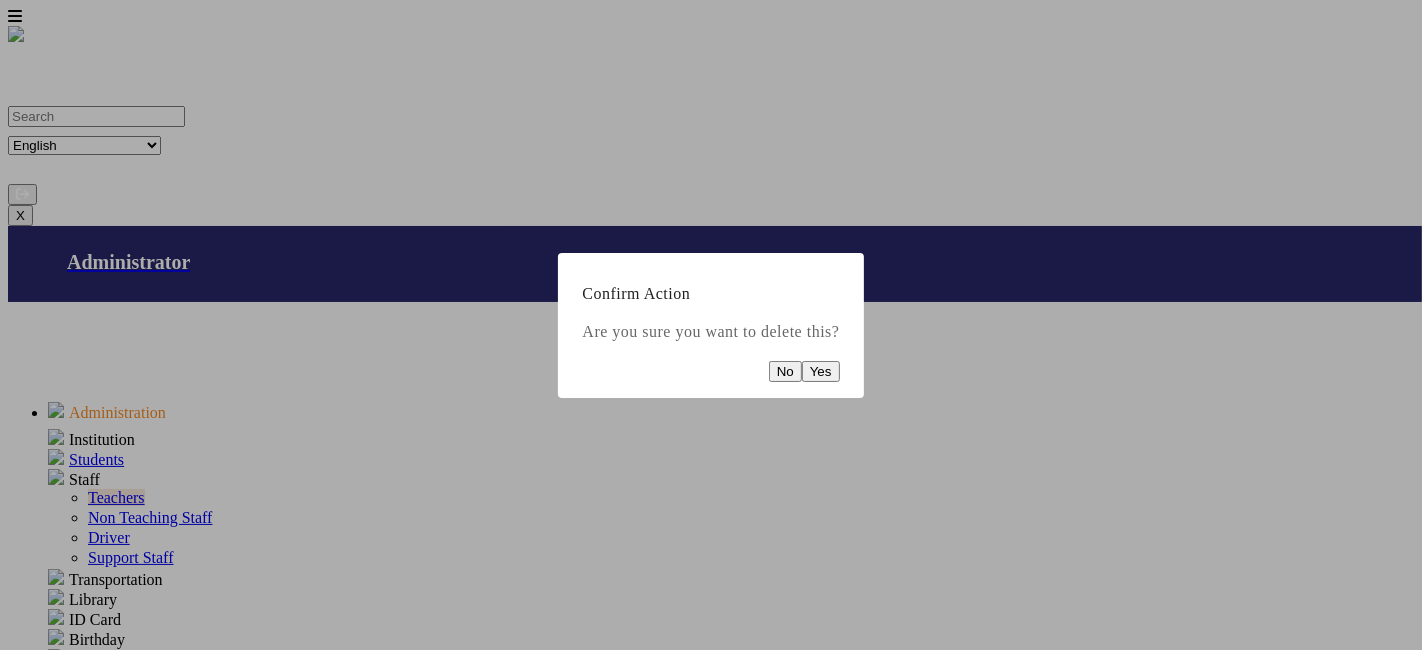 click on "Yes" at bounding box center (821, 371) 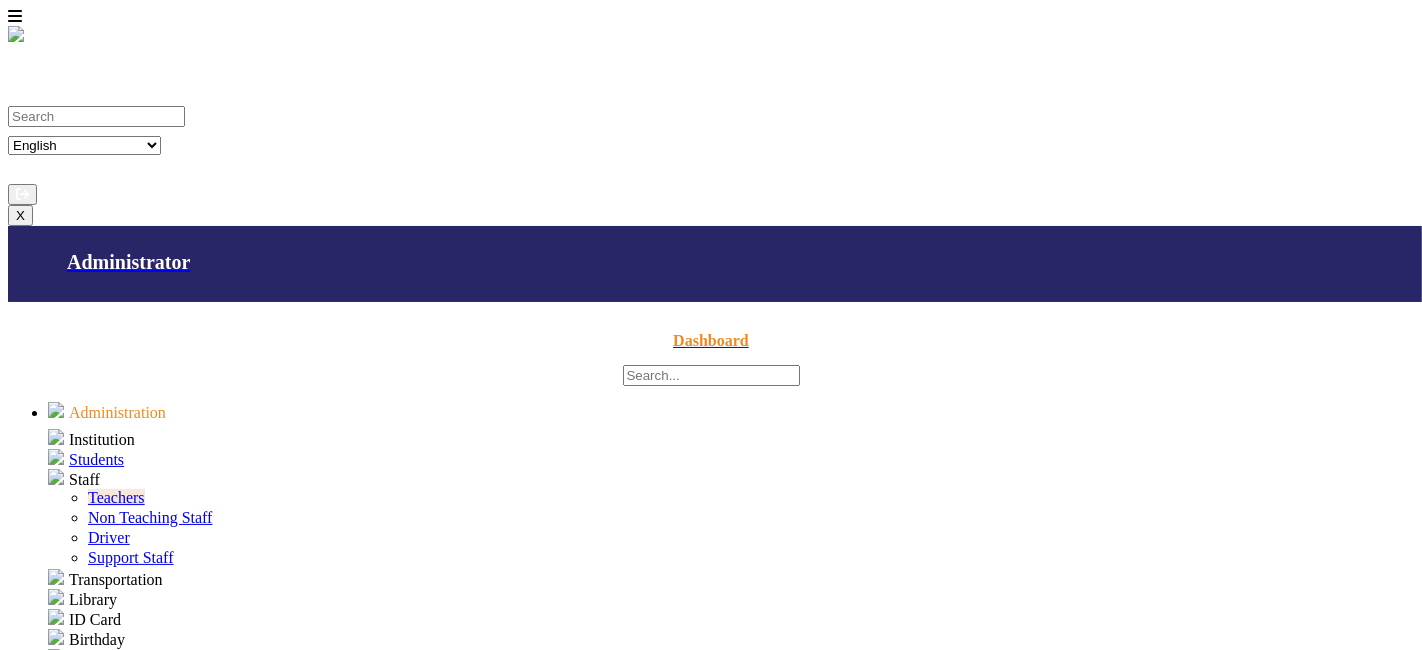 scroll, scrollTop: 667, scrollLeft: 0, axis: vertical 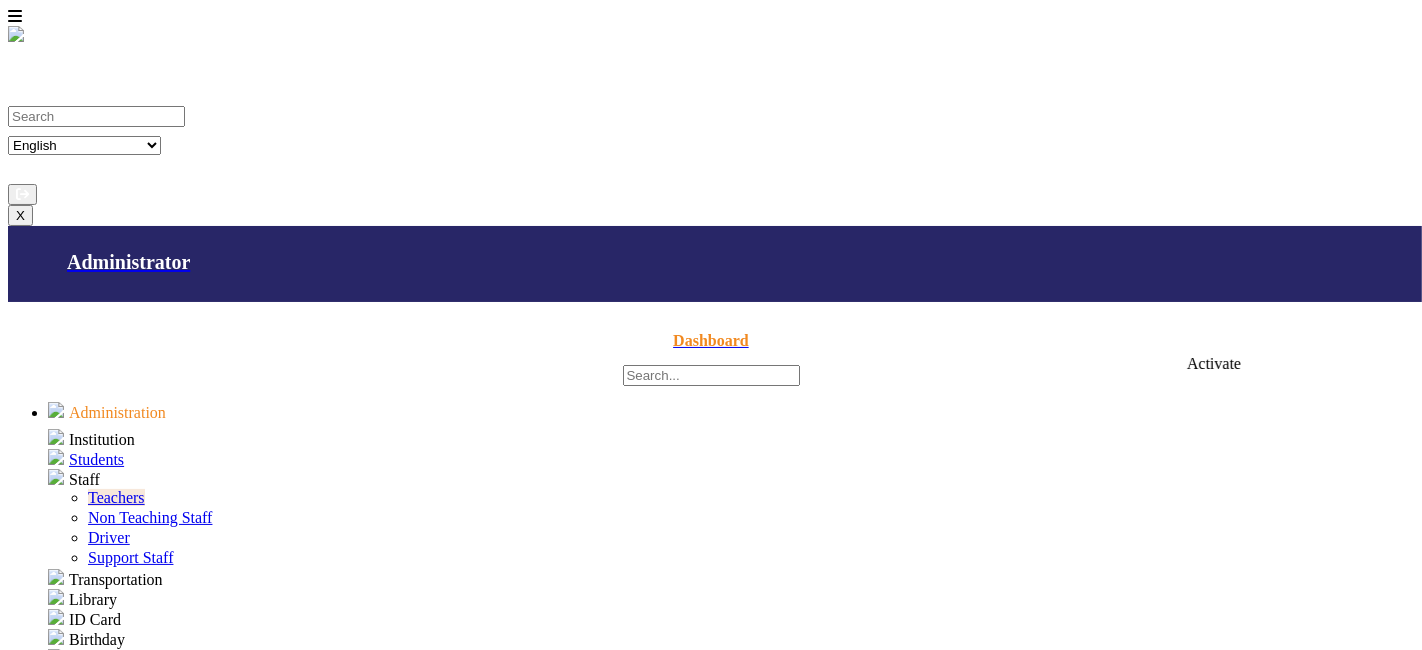 click on "restore" at bounding box center (1169, 2227) 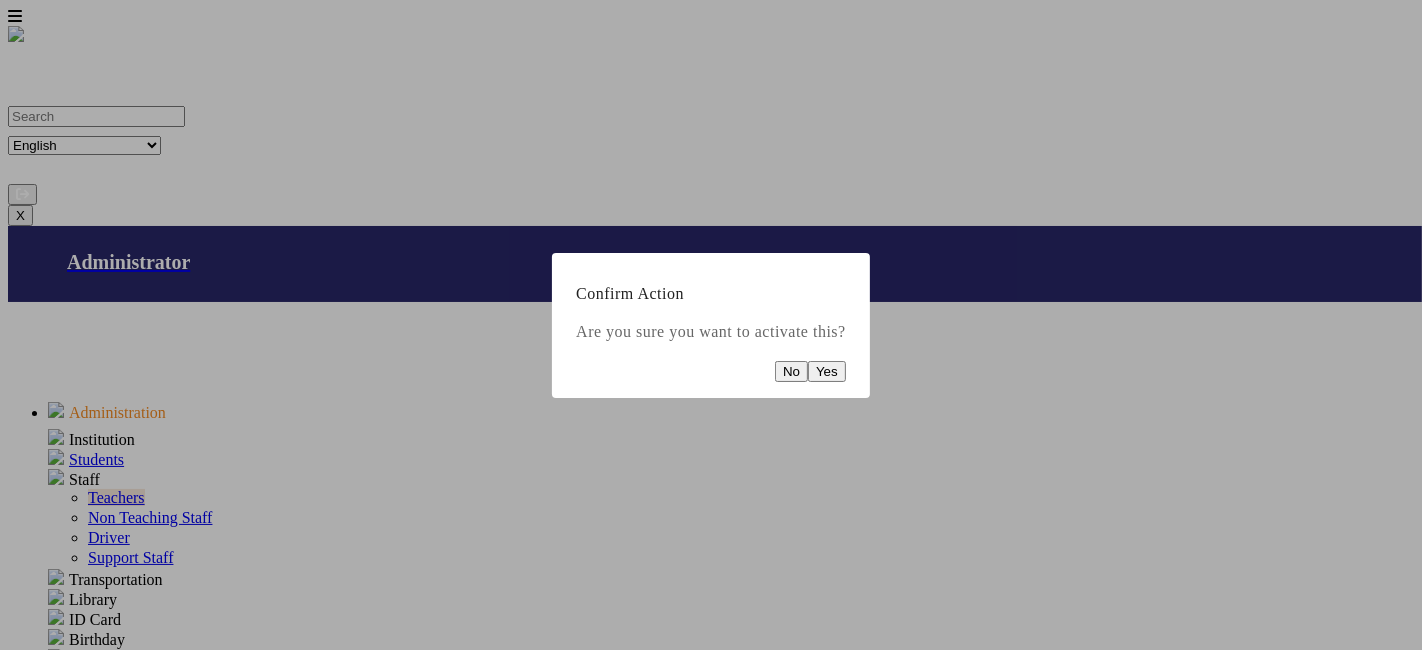 click on "Yes" at bounding box center (827, 371) 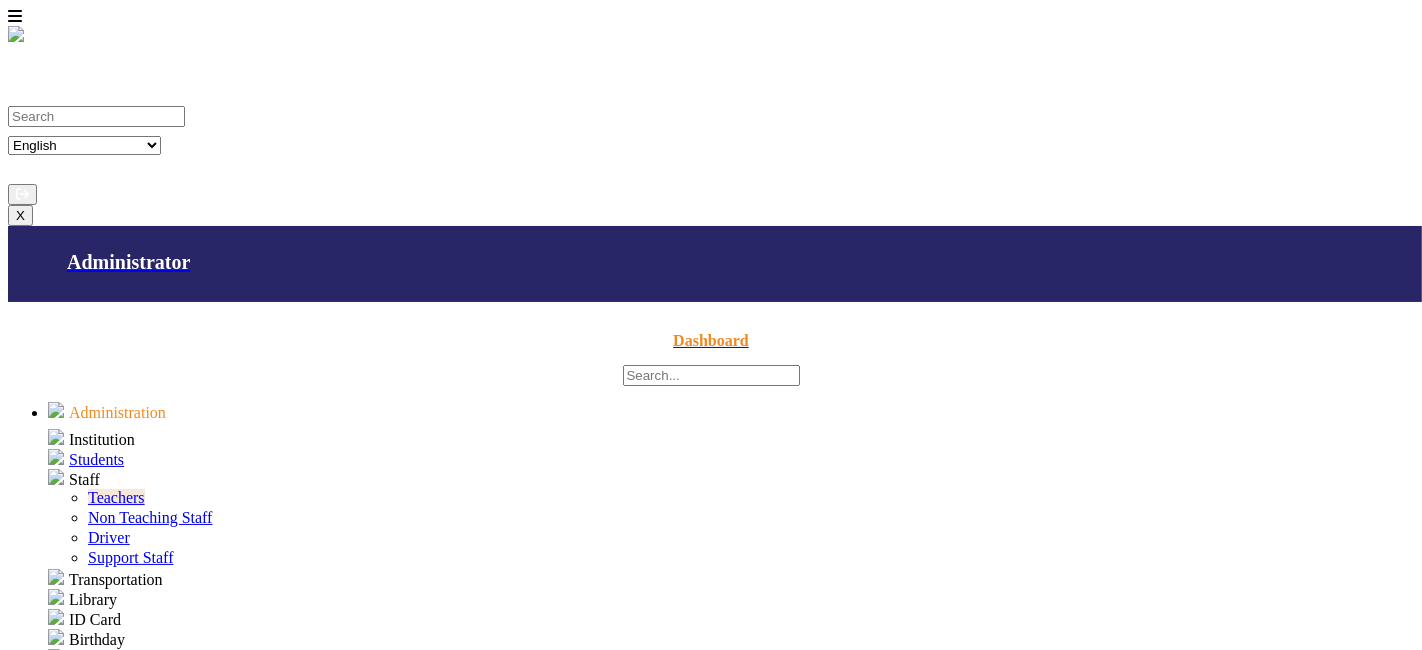 scroll, scrollTop: 0, scrollLeft: 0, axis: both 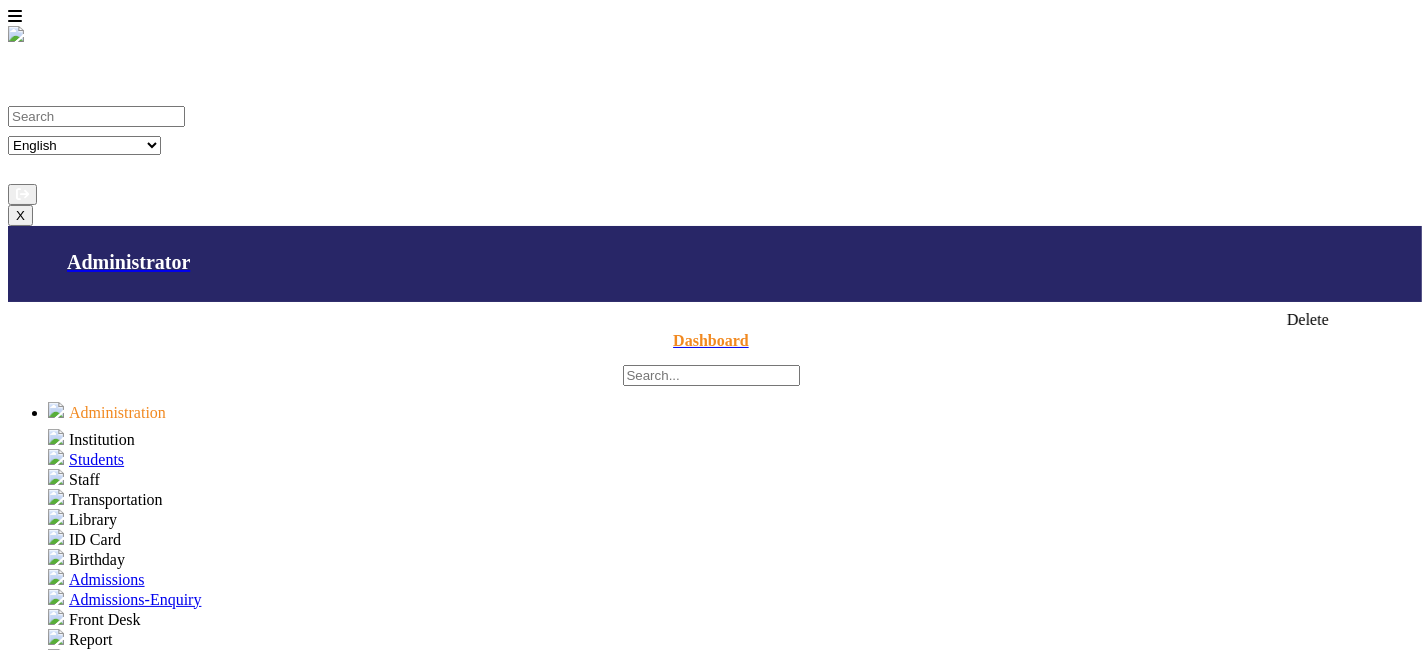 click on "delete_outline" at bounding box center [1249, 1553] 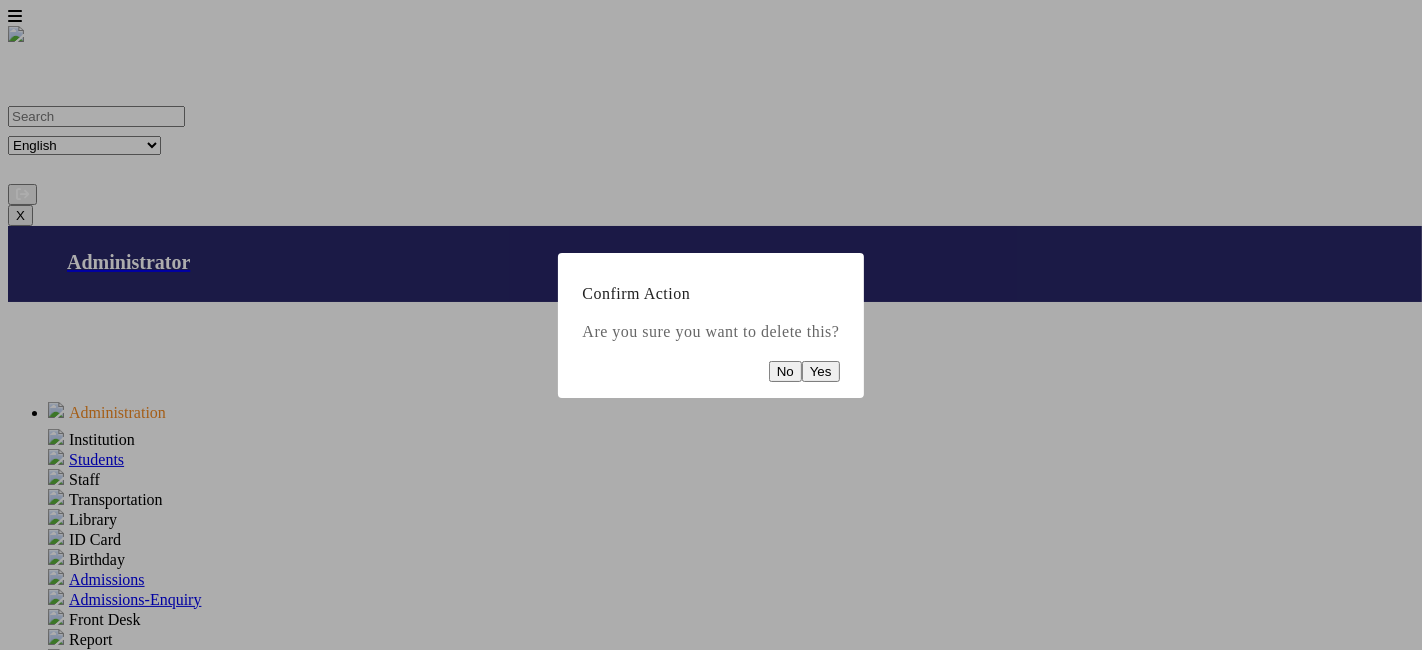 click on "Yes" at bounding box center [821, 371] 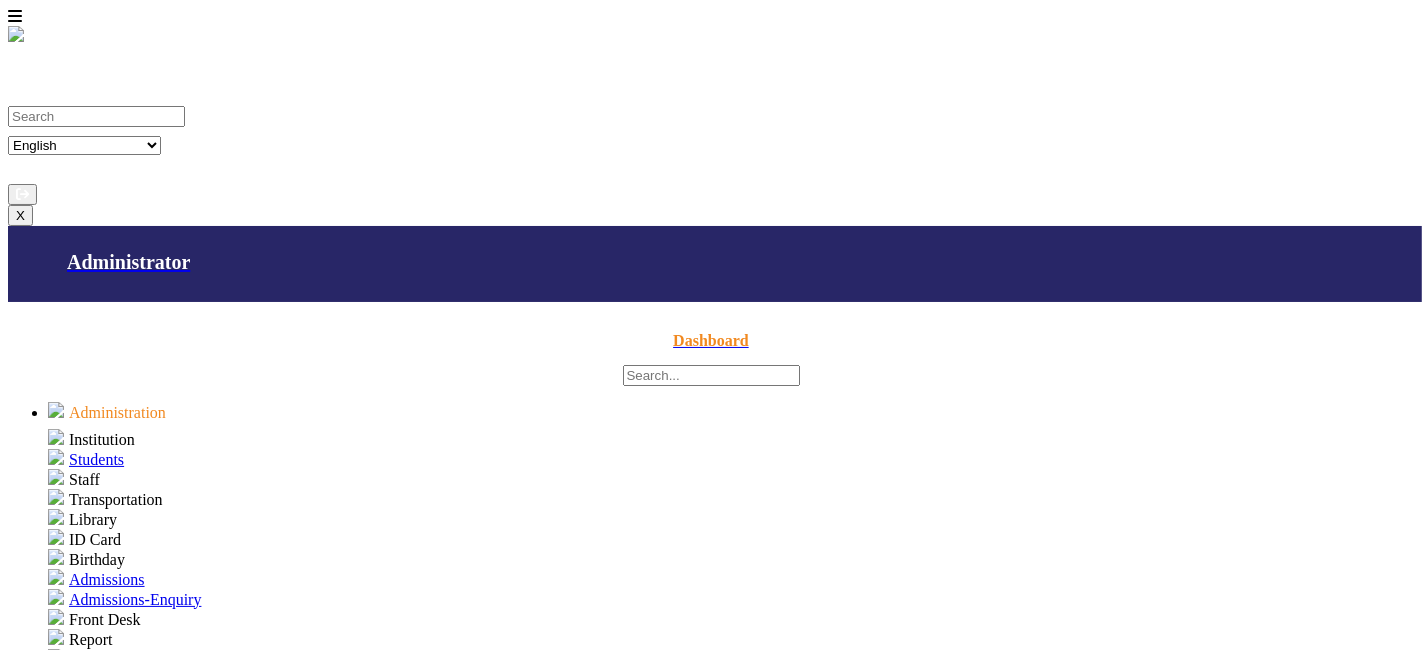 scroll, scrollTop: 667, scrollLeft: 0, axis: vertical 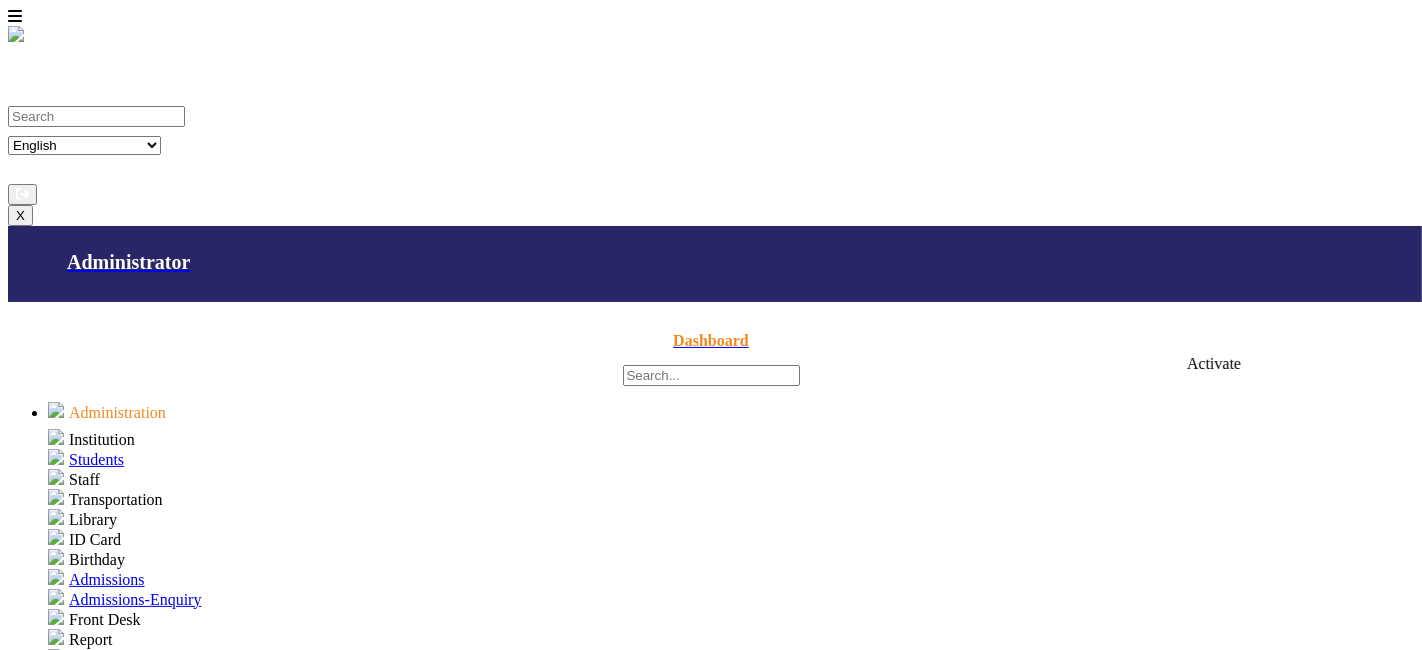 click at bounding box center (1169, 2147) 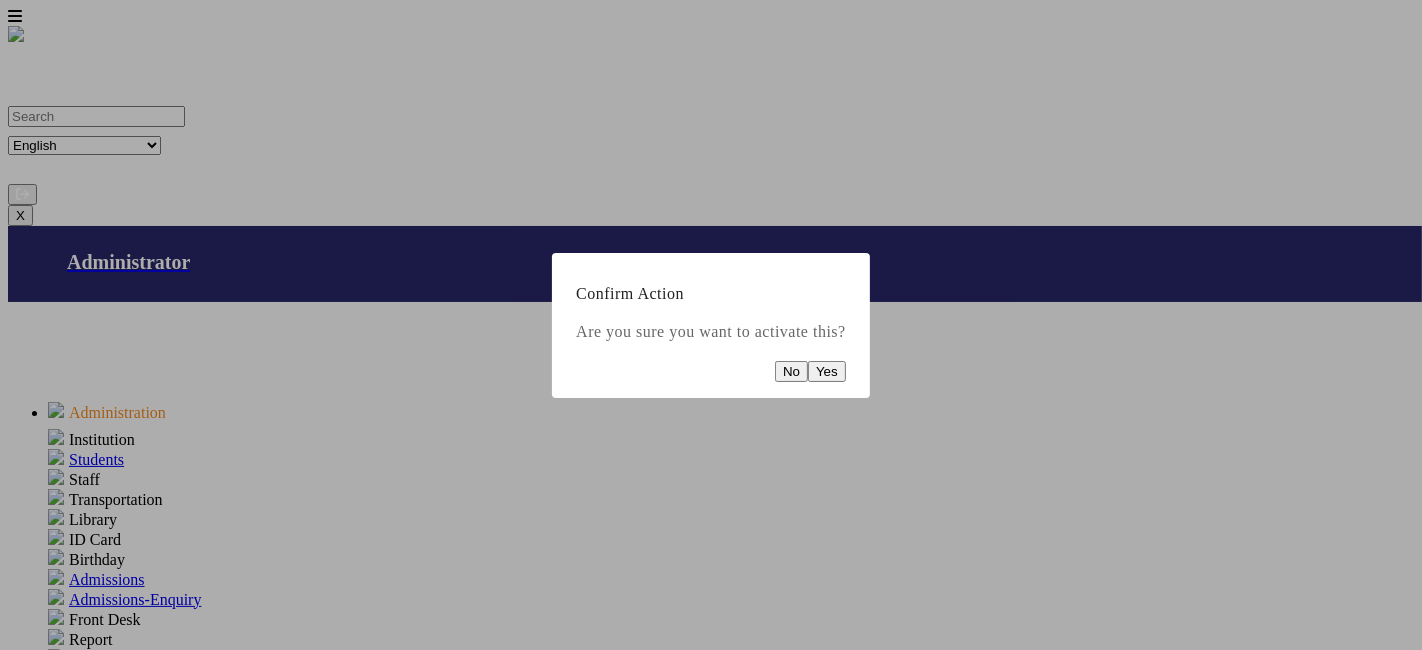 click on "Yes" at bounding box center [827, 371] 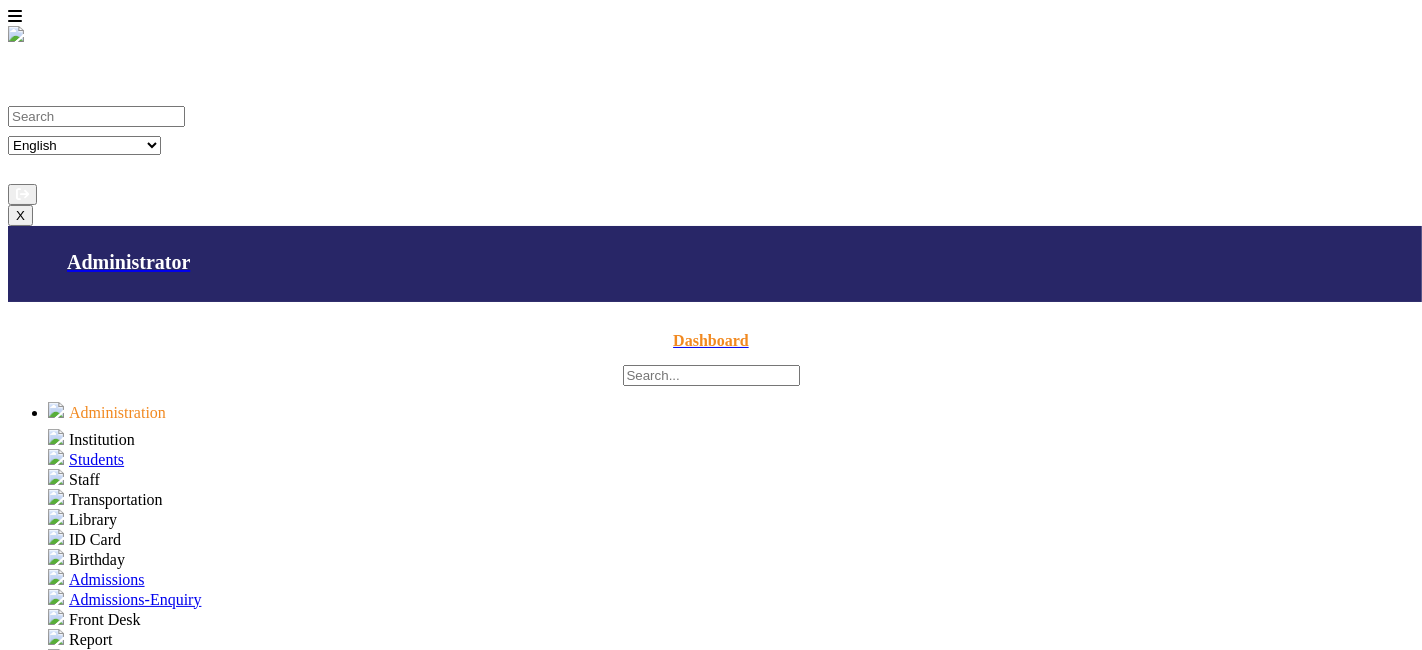 scroll, scrollTop: 0, scrollLeft: 0, axis: both 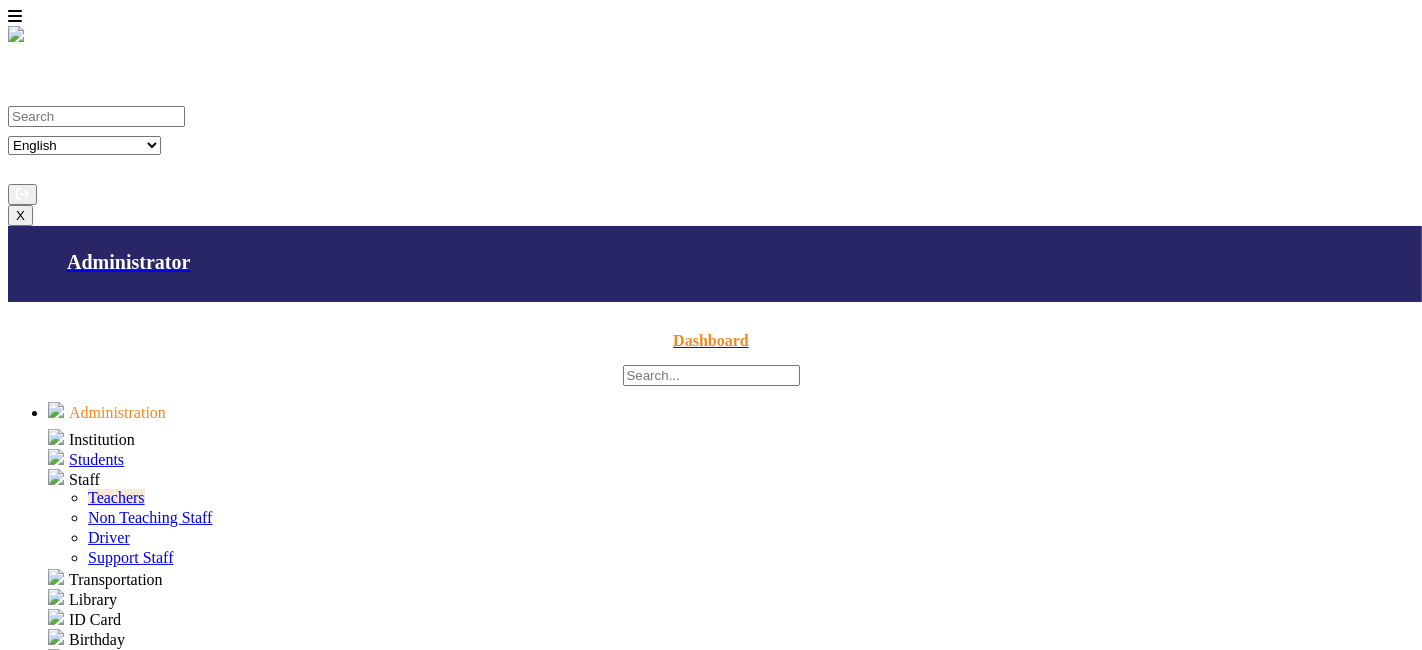 click on "Non Teaching Staff" at bounding box center [150, 517] 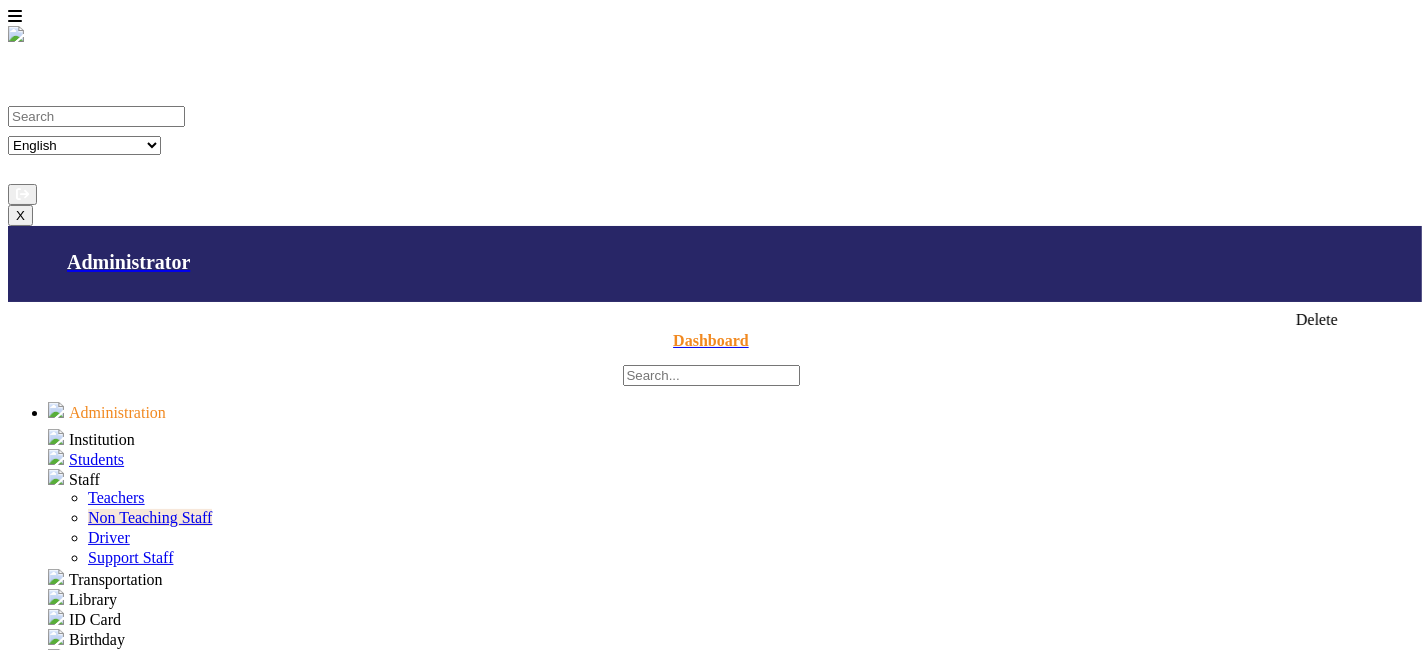 click at bounding box center (1249, 1633) 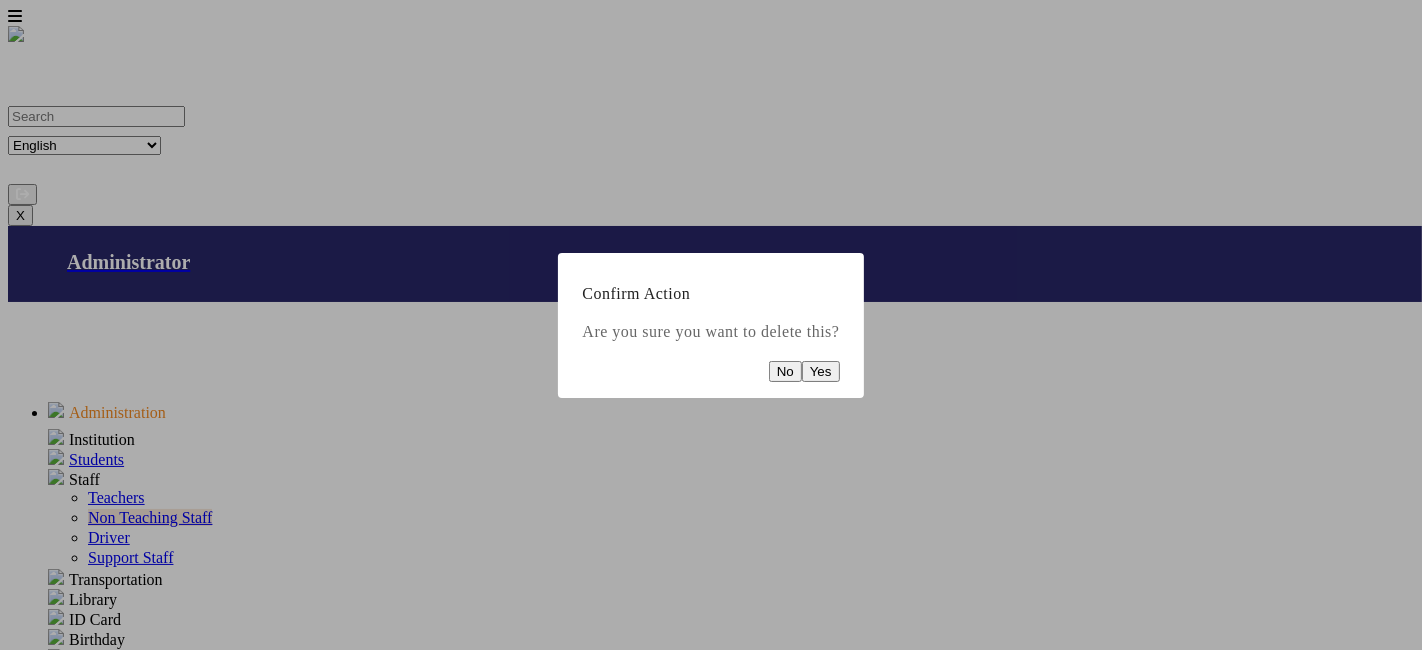 click on "Yes" at bounding box center (821, 371) 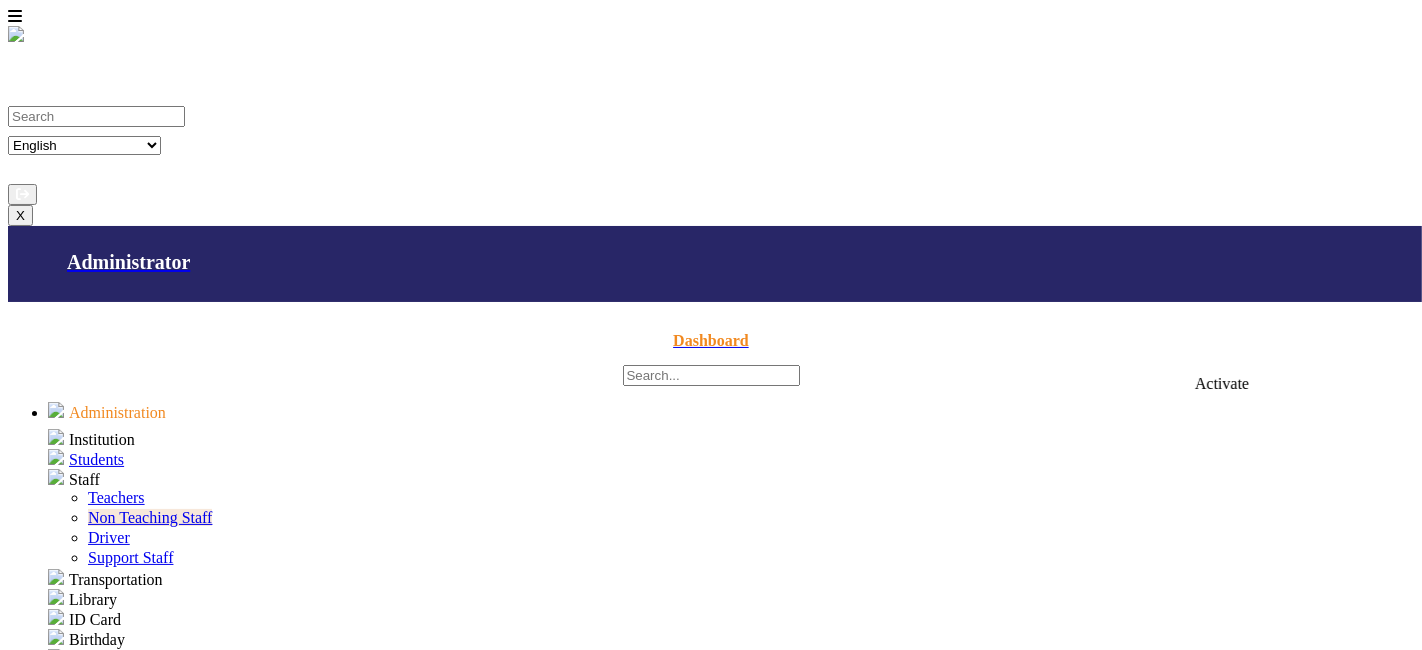 click on "restore" at bounding box center (1169, 1687) 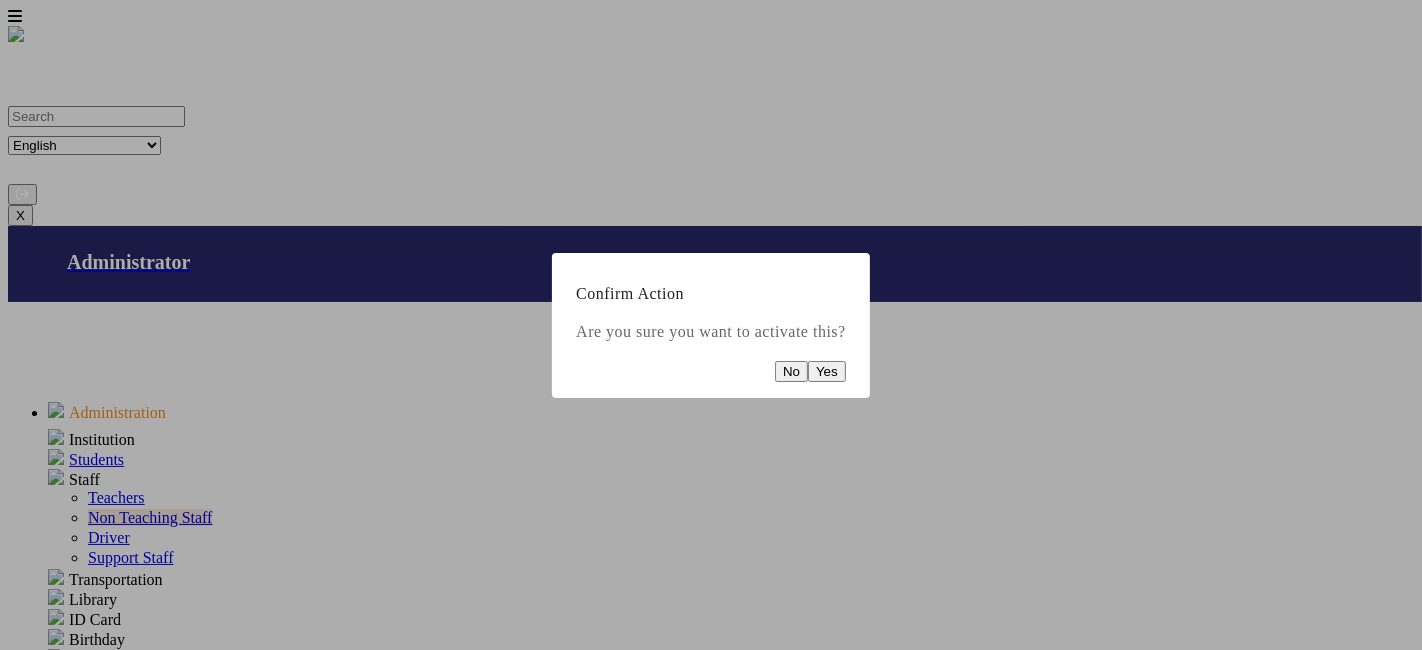 click on "Yes" at bounding box center (827, 371) 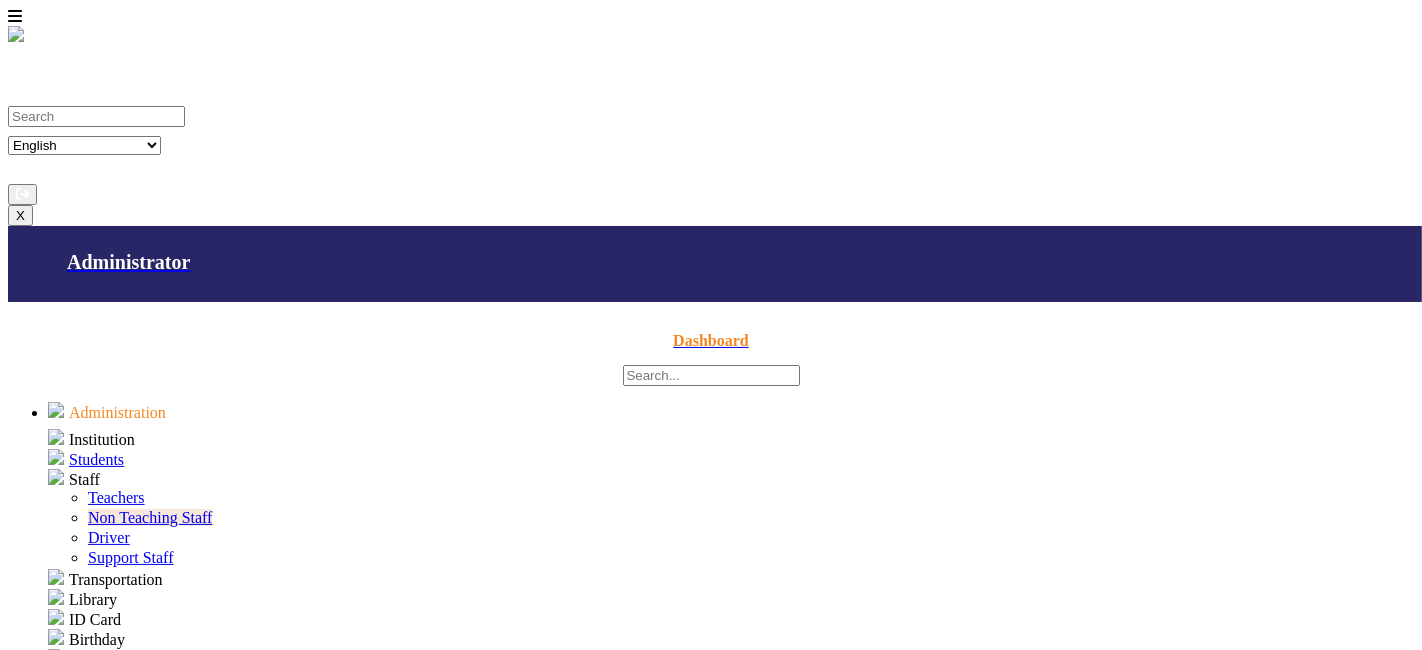 click at bounding box center [1020, 1633] 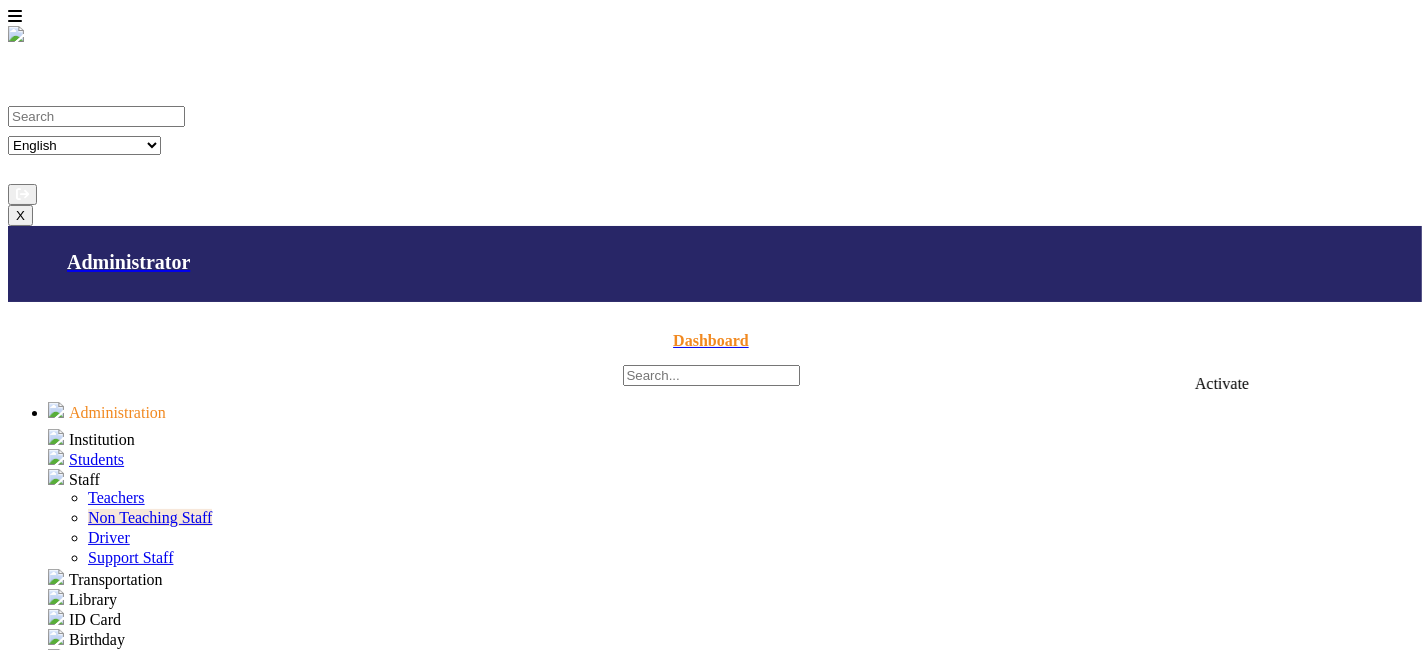 click on "restore" at bounding box center [1169, 1687] 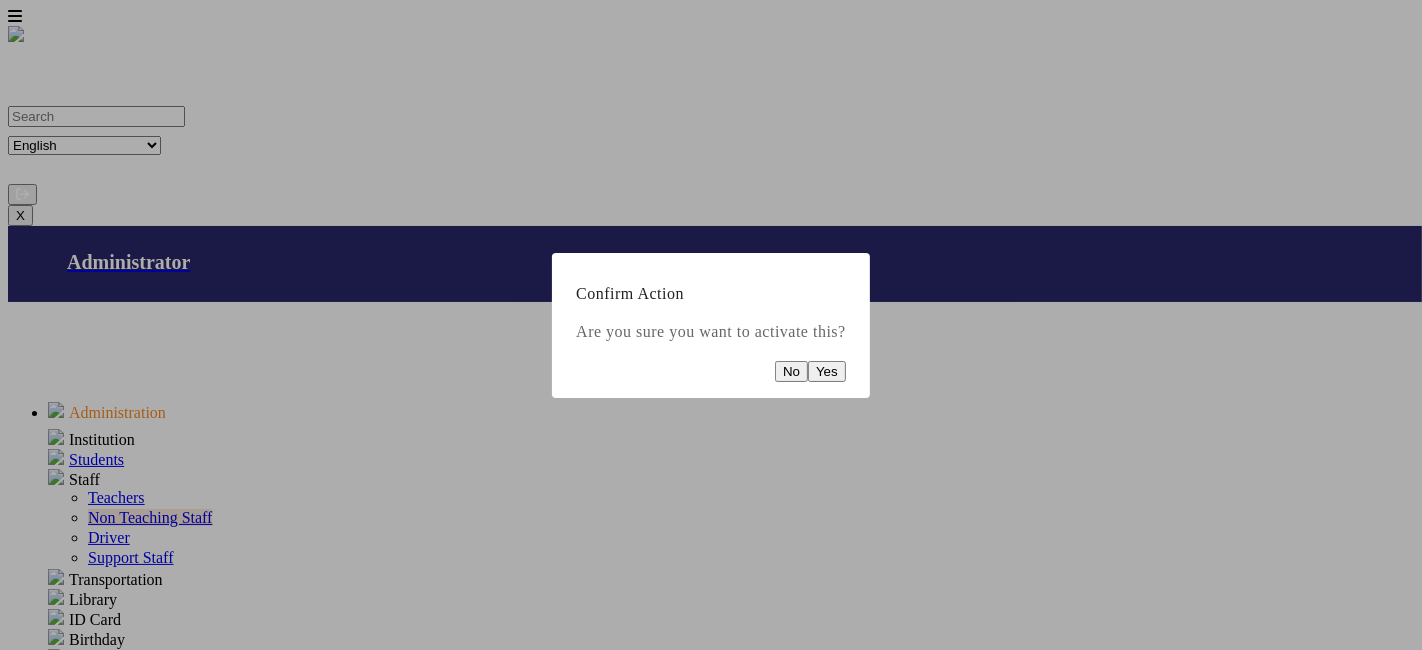 click on "Yes" at bounding box center [827, 371] 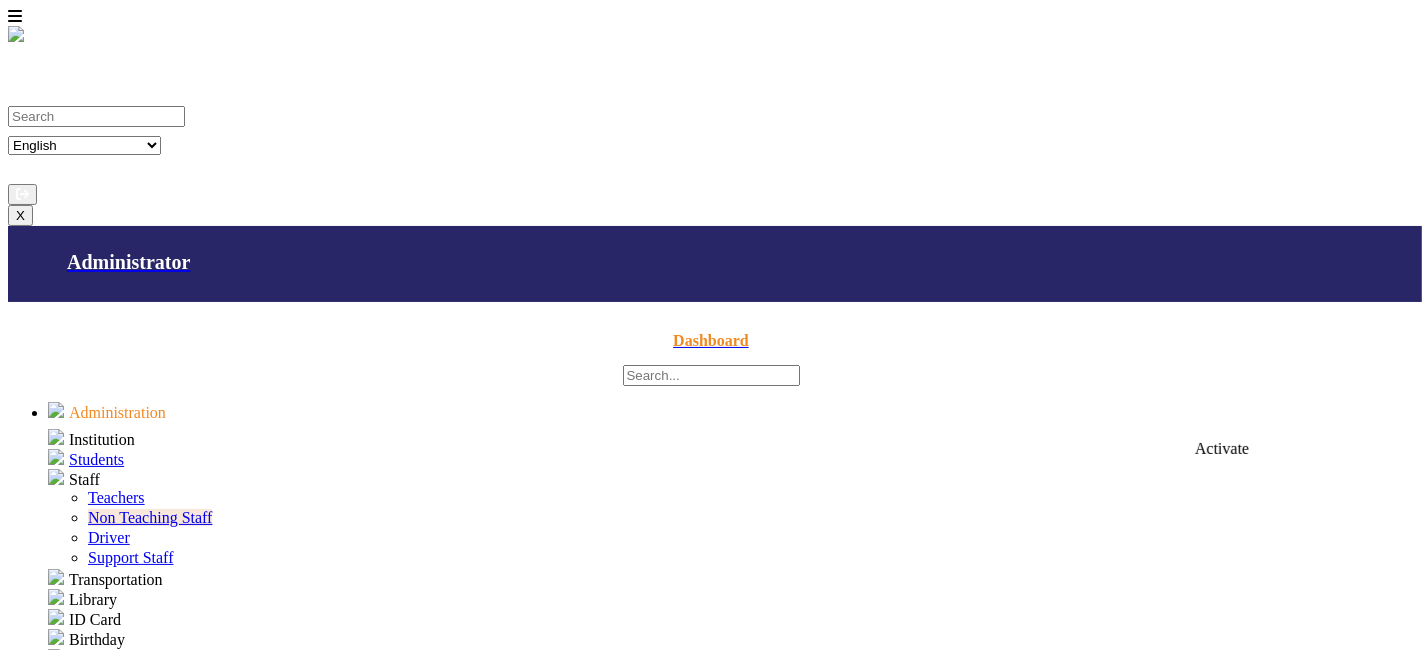 type 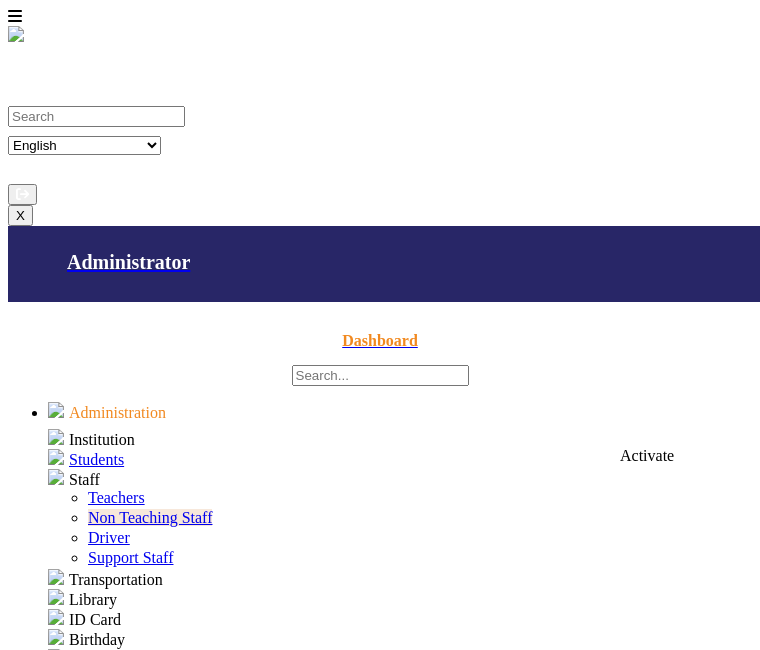 click on "restore" at bounding box center [639, 1687] 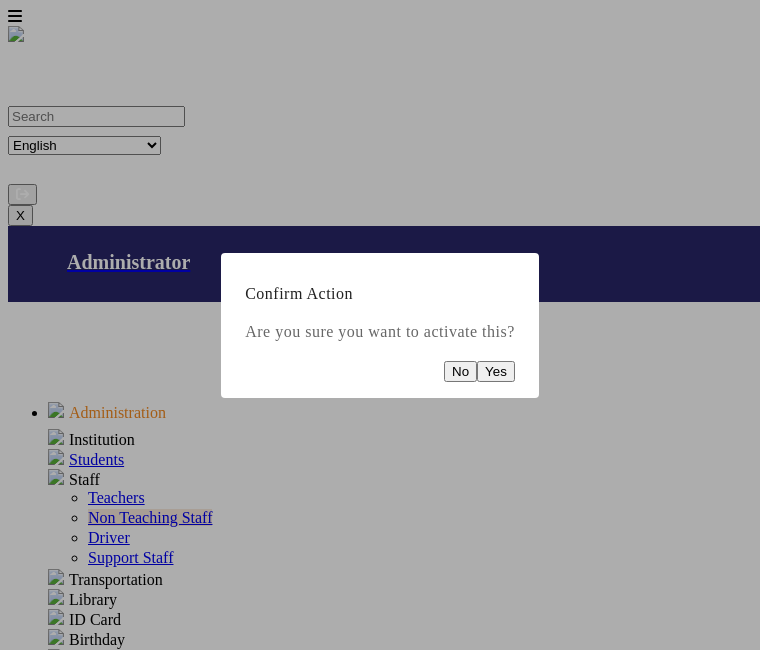 click on "Yes" at bounding box center (496, 371) 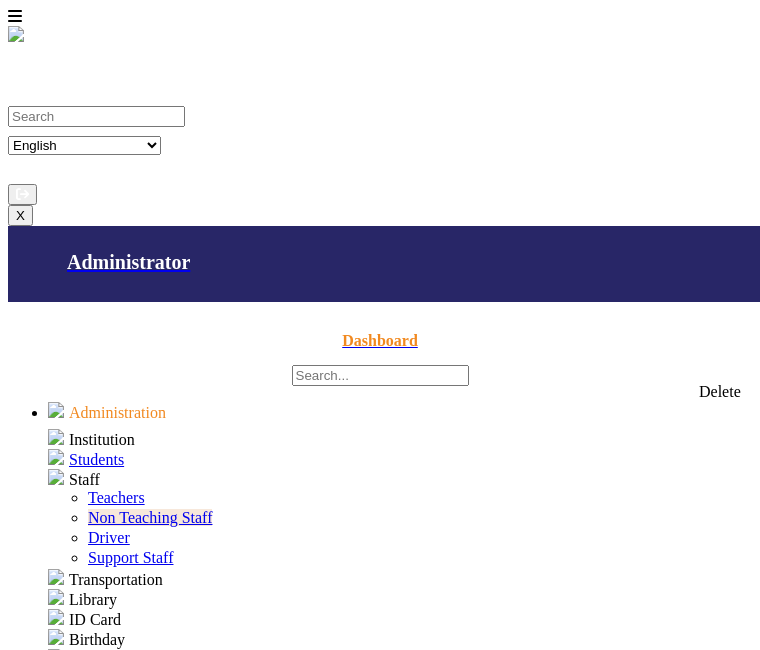 click on "delete_outline" at bounding box center [719, 1633] 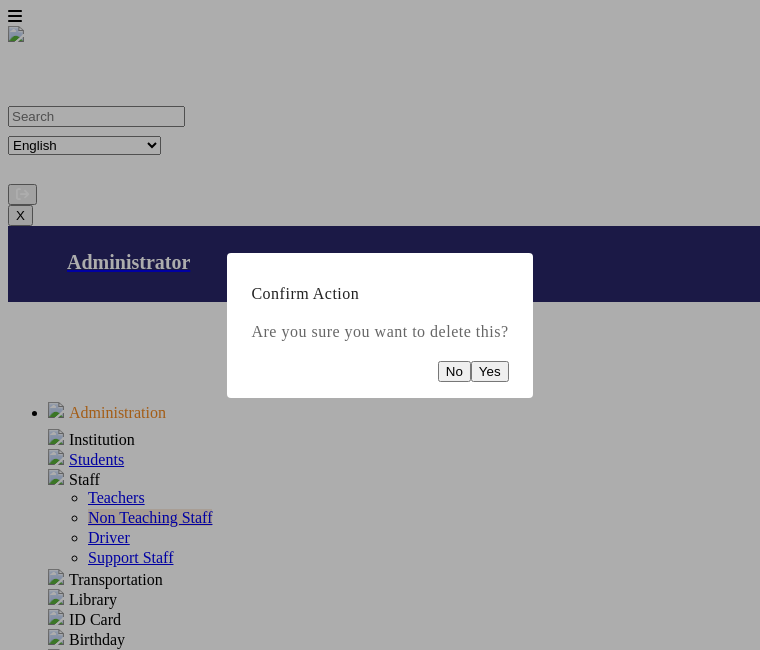 click on "Yes" at bounding box center (490, 371) 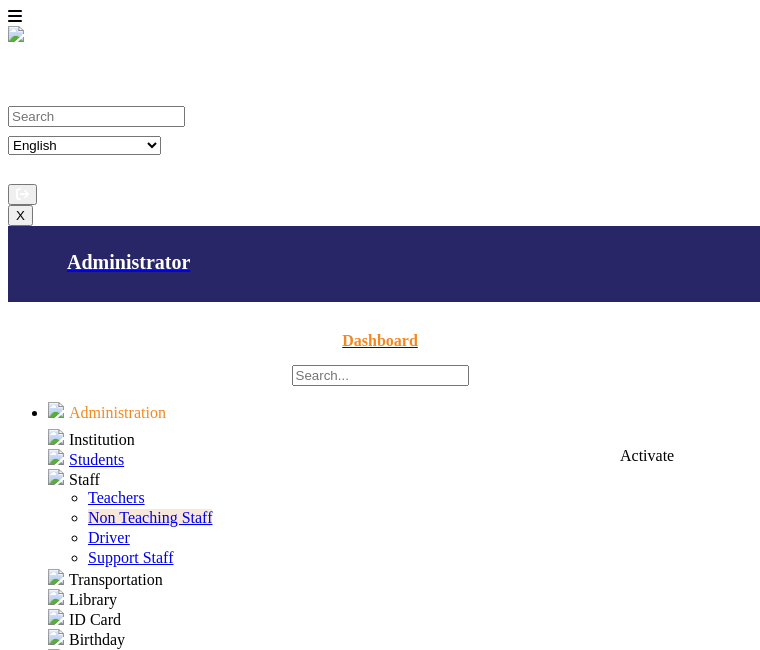 click on "restore" at bounding box center [639, 1687] 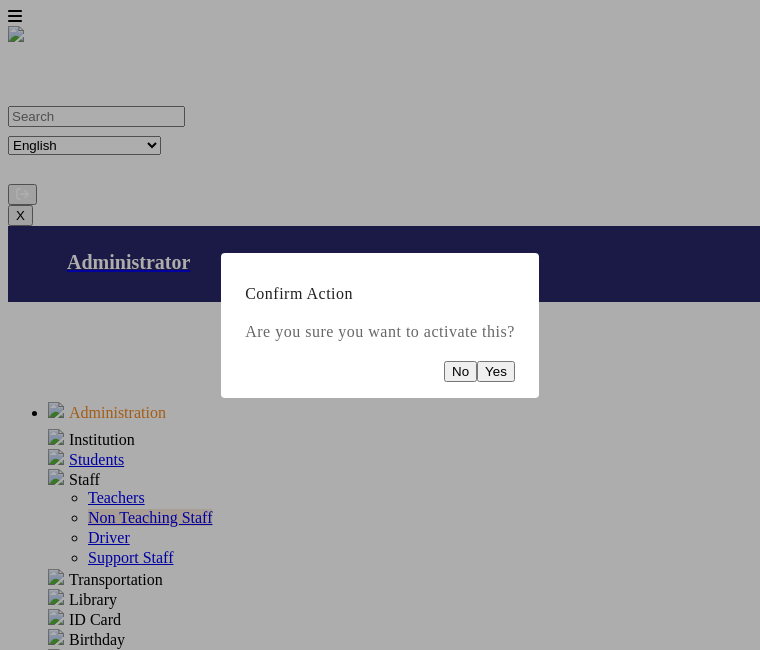 click on "Yes" at bounding box center [496, 371] 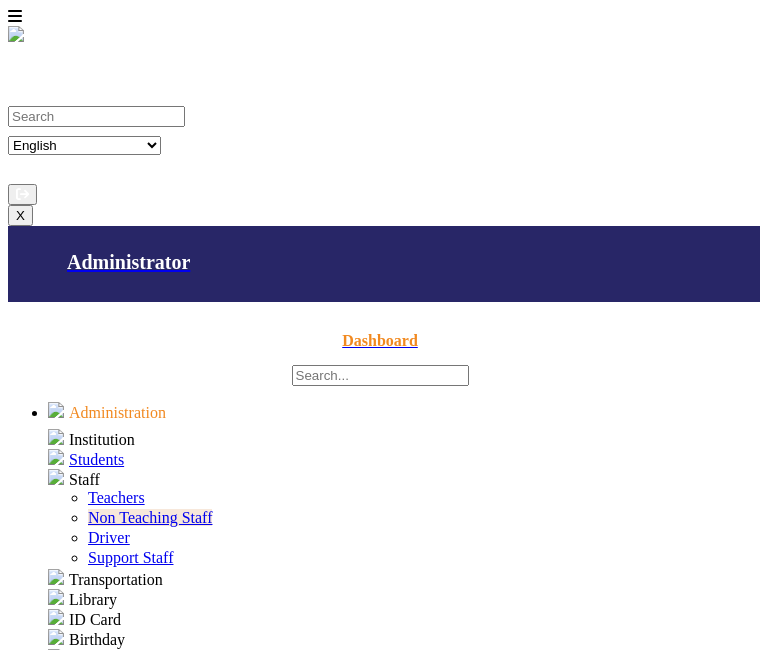 click at bounding box center [544, 1633] 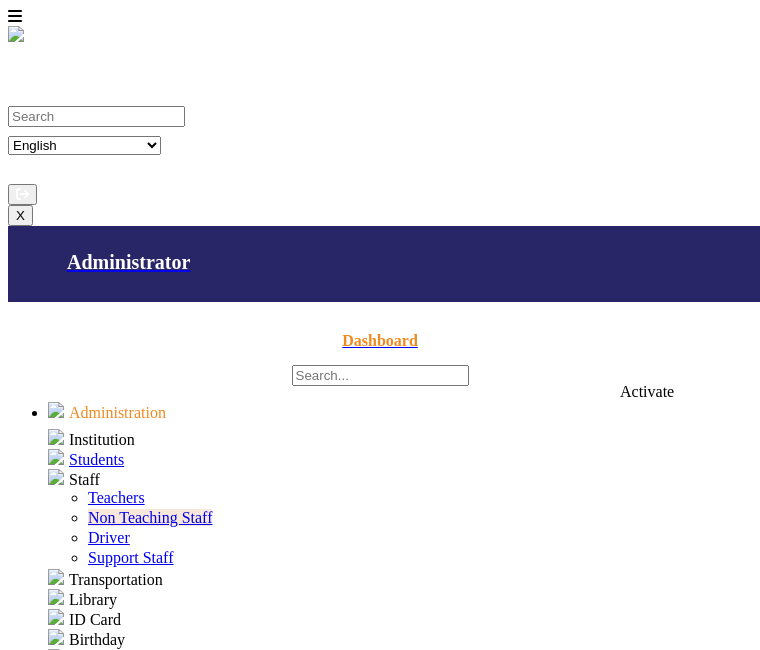 click on "restore" at bounding box center (639, 1633) 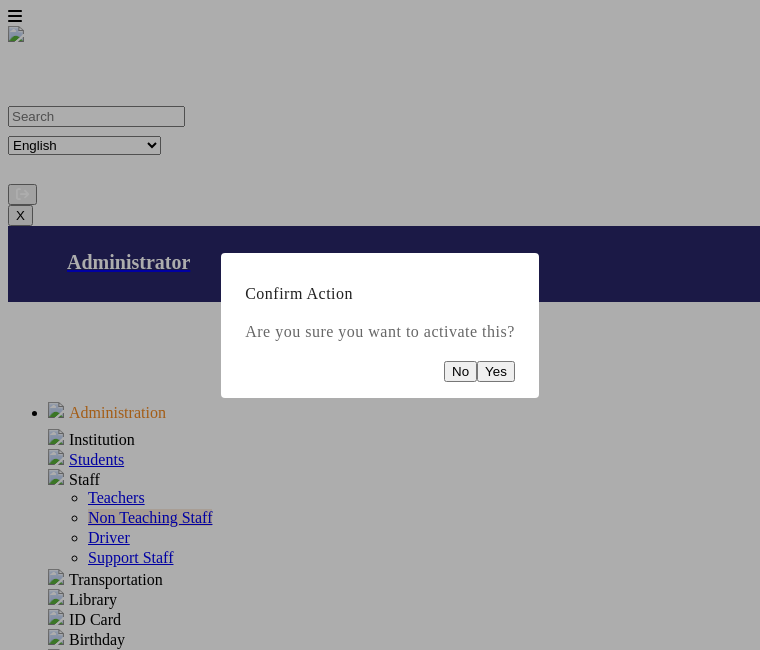 click on "Yes" at bounding box center [496, 371] 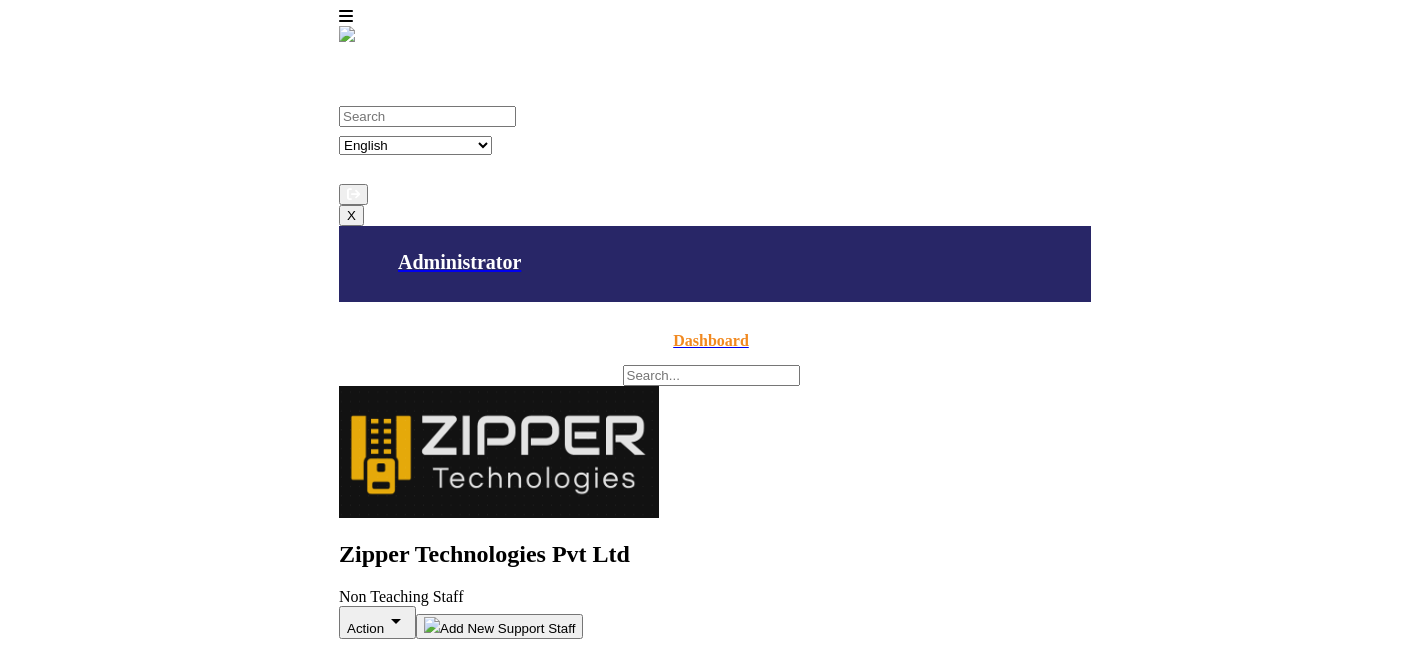 scroll, scrollTop: 0, scrollLeft: 0, axis: both 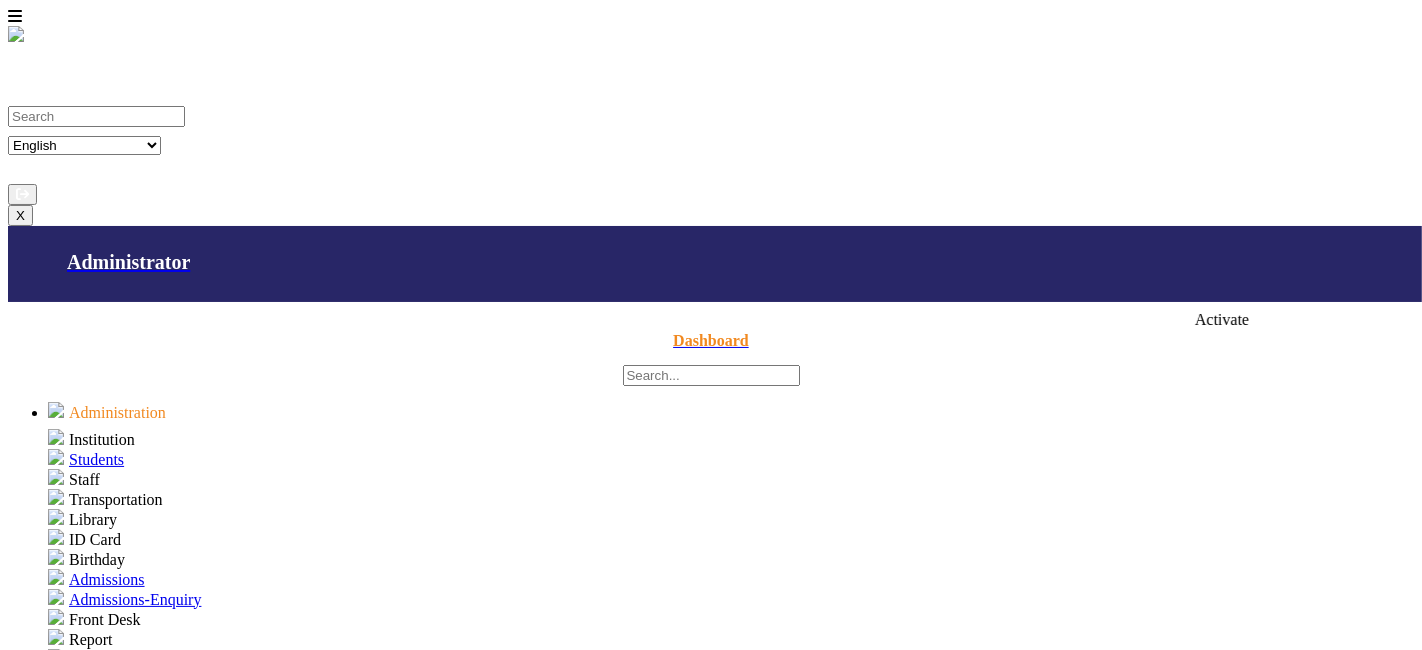 click on "restore" at bounding box center (1169, 1553) 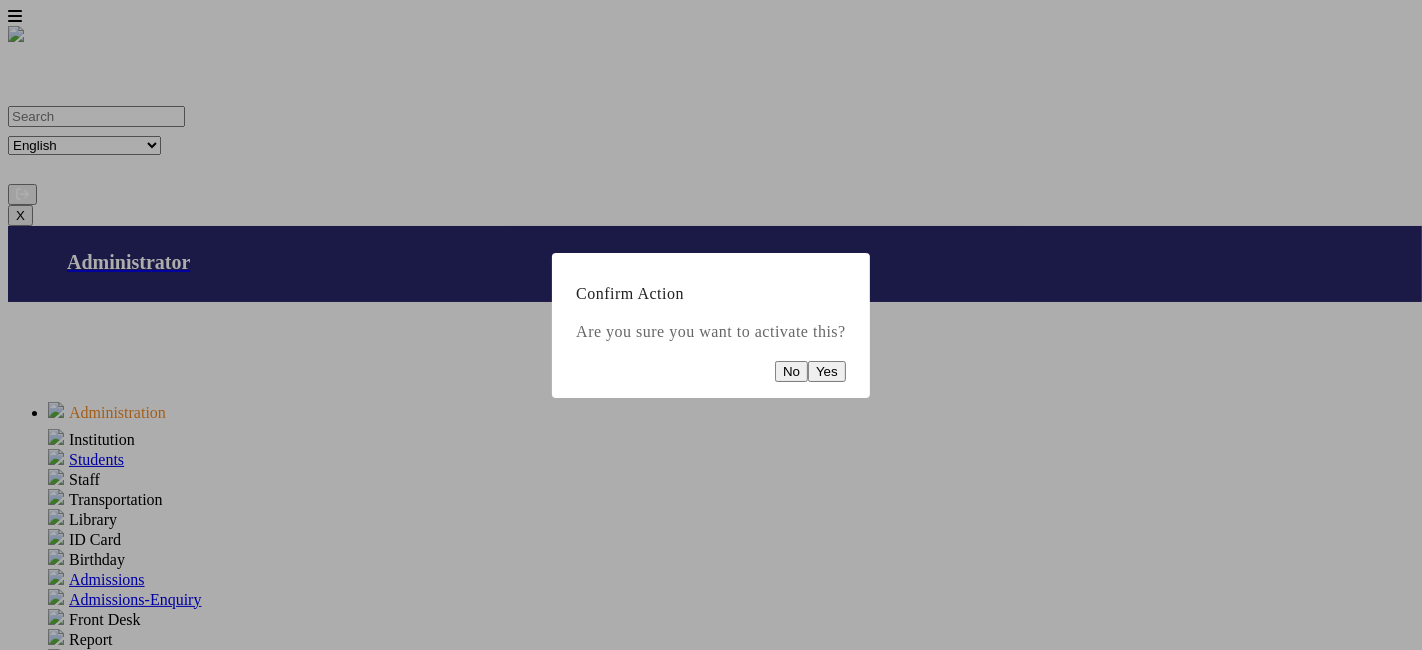 click on "Yes" at bounding box center (827, 371) 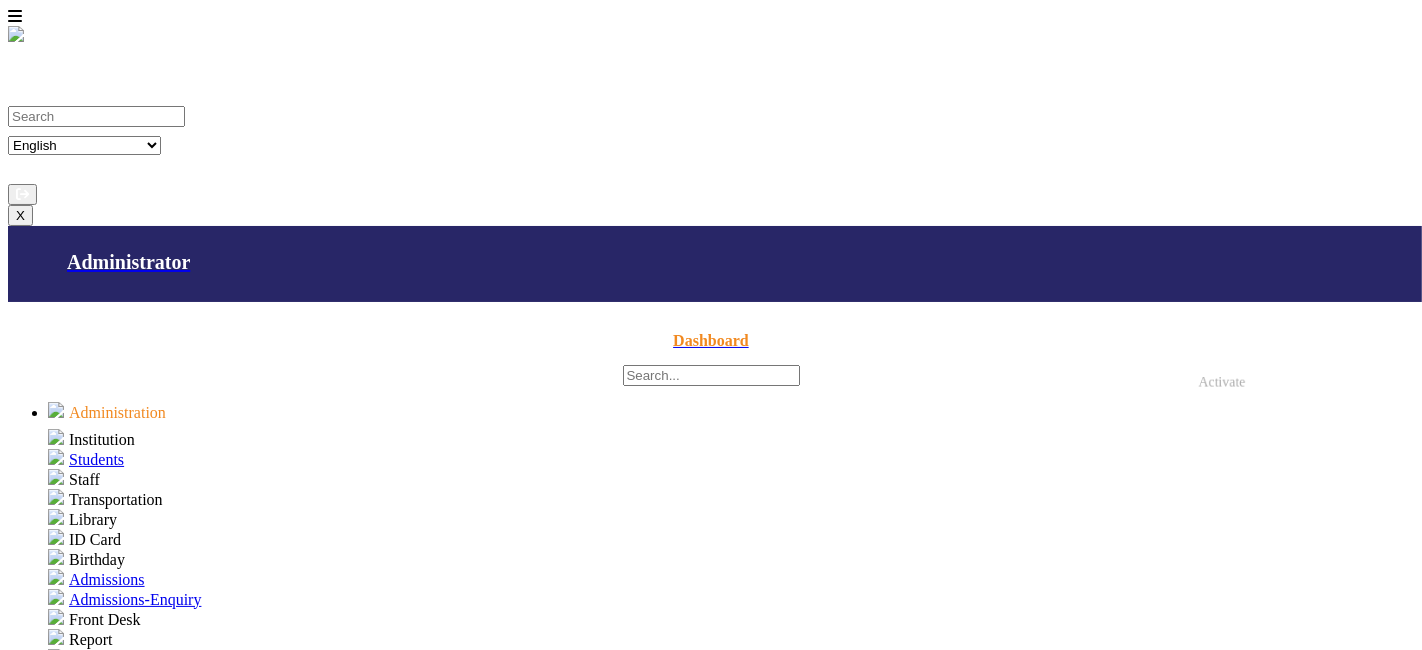 click on "restore" at bounding box center [1169, 1607] 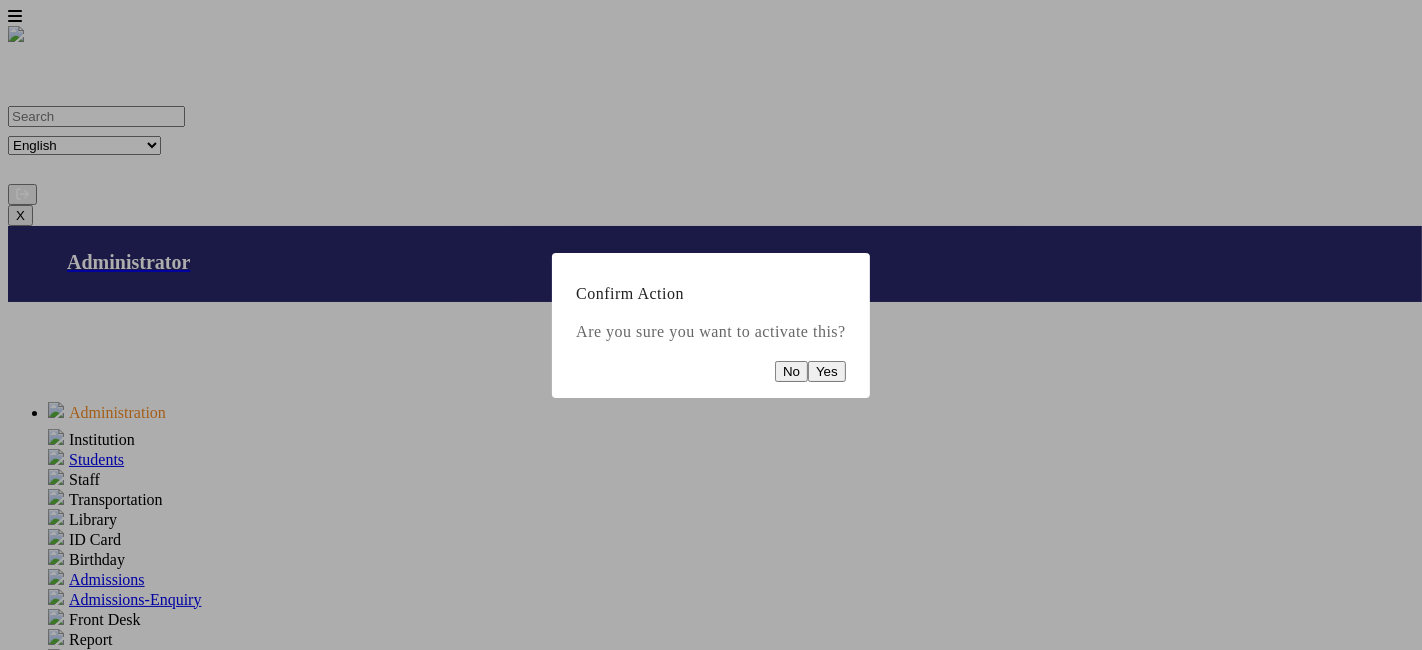 click on "Yes" at bounding box center [827, 371] 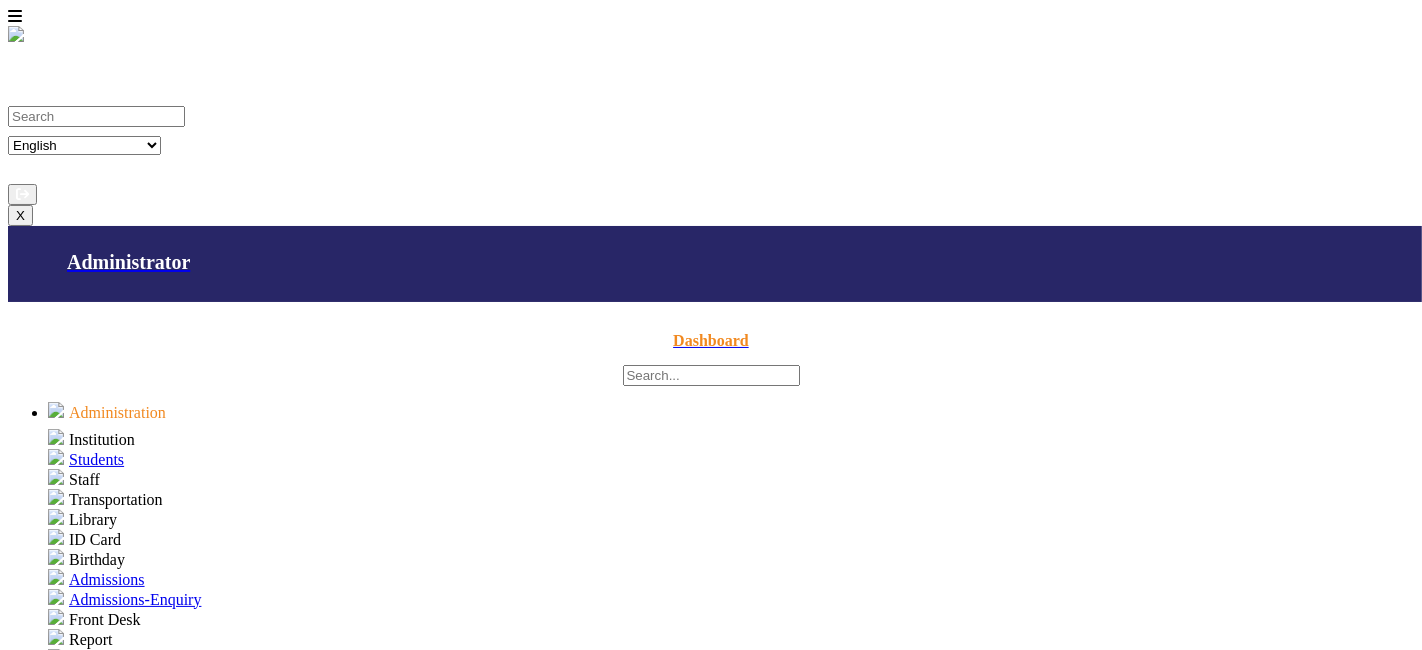 click on "Staff" at bounding box center [91, 439] 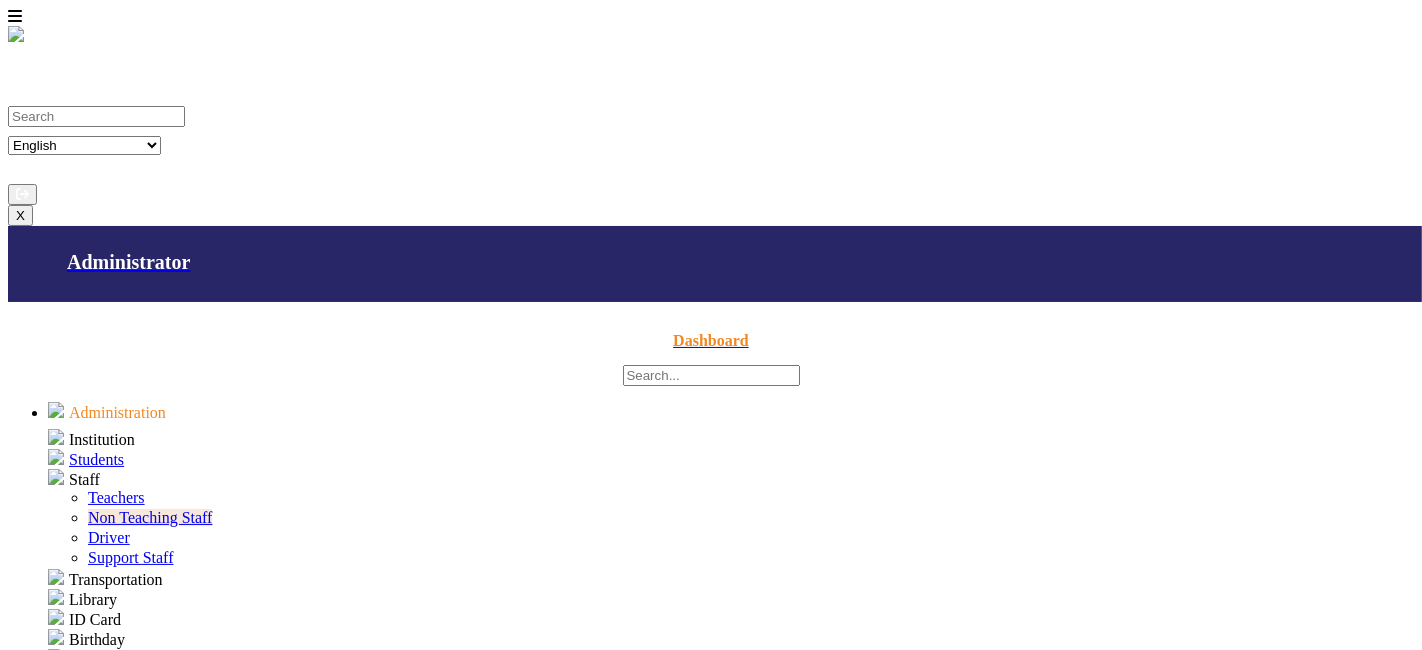 click on "Teachers" at bounding box center (116, 497) 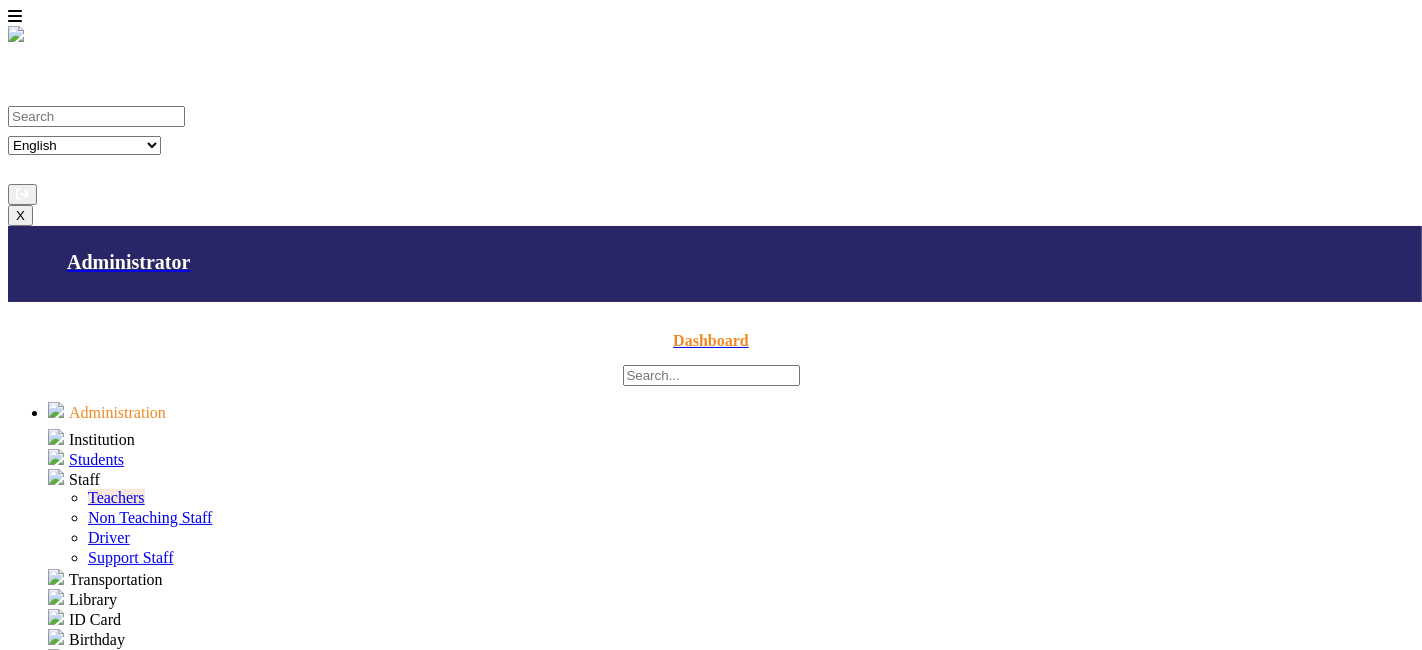 scroll, scrollTop: 591, scrollLeft: 0, axis: vertical 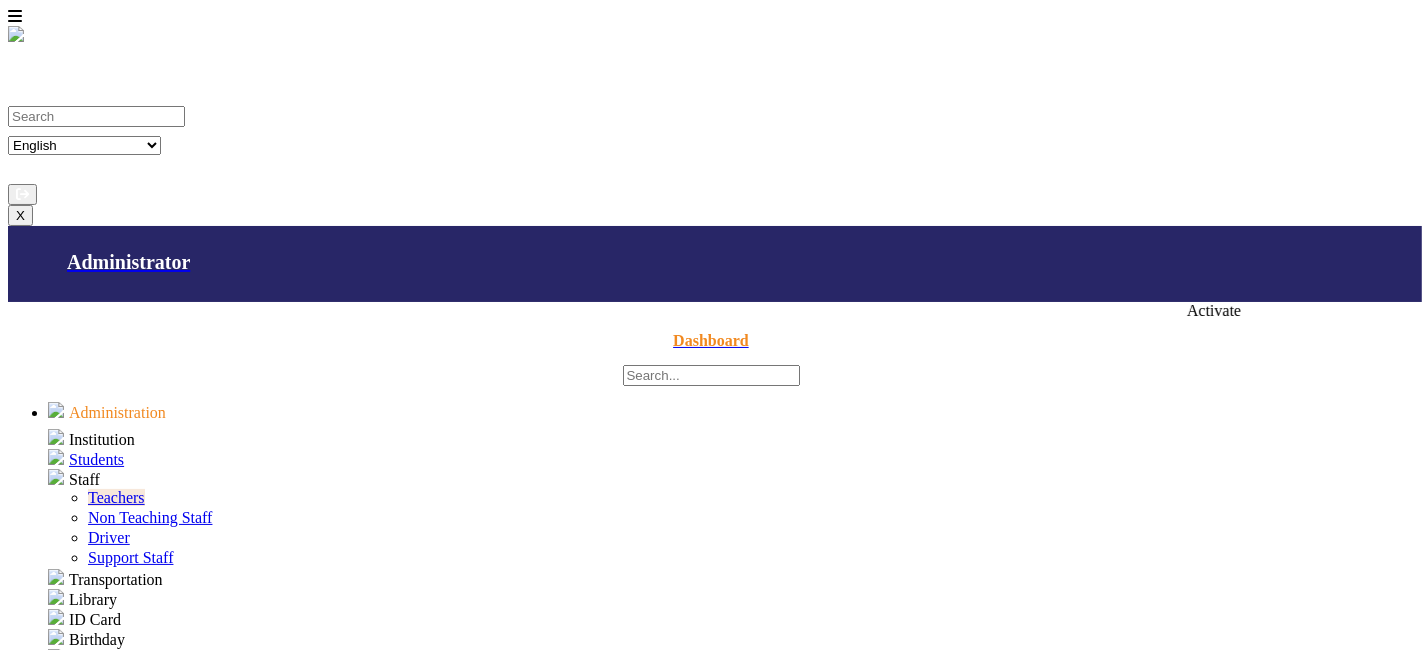 click on "restore" at bounding box center [1169, 2119] 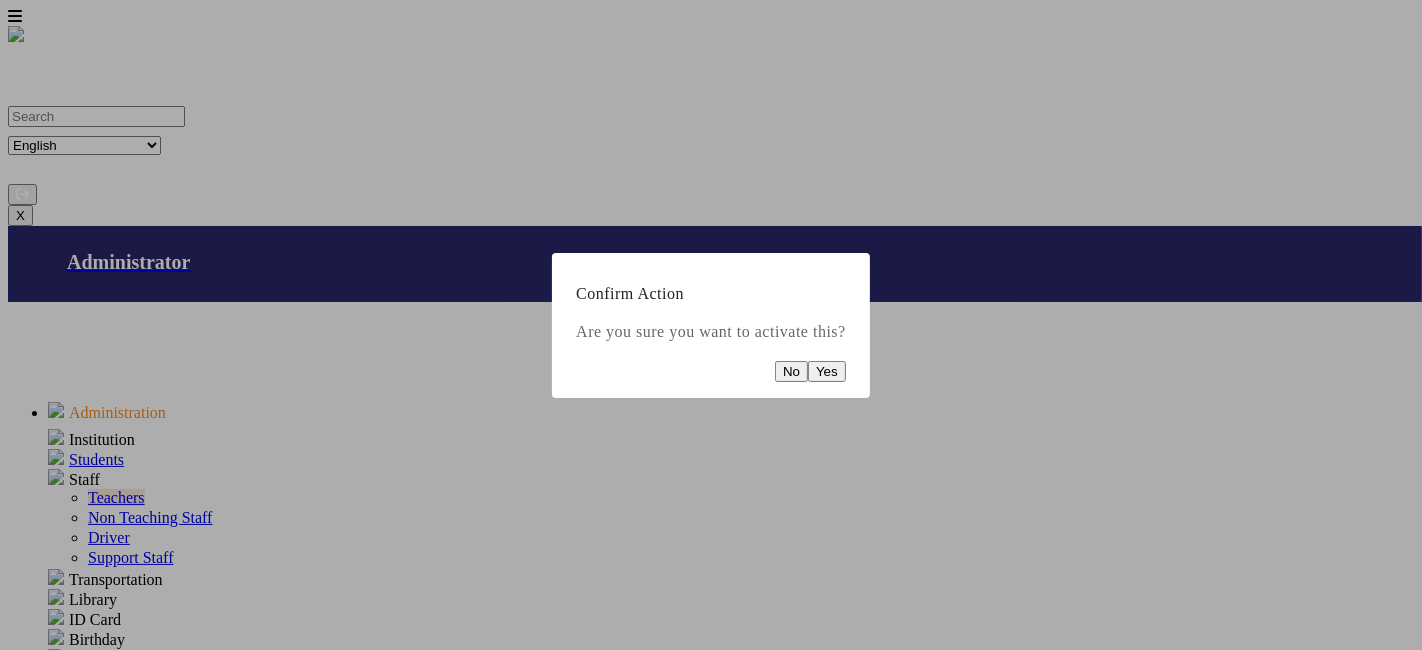 click on "Yes" at bounding box center (827, 371) 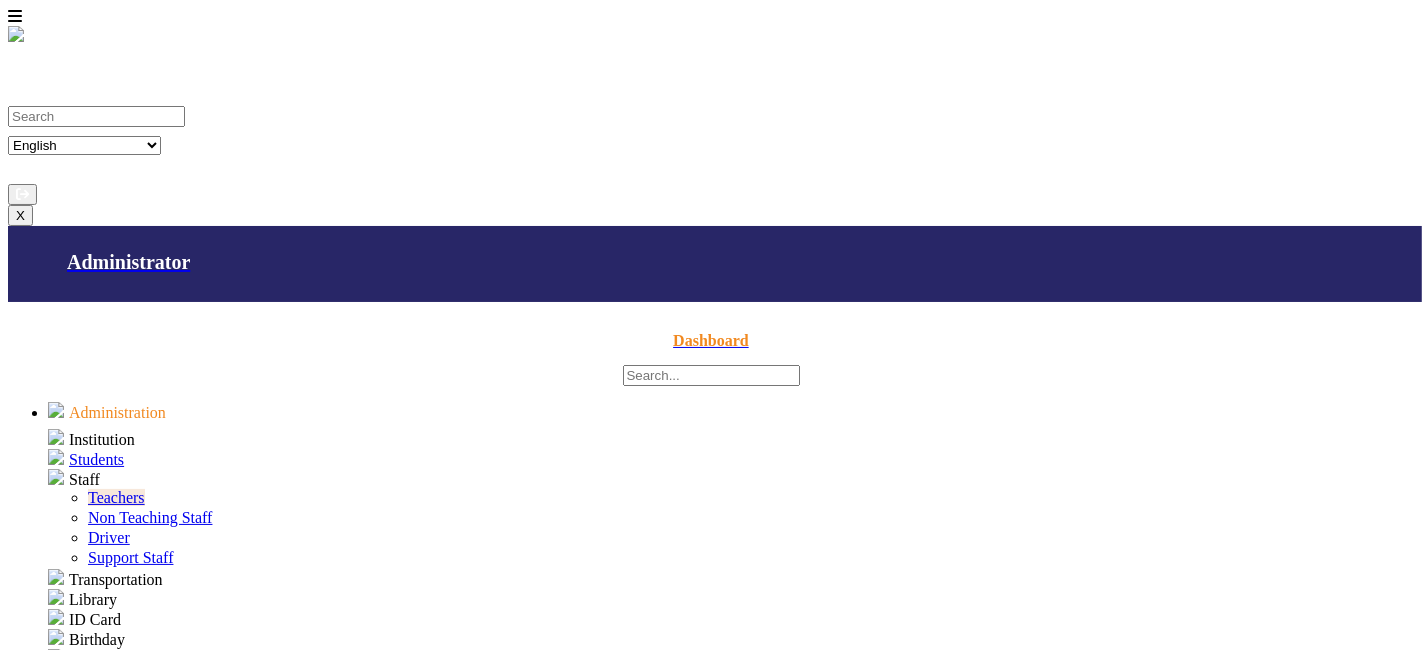 scroll, scrollTop: 0, scrollLeft: 0, axis: both 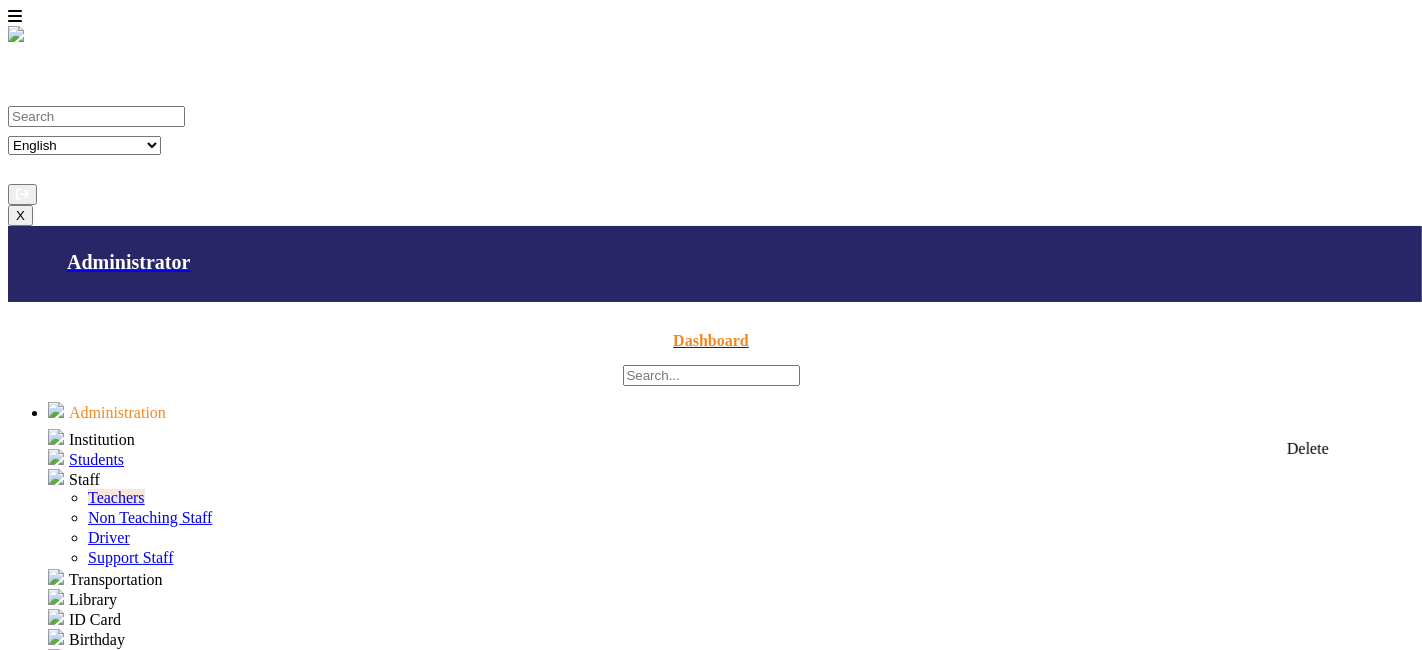 click at bounding box center (1249, 1741) 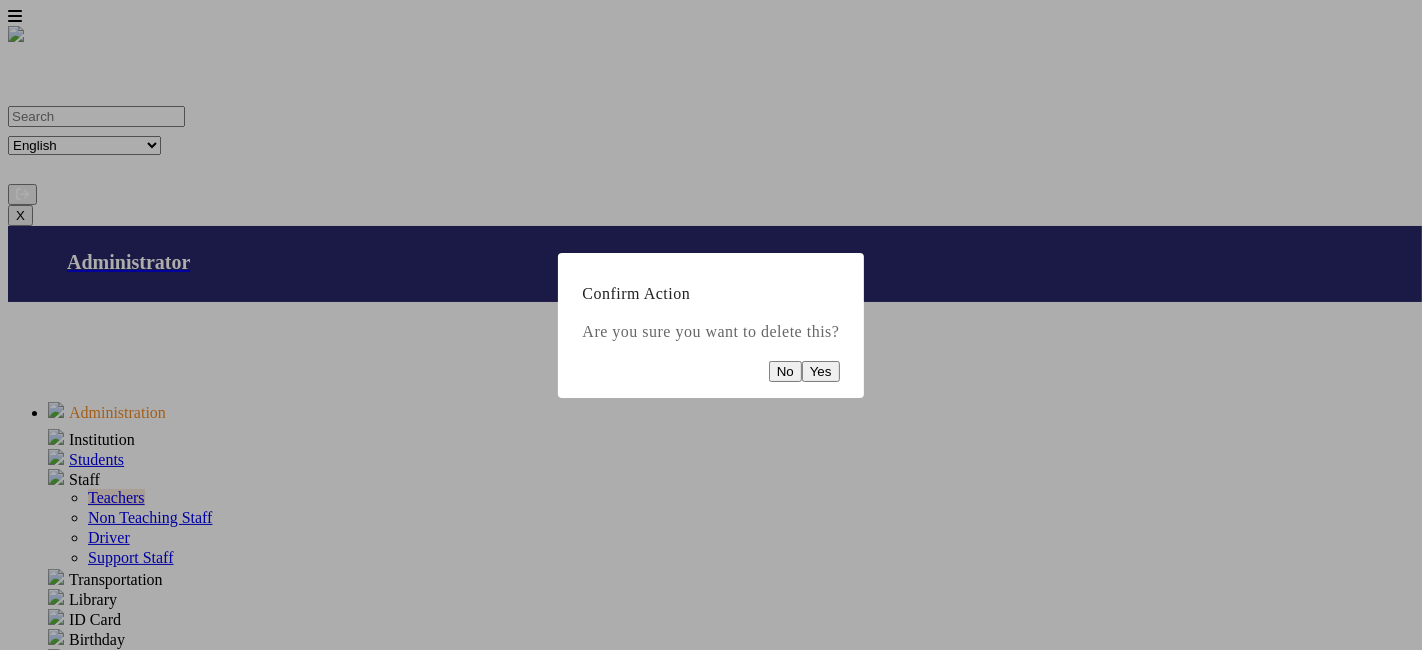 click on "Yes" at bounding box center (821, 371) 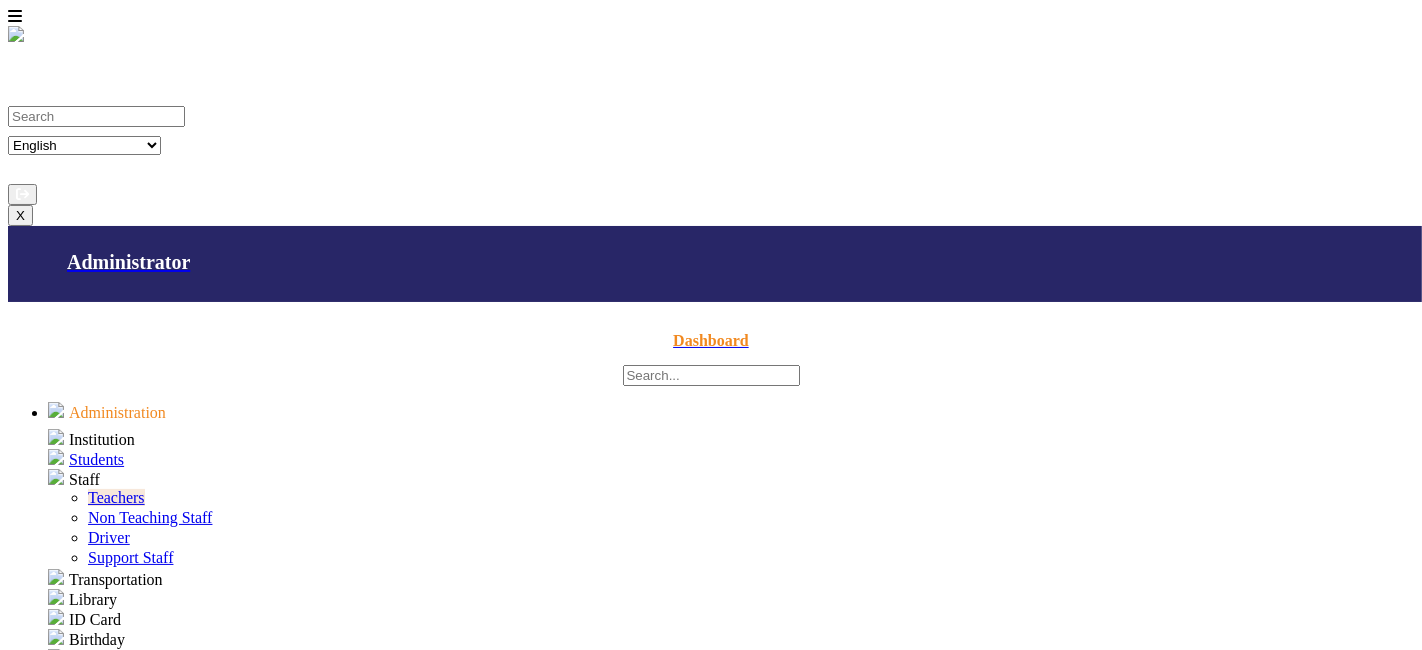 scroll, scrollTop: 667, scrollLeft: 0, axis: vertical 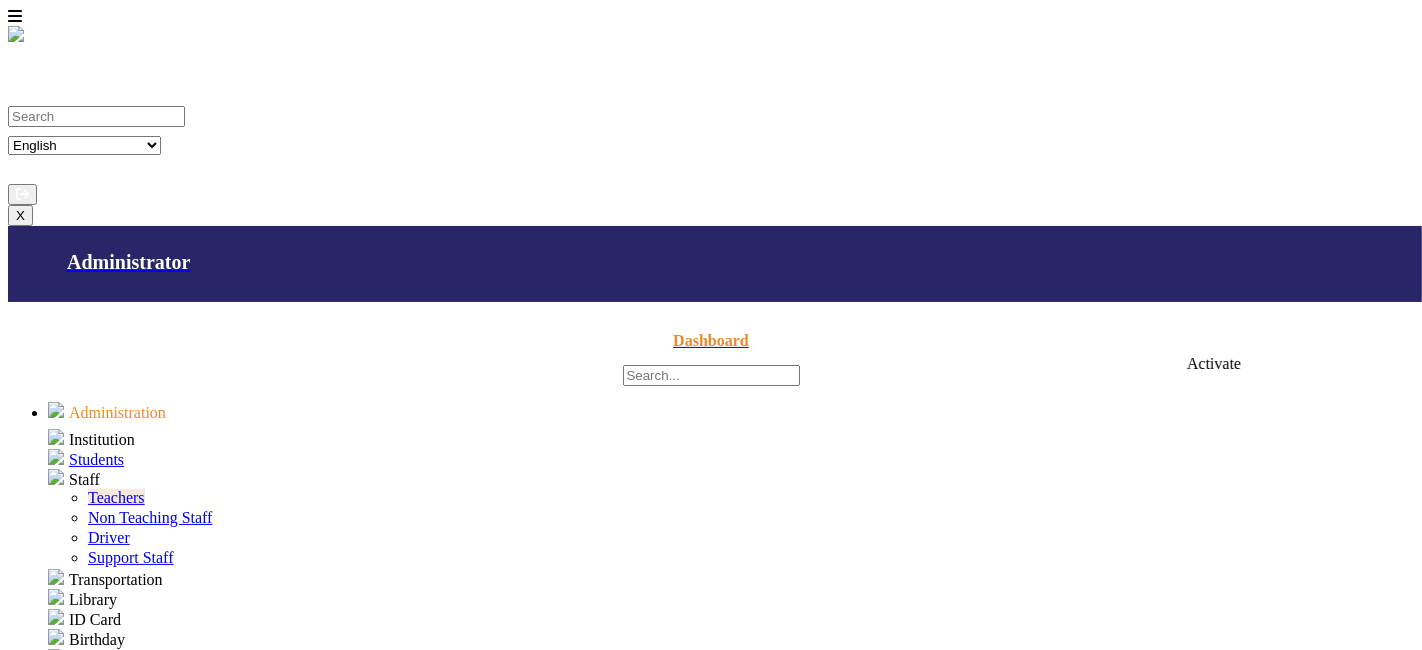 click at bounding box center (1169, 2227) 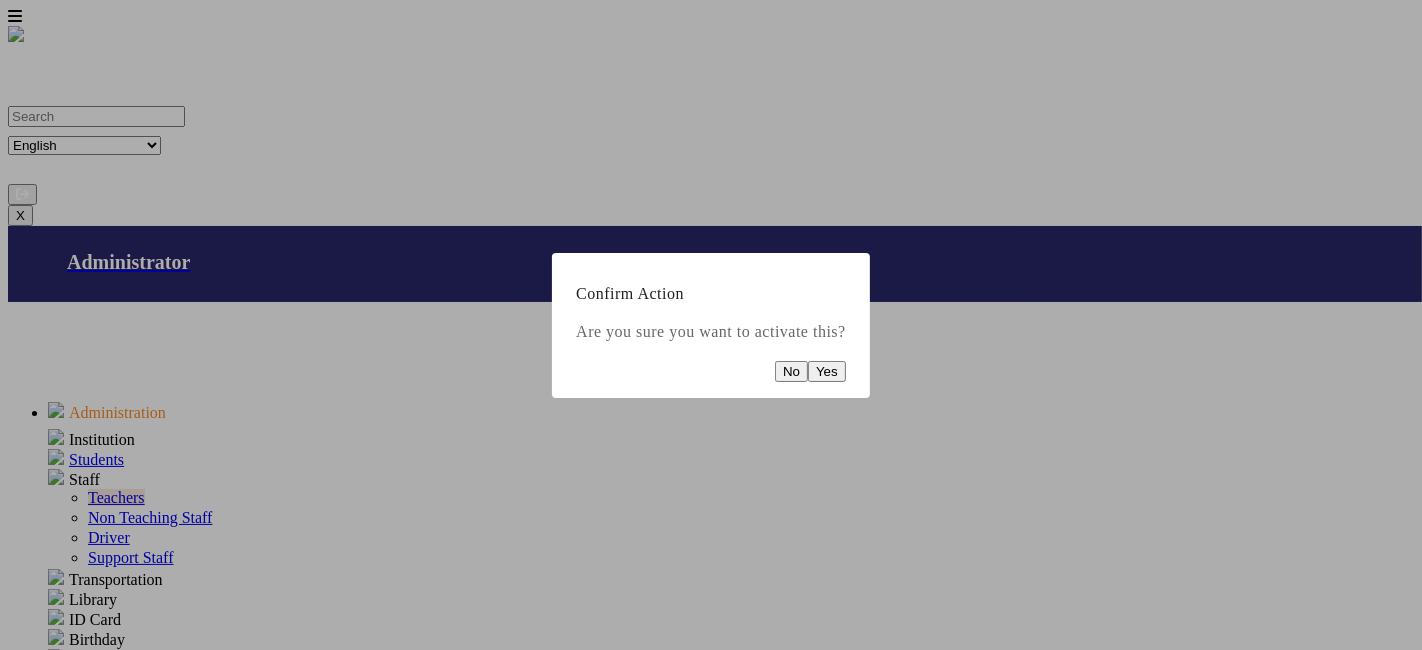 click on "Yes" at bounding box center (827, 371) 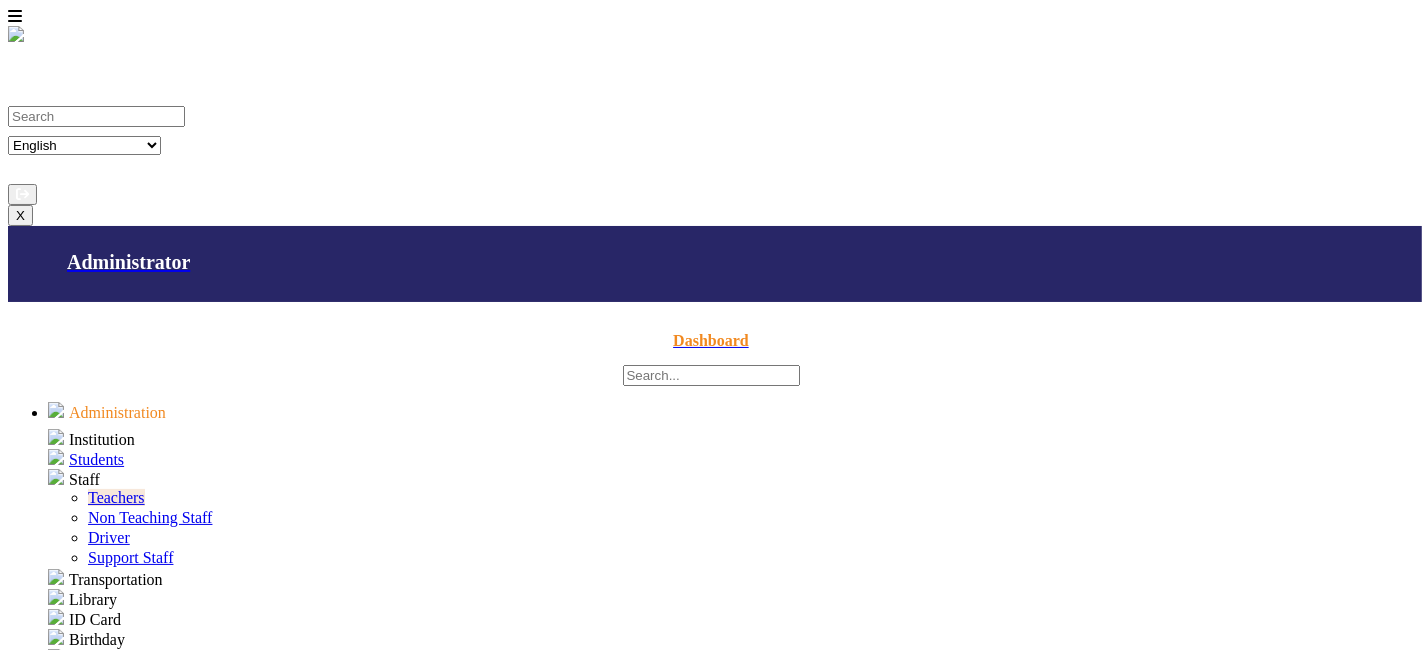 scroll, scrollTop: 0, scrollLeft: 0, axis: both 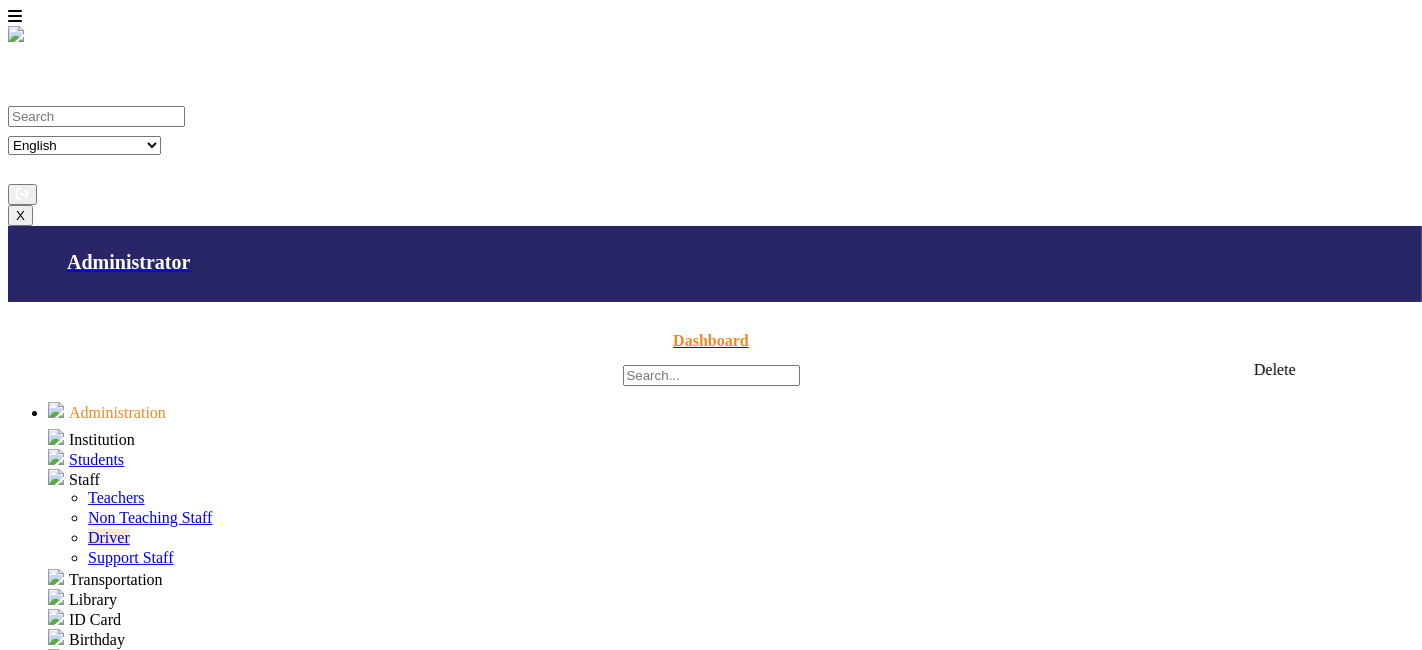 click on "delete_outline" at bounding box center (1209, 1687) 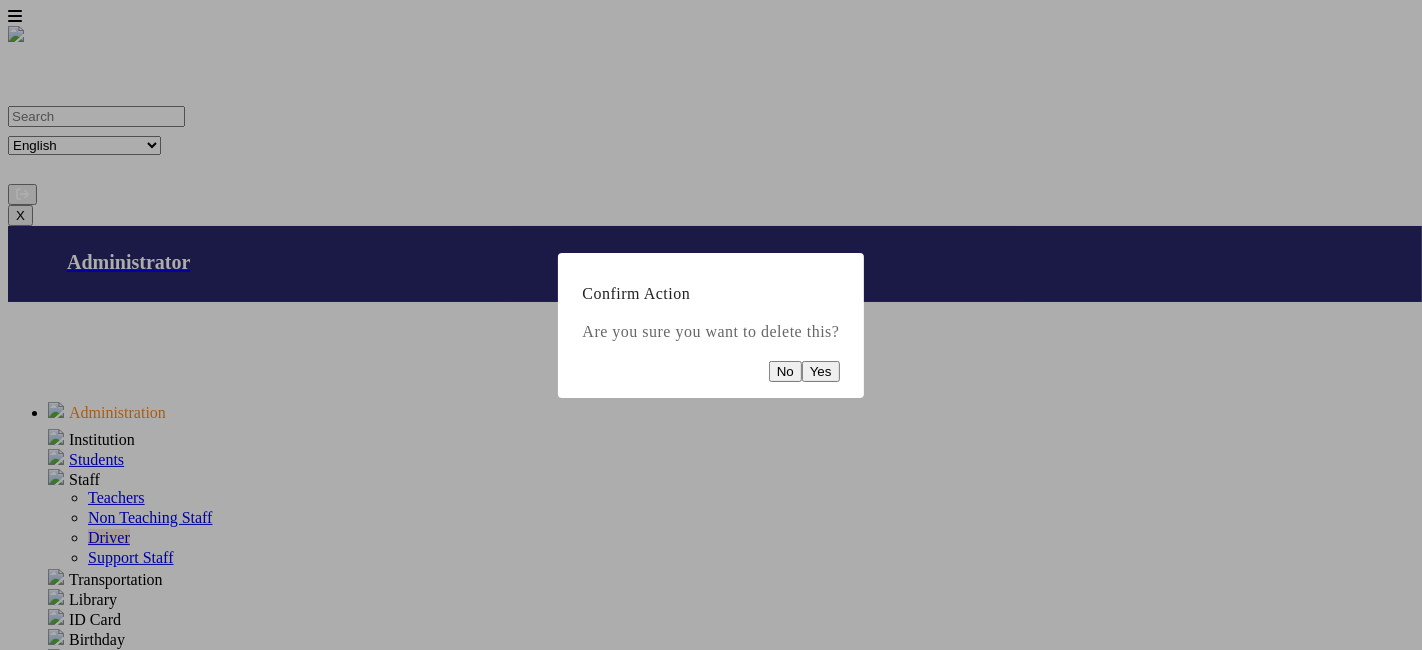 click on "Yes" at bounding box center (821, 371) 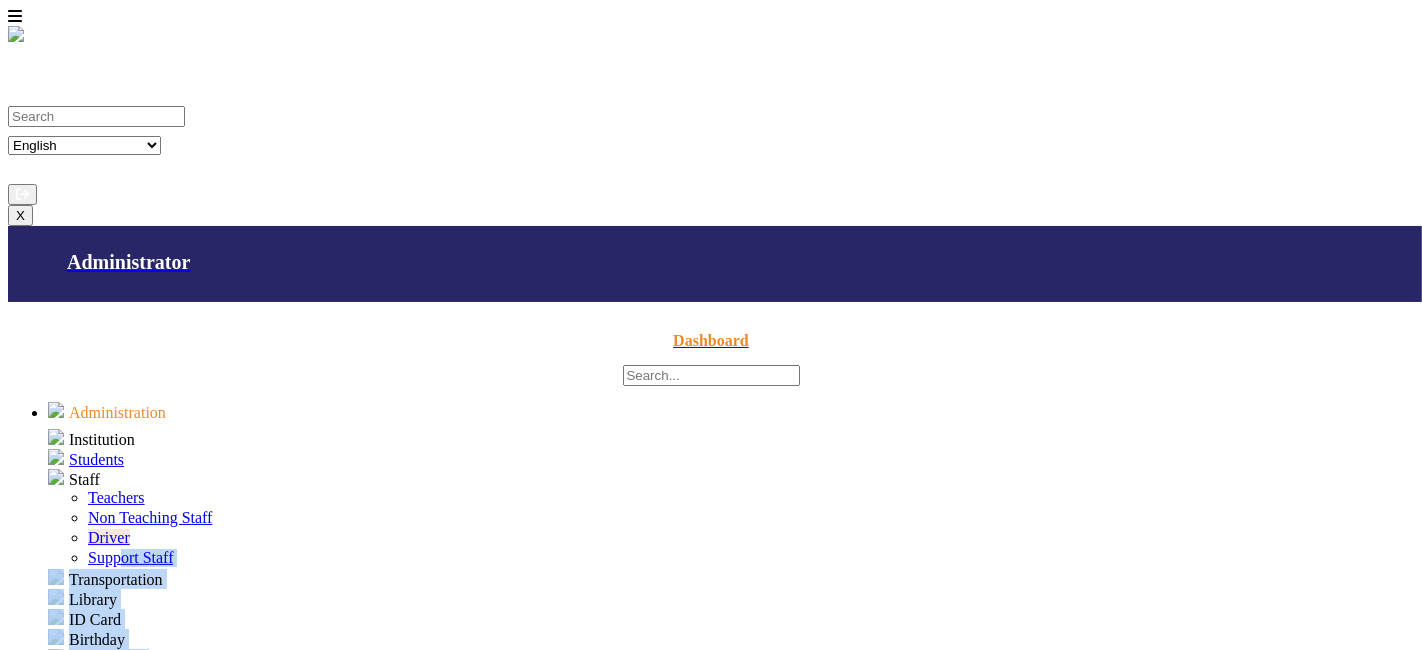drag, startPoint x: 1160, startPoint y: 376, endPoint x: 77, endPoint y: 425, distance: 1084.1079 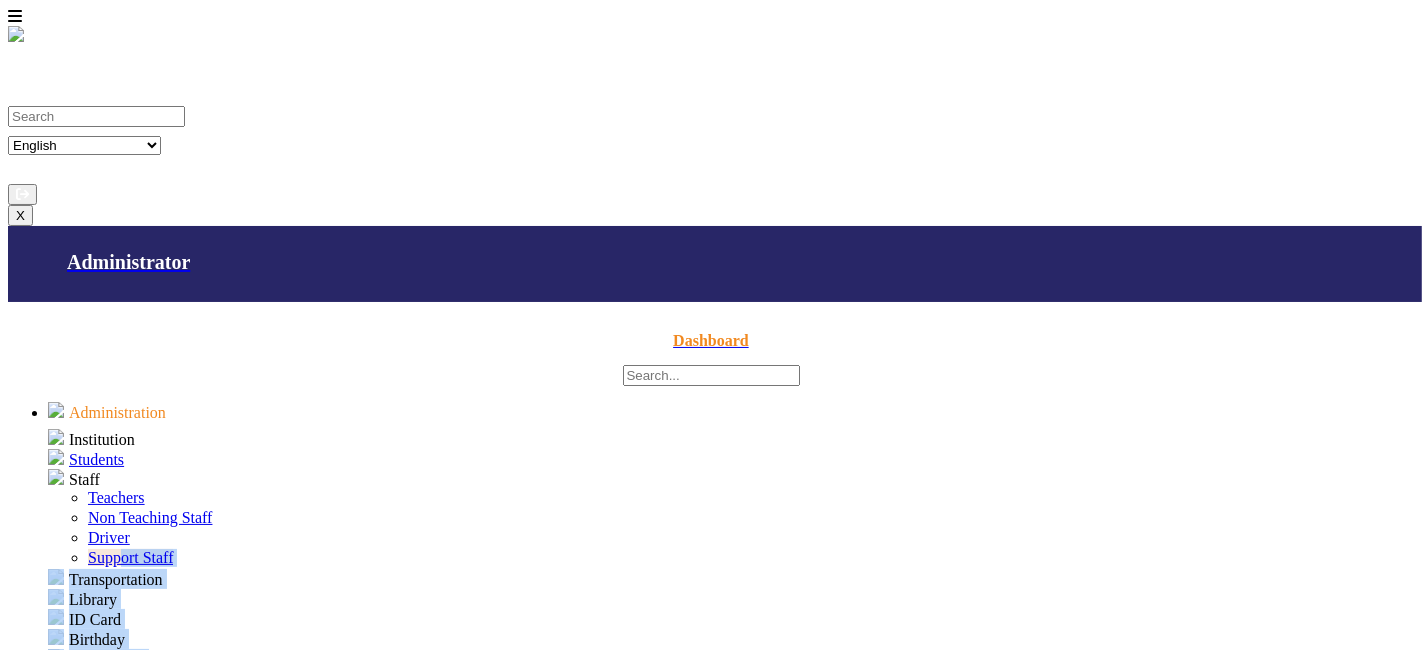click on "[PHONE]" at bounding box center (711, 1554) 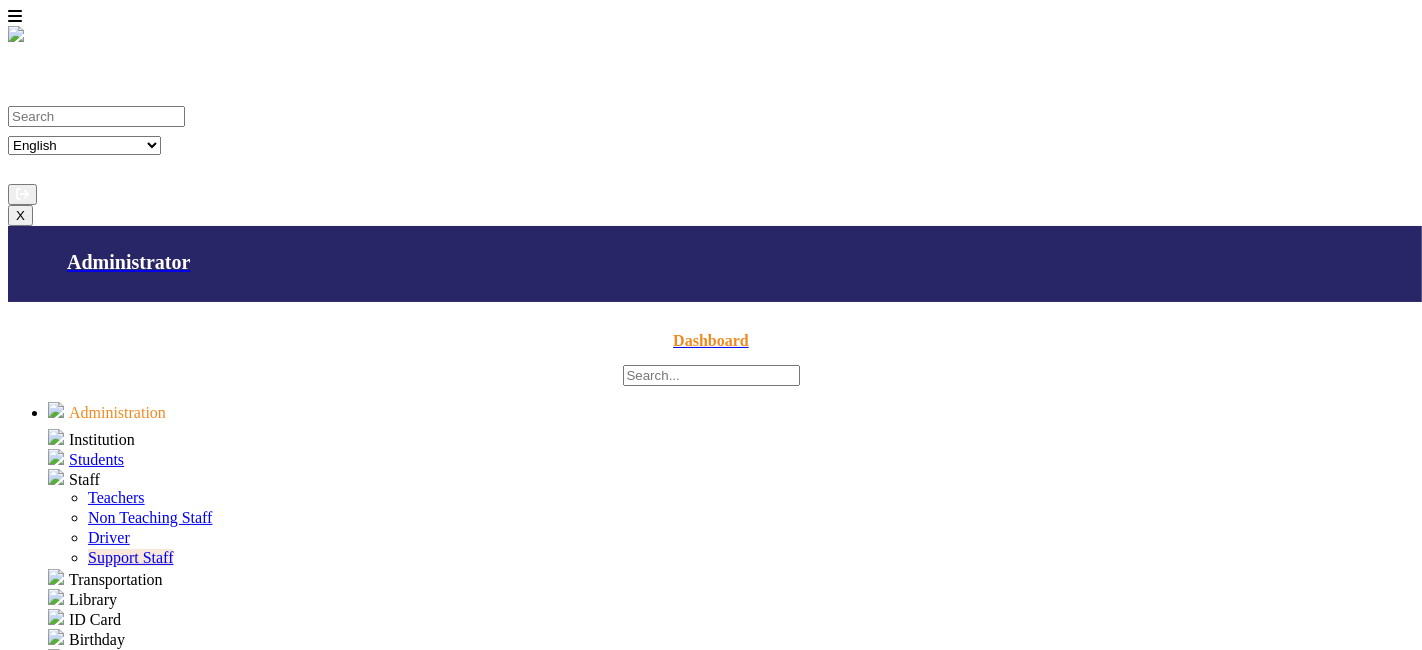 click on "[PHONE]" at bounding box center [711, 1554] 